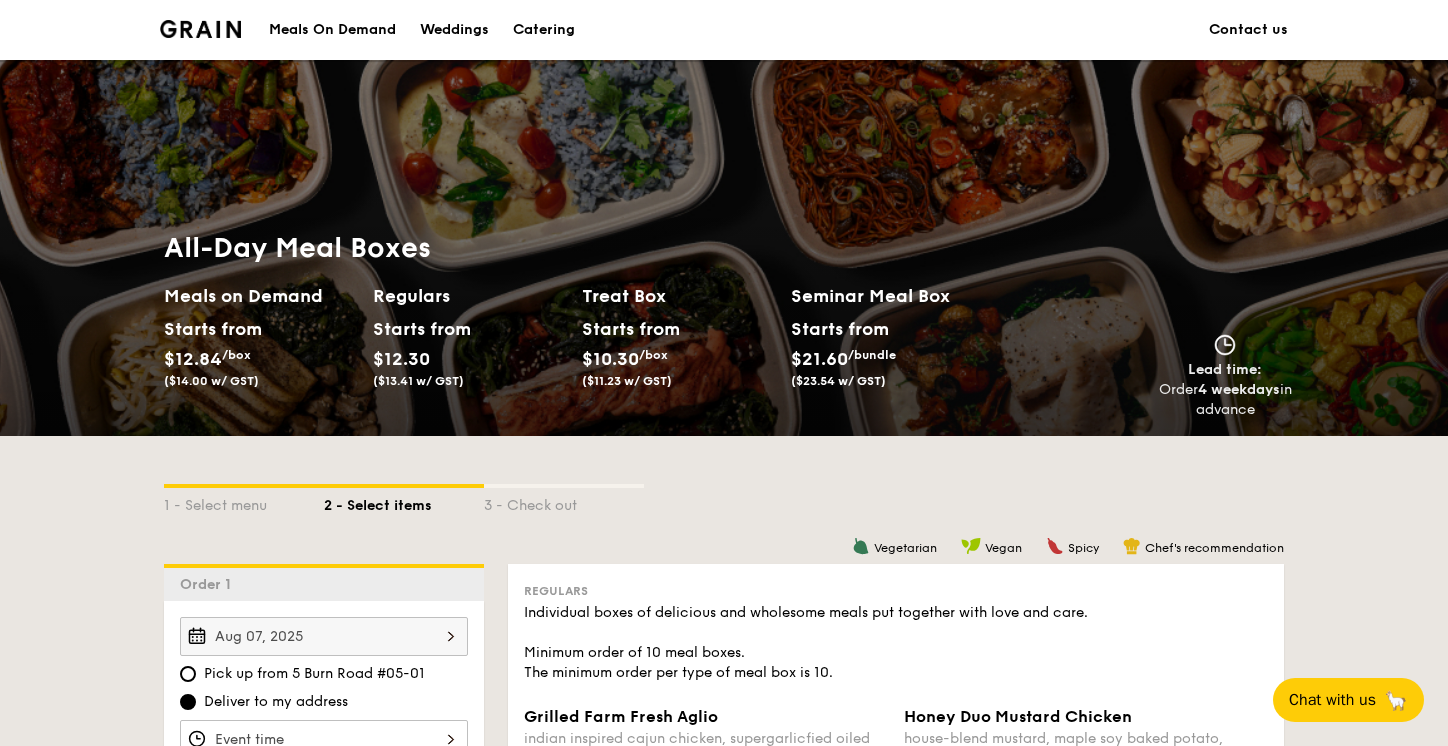 scroll, scrollTop: 1260, scrollLeft: 0, axis: vertical 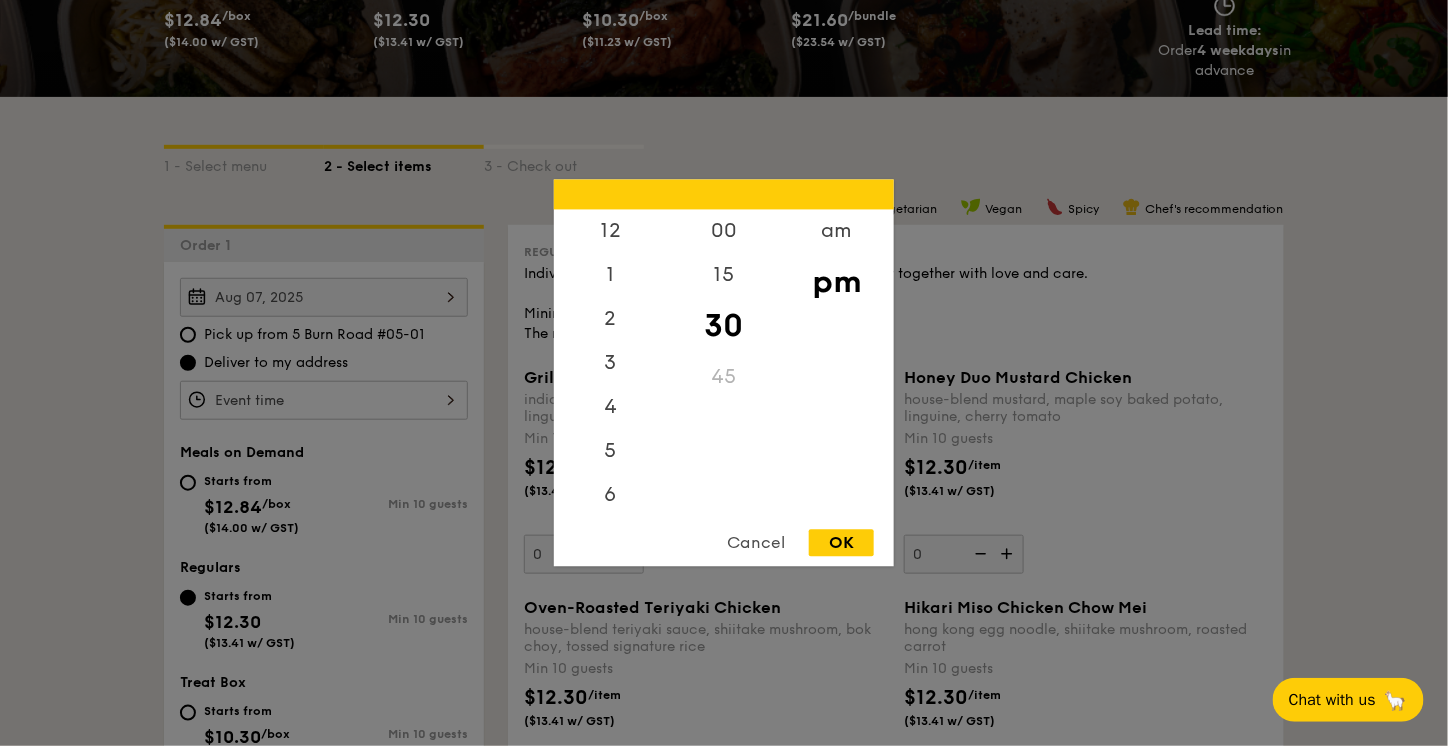 click on "12 1 2 3 4 5 6 7 8 9 10 11   00 15 30 45   am   pm   Cancel   OK" at bounding box center (324, 400) 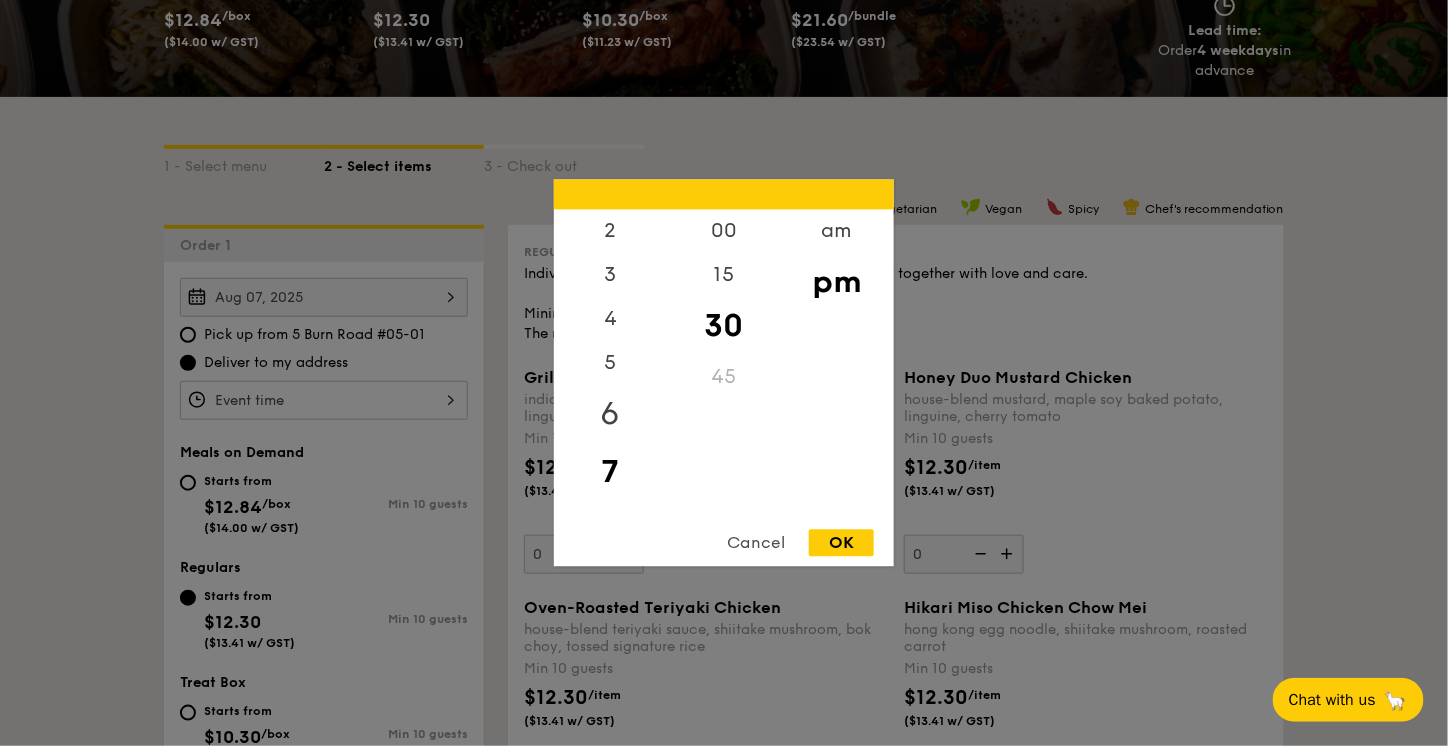 scroll, scrollTop: 0, scrollLeft: 0, axis: both 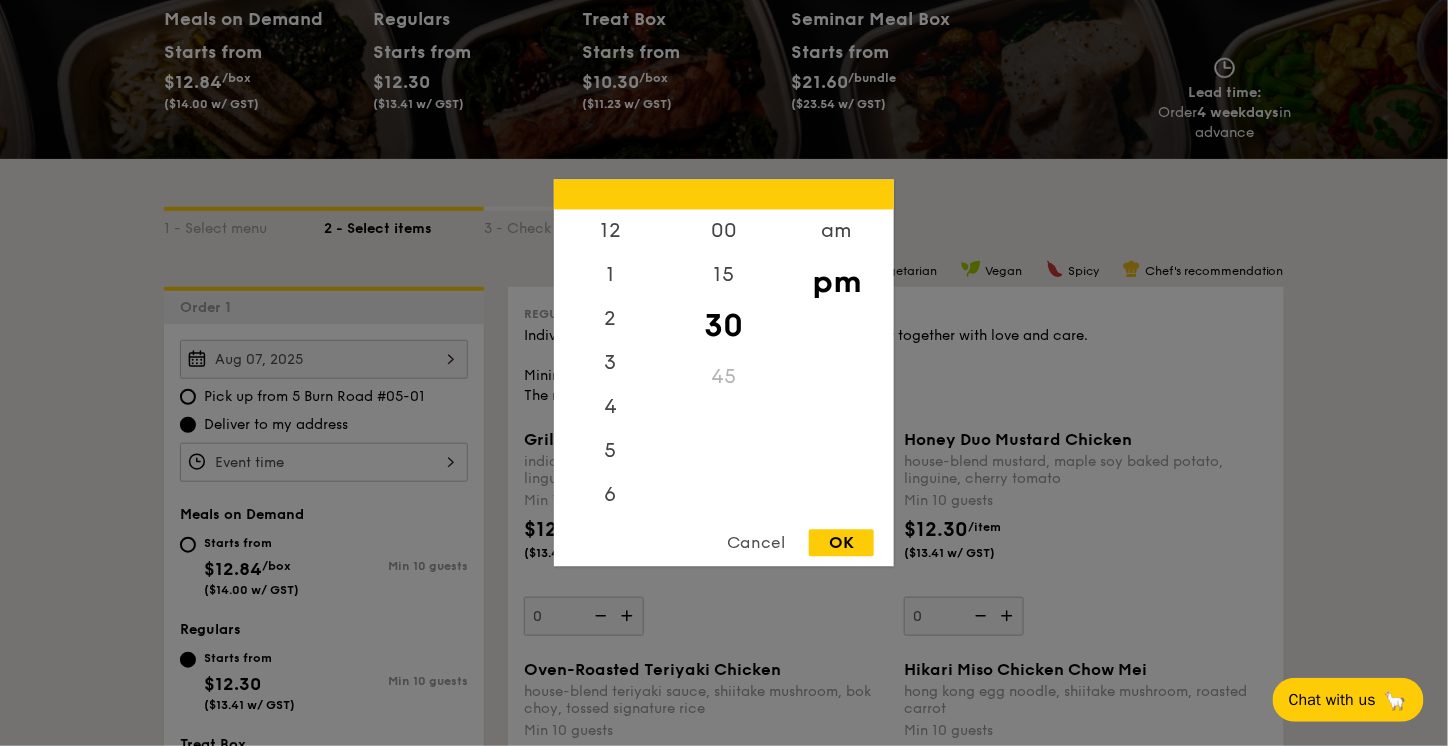 click on "pm" at bounding box center [836, 283] 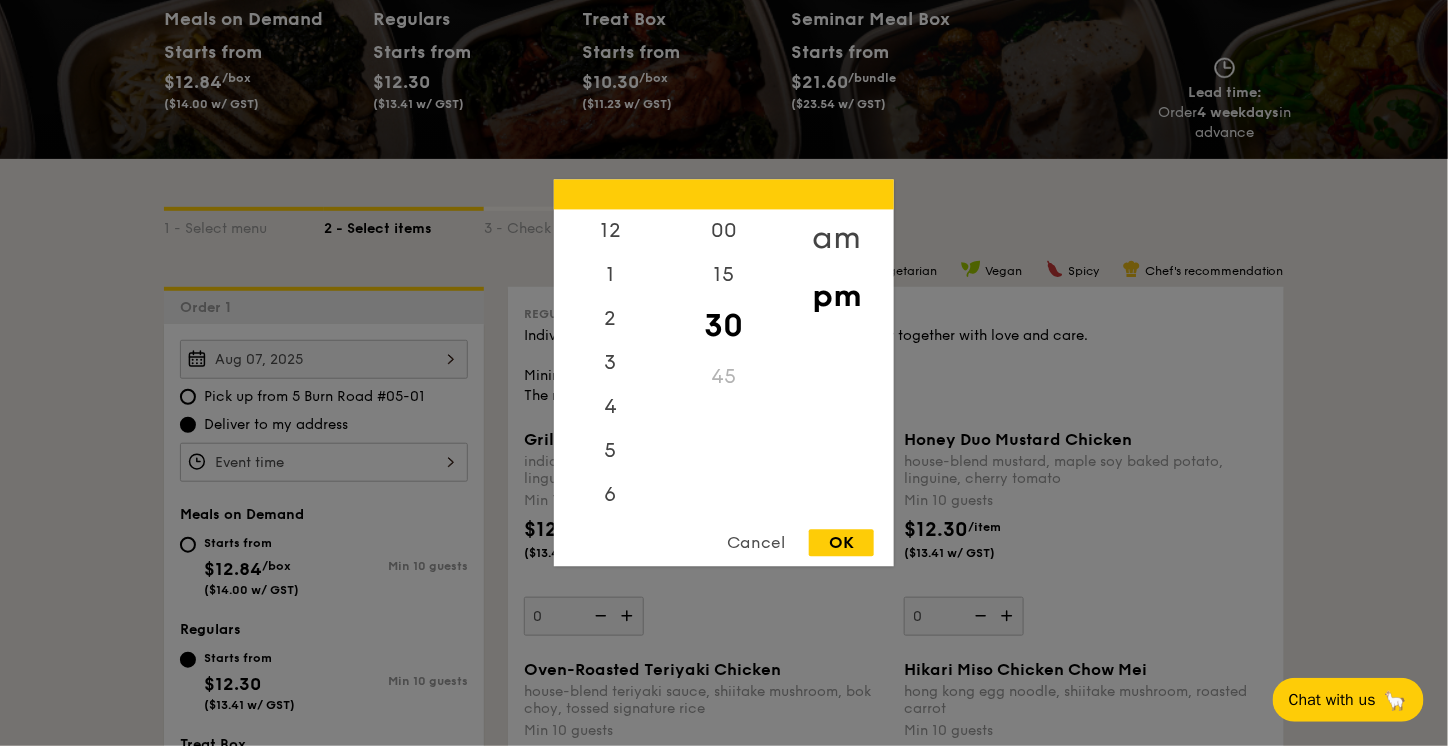 click on "am" at bounding box center (836, 239) 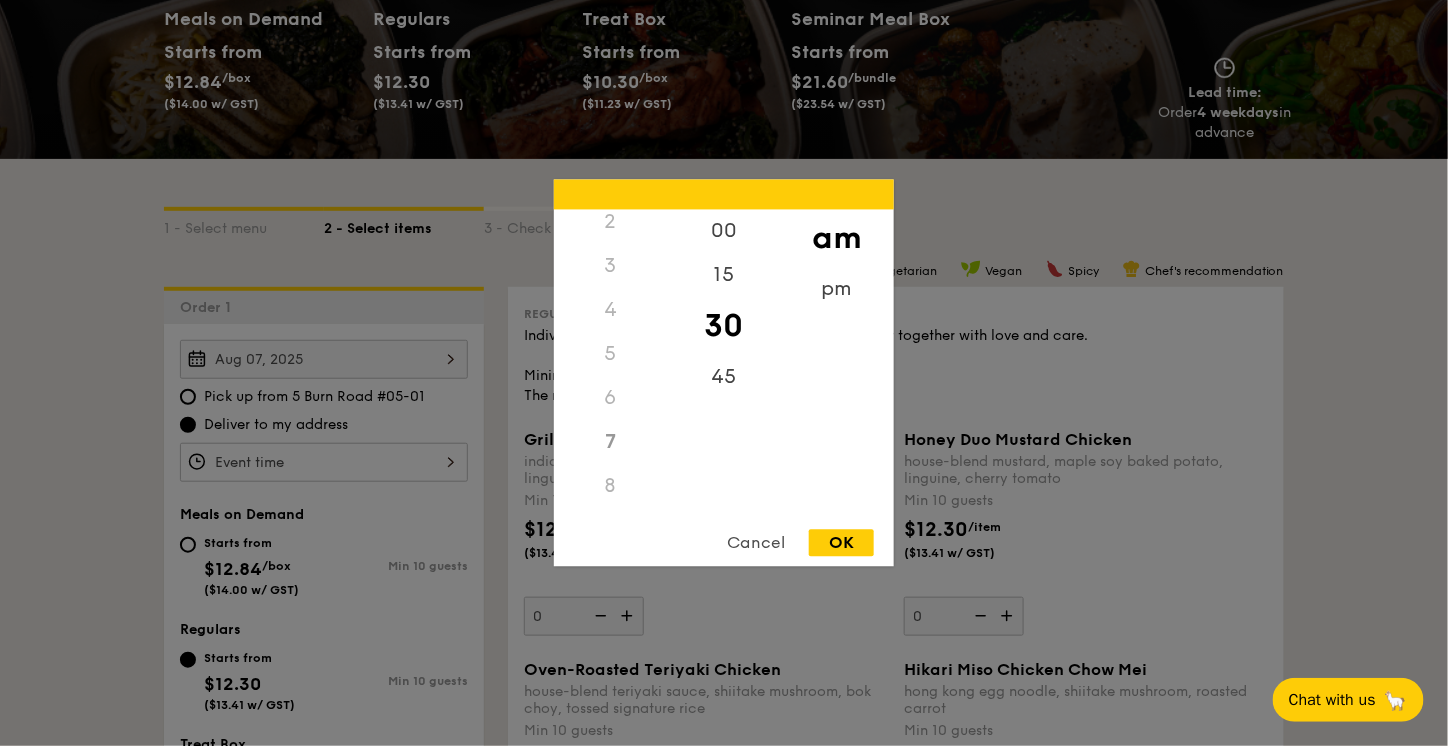 scroll, scrollTop: 0, scrollLeft: 0, axis: both 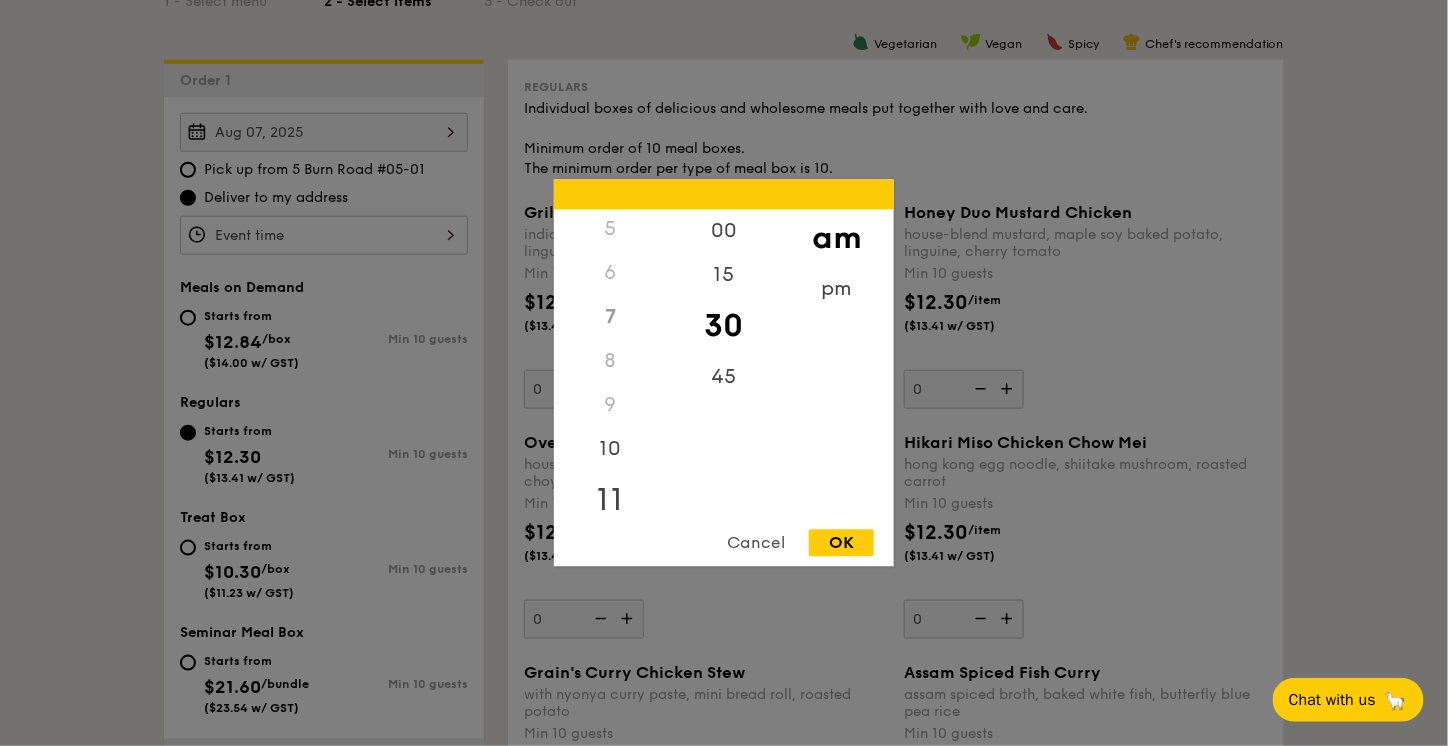 click on "11" at bounding box center (610, 501) 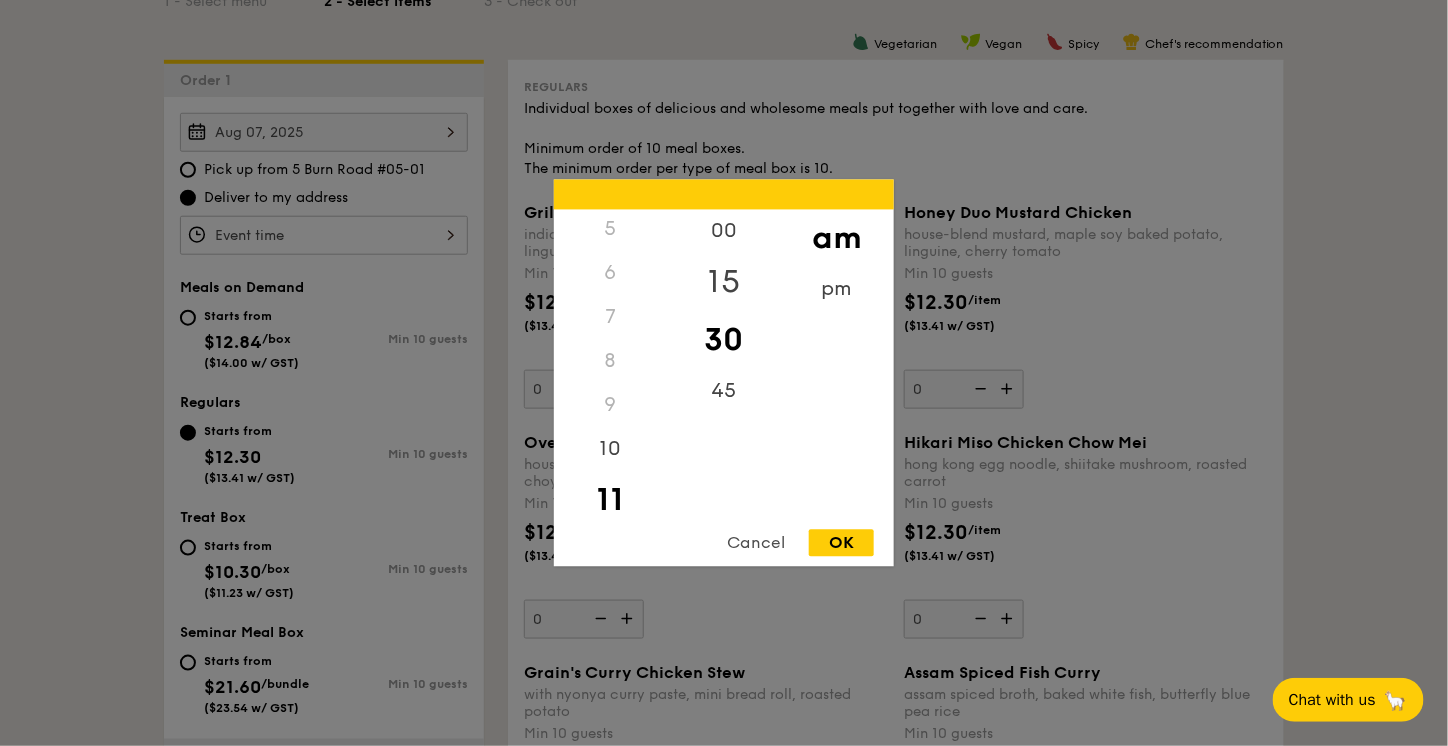 click on "15" at bounding box center (723, 283) 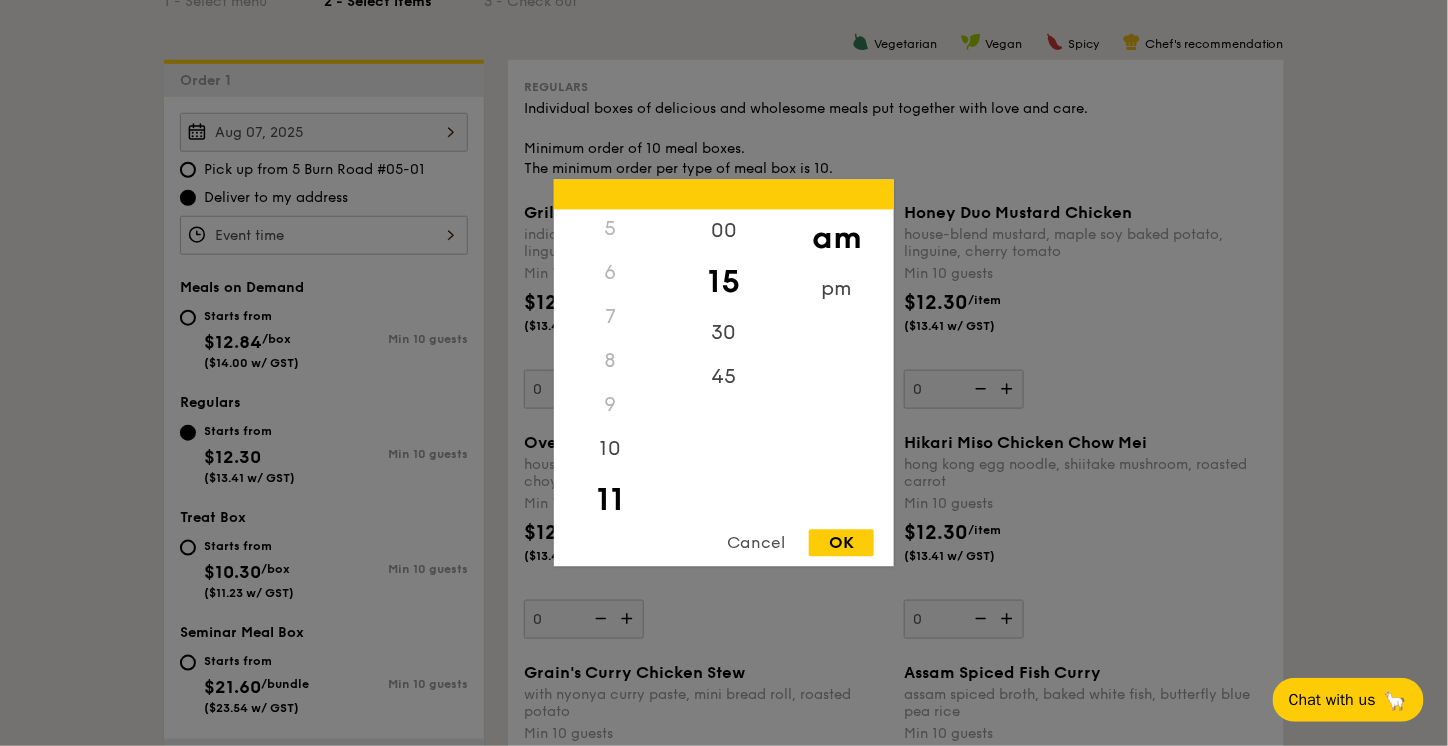 click on "OK" at bounding box center (841, 543) 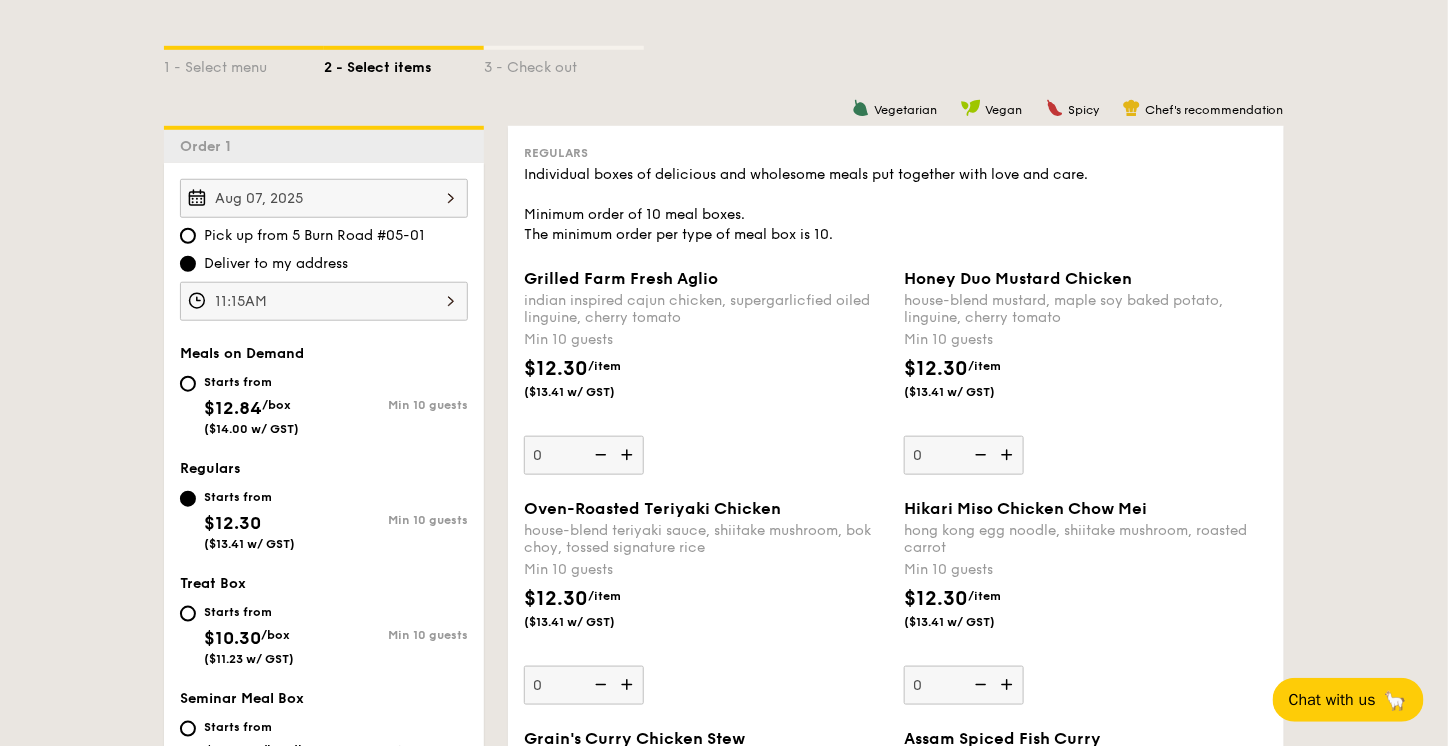 scroll, scrollTop: 419, scrollLeft: 0, axis: vertical 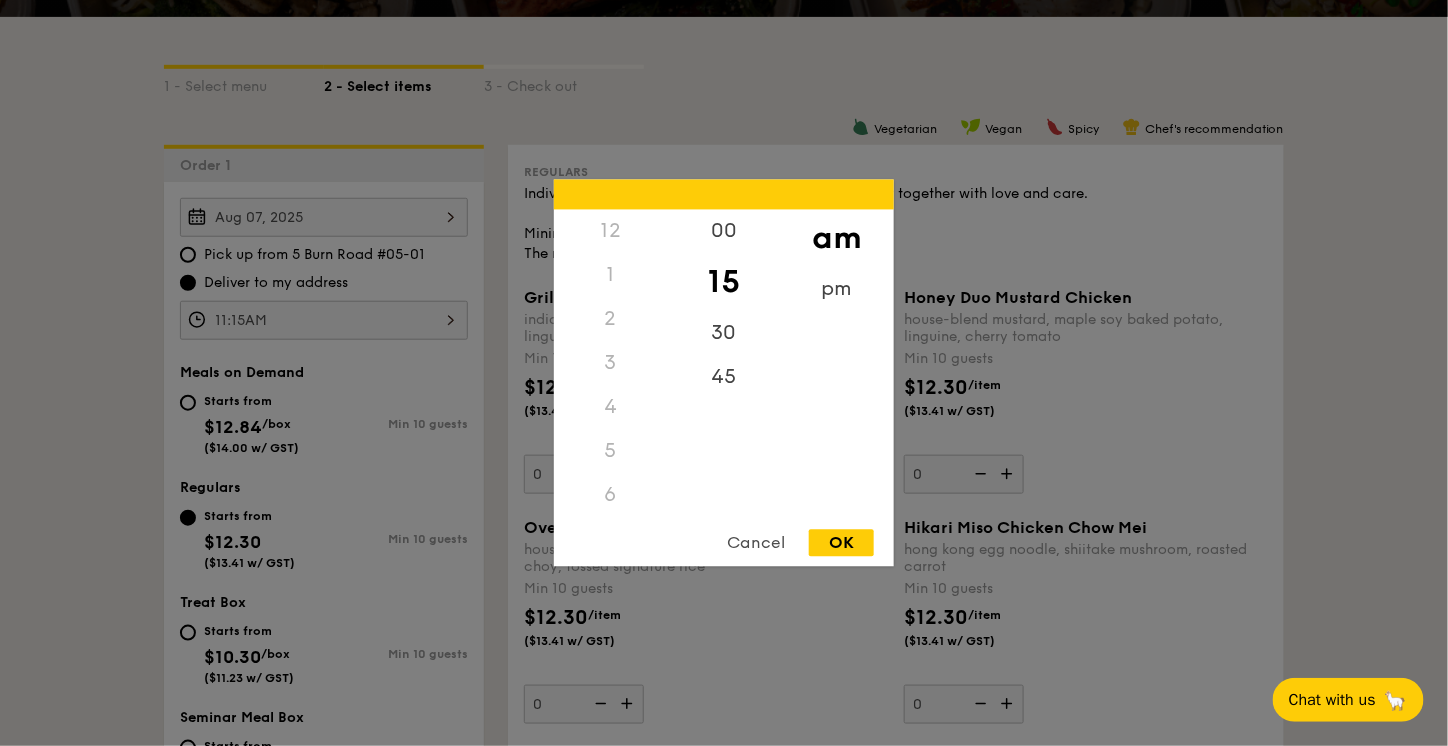click on "11:15AM              12 1 2 3 4 5 6 7 8 9 10 11   00 15 30 45   am   pm   Cancel   OK" at bounding box center [324, 320] 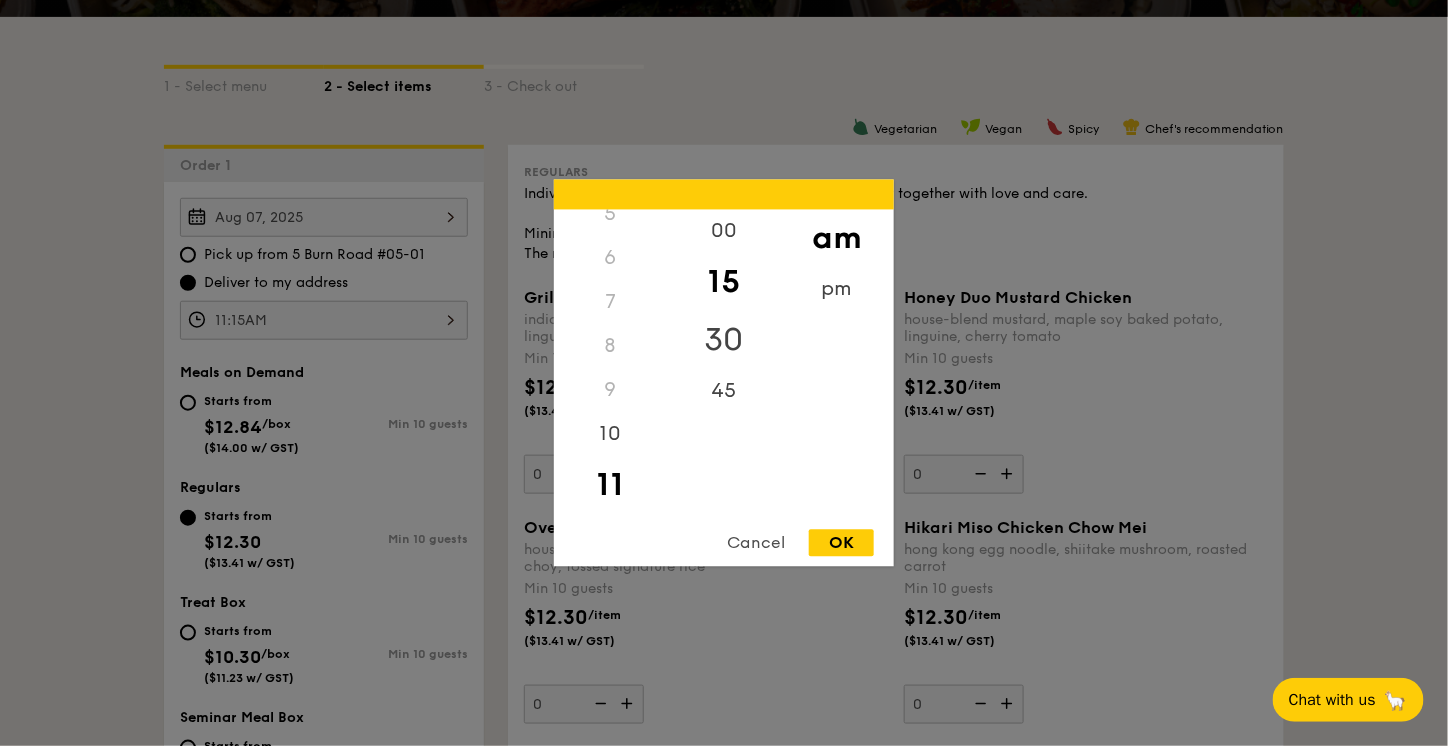 click on "30" at bounding box center (723, 341) 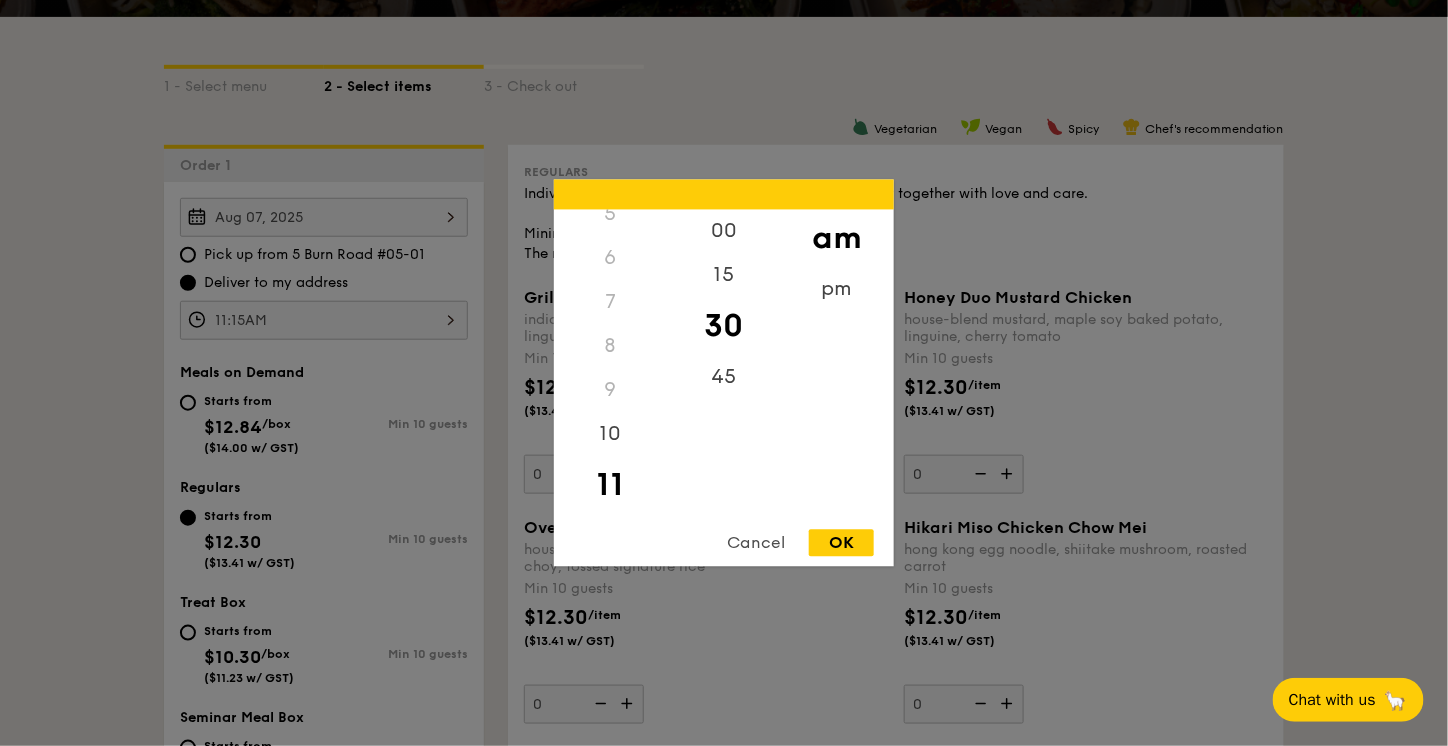 click on "OK" at bounding box center [841, 543] 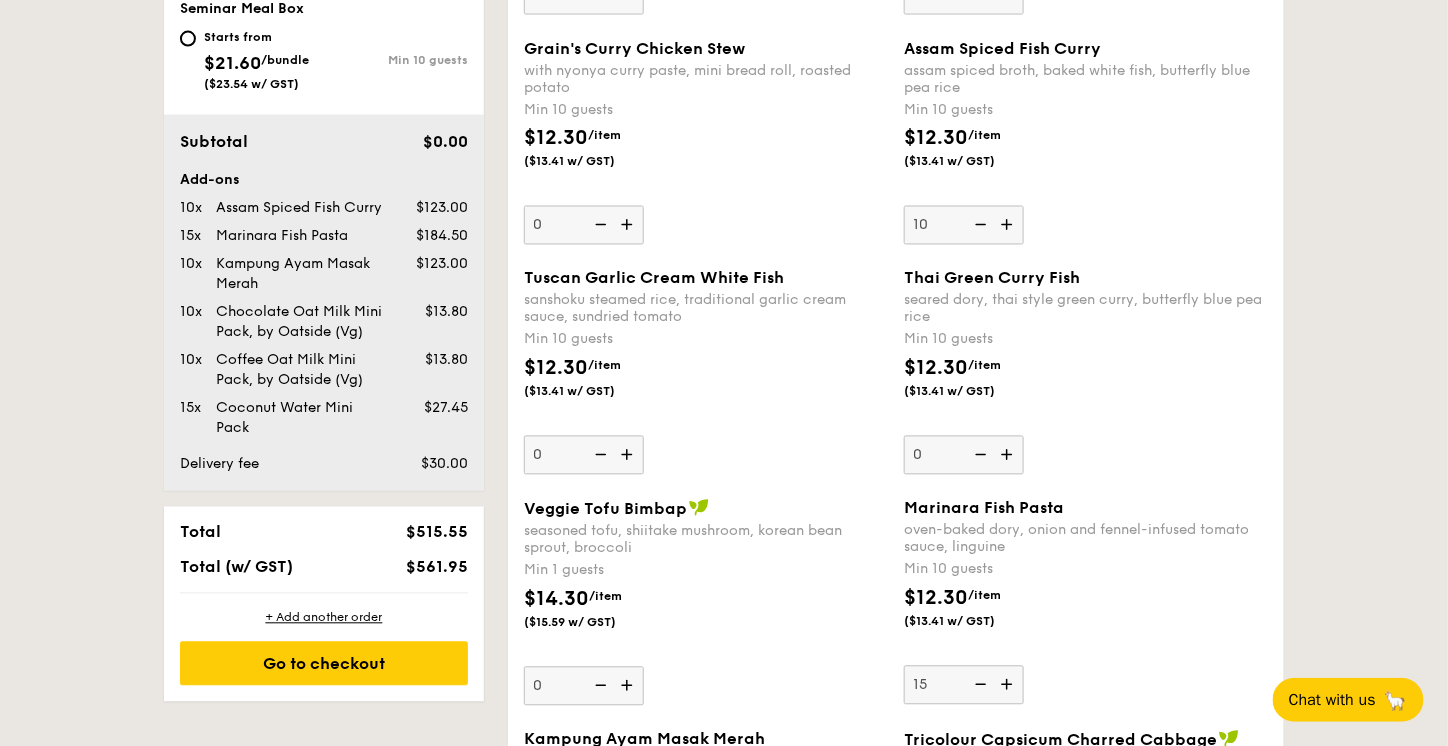 scroll, scrollTop: 1132, scrollLeft: 0, axis: vertical 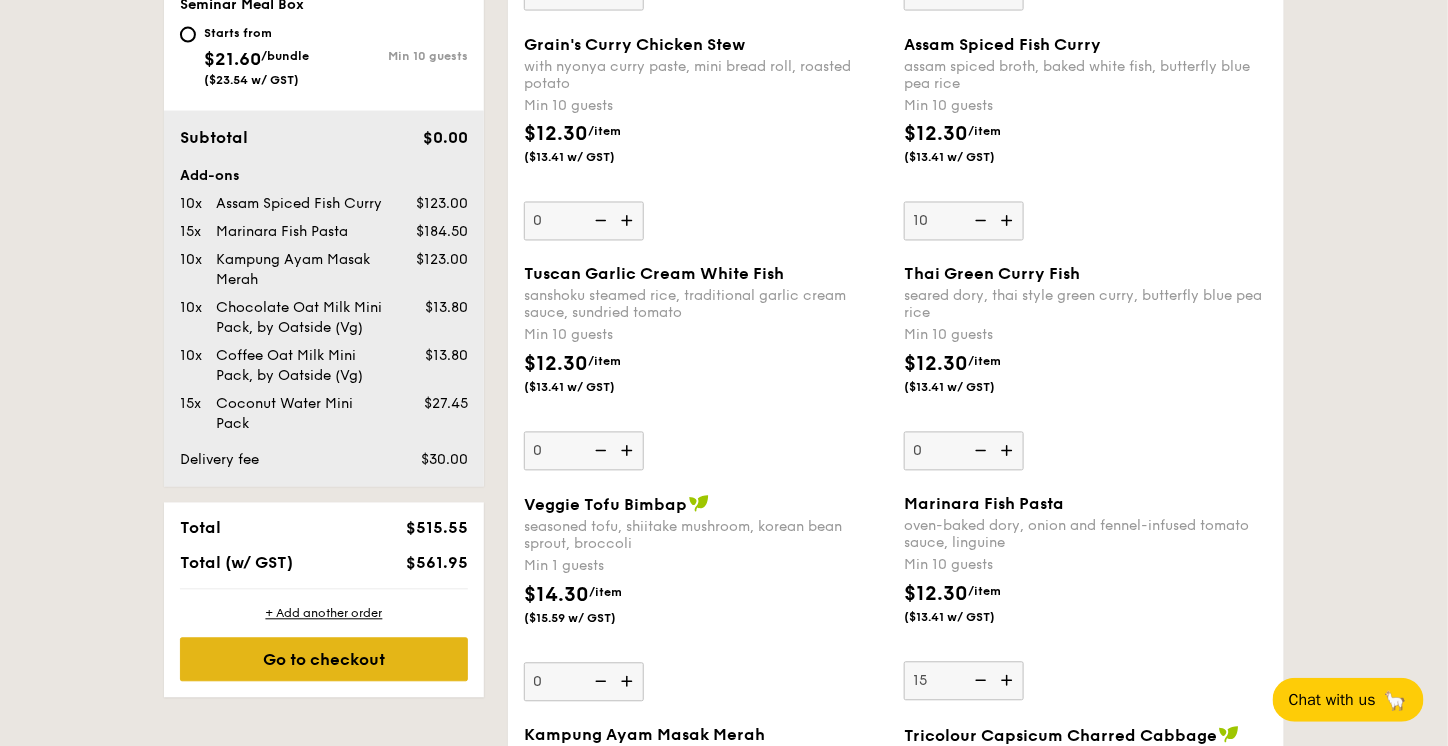 click on "Go to checkout" at bounding box center (324, 660) 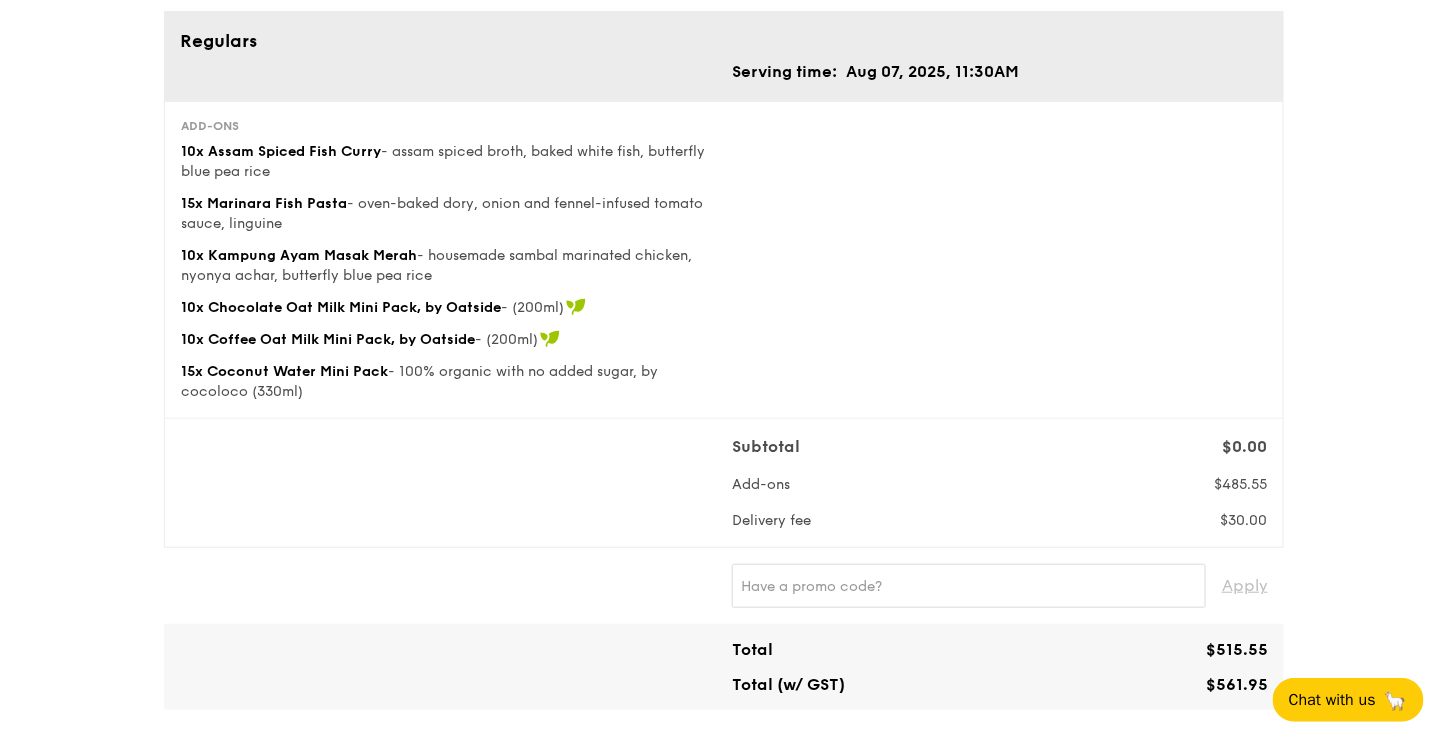 scroll, scrollTop: 366, scrollLeft: 0, axis: vertical 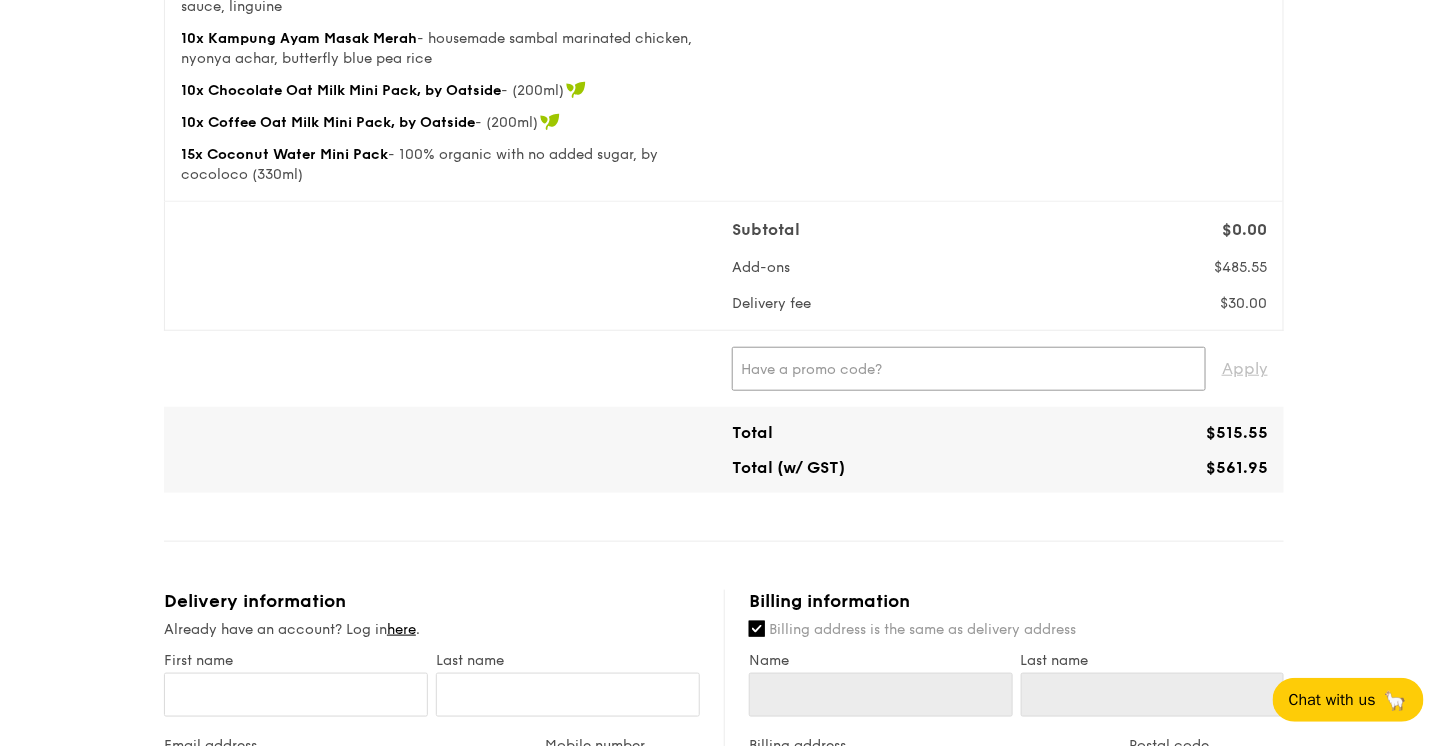 click at bounding box center (969, 369) 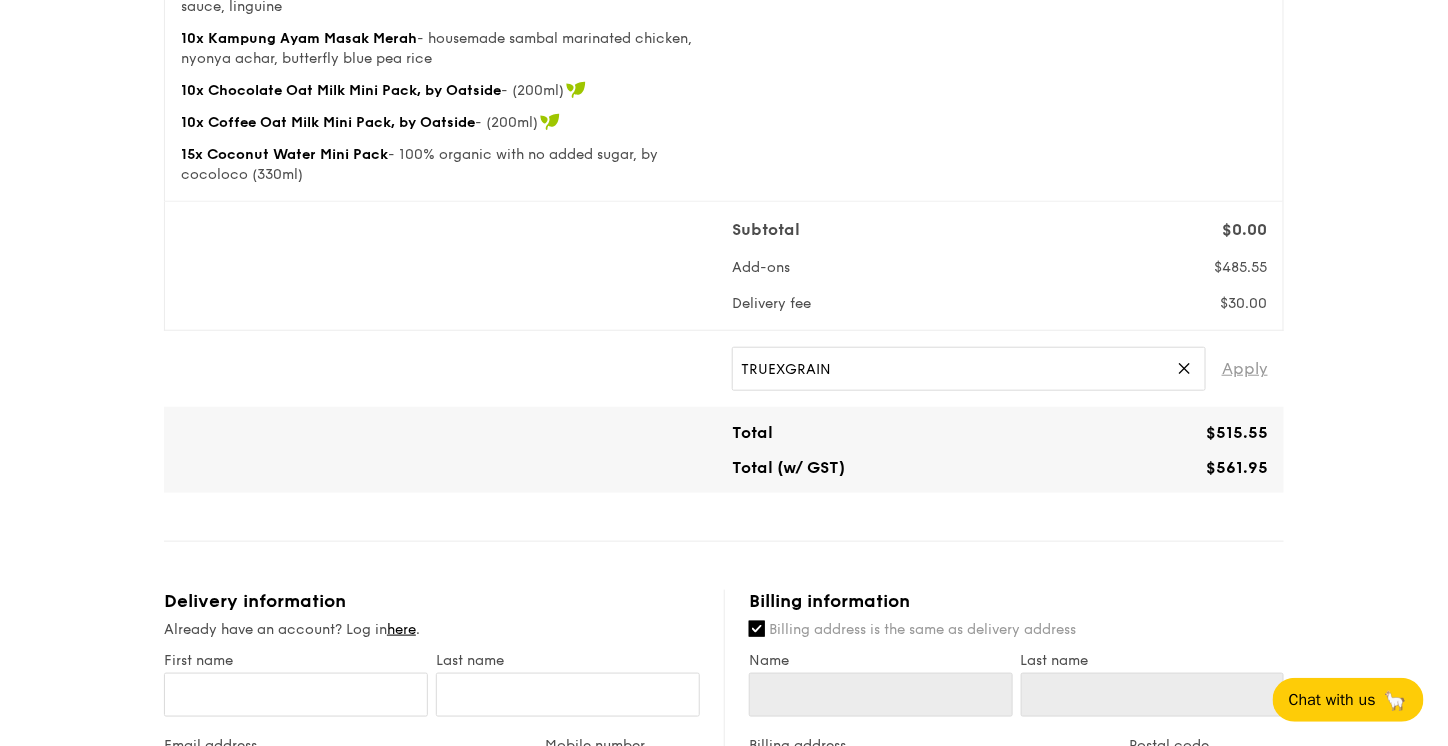 click on "Apply" at bounding box center (1245, 369) 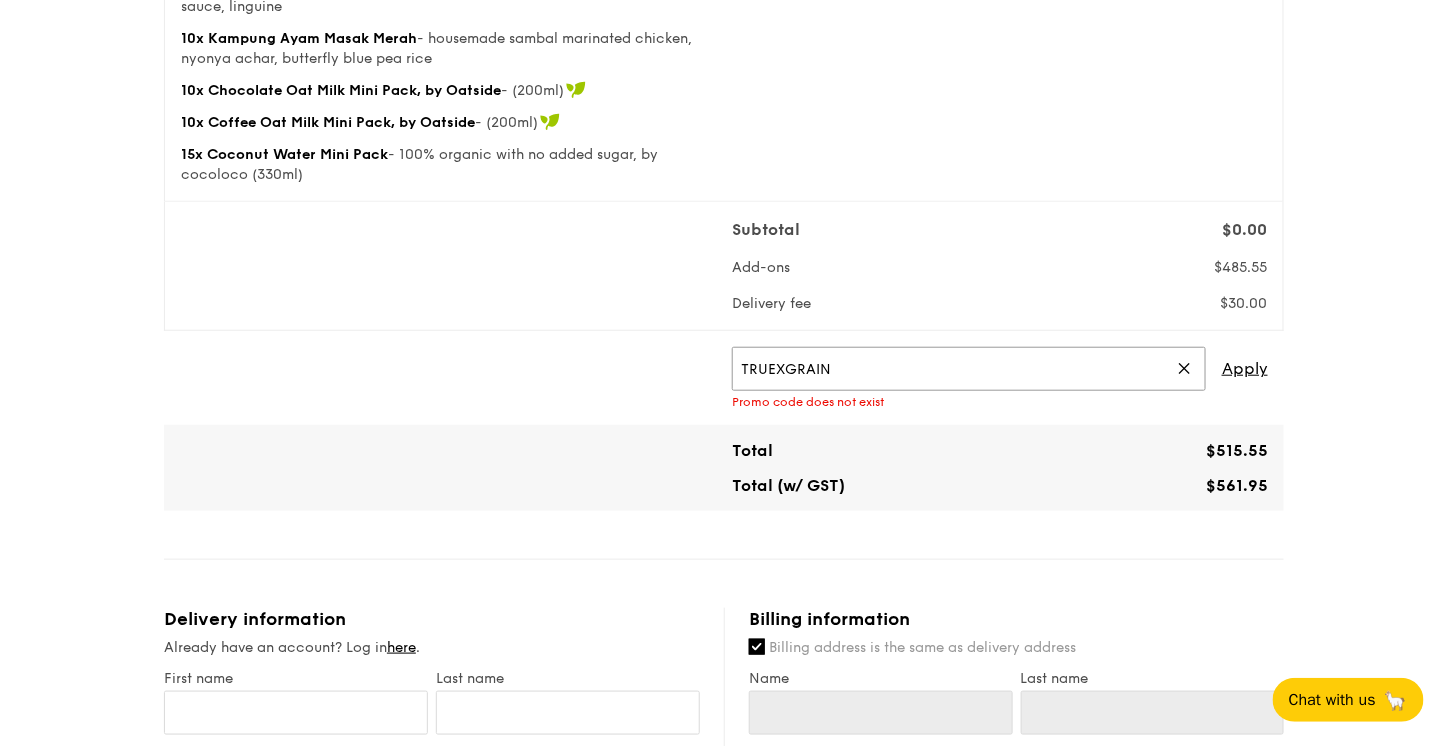 click on "TRUEXGRAIN" at bounding box center (969, 369) 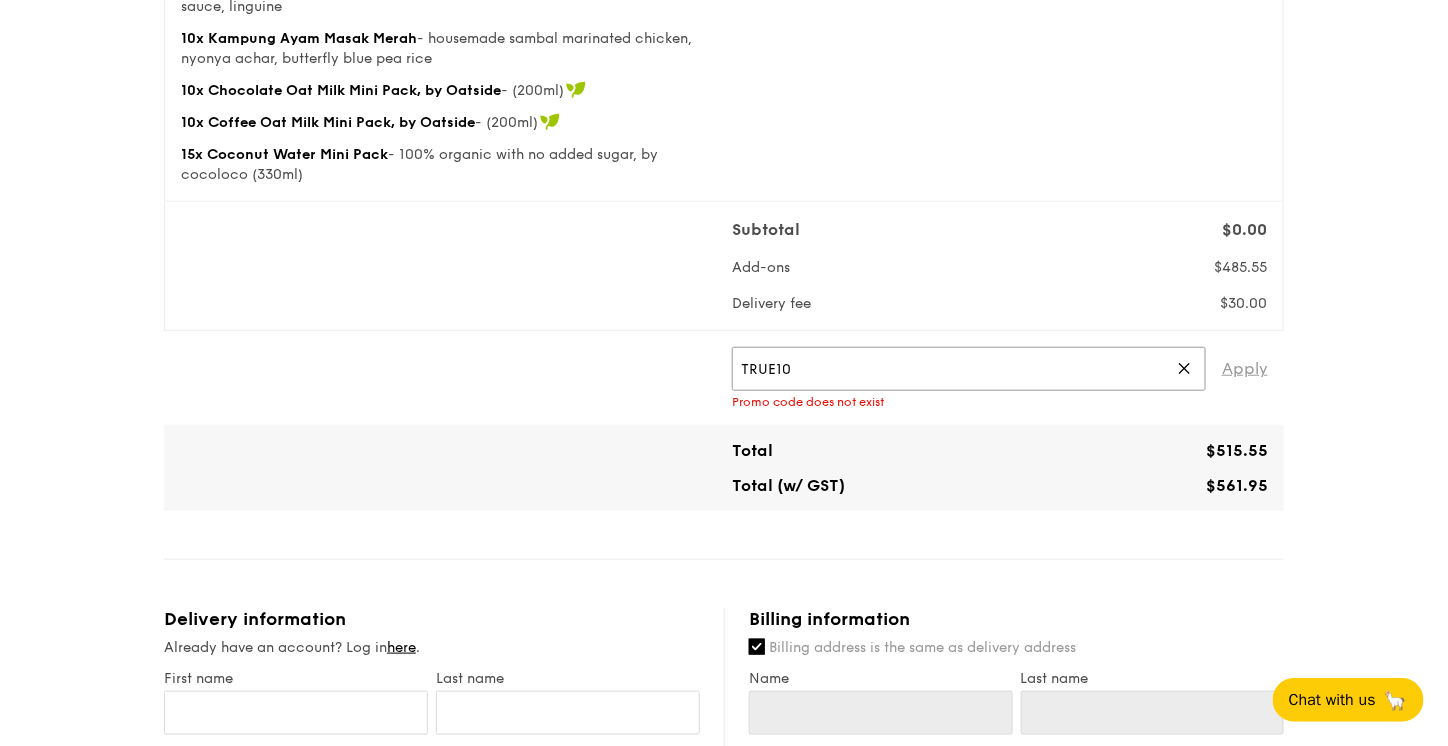 type on "TRUE10" 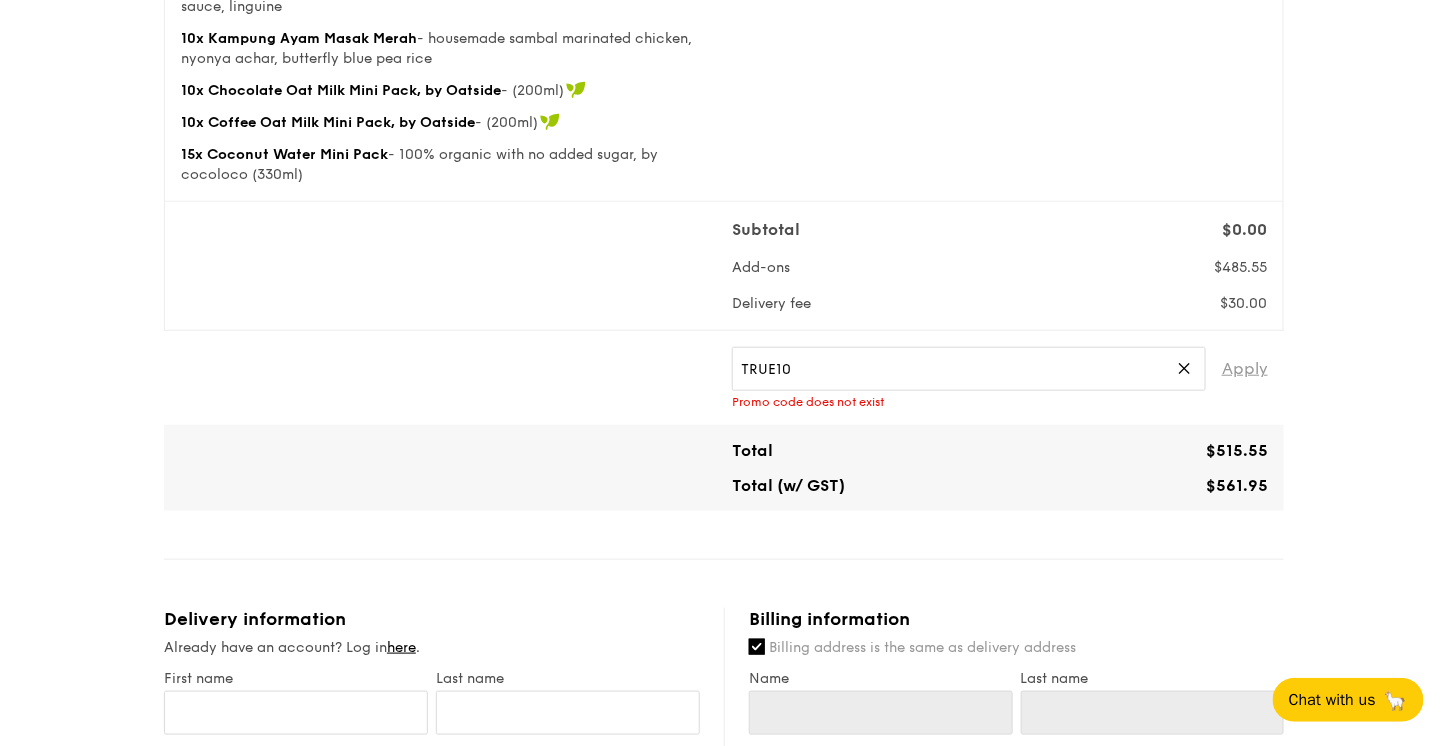 click on "Apply" at bounding box center [1245, 369] 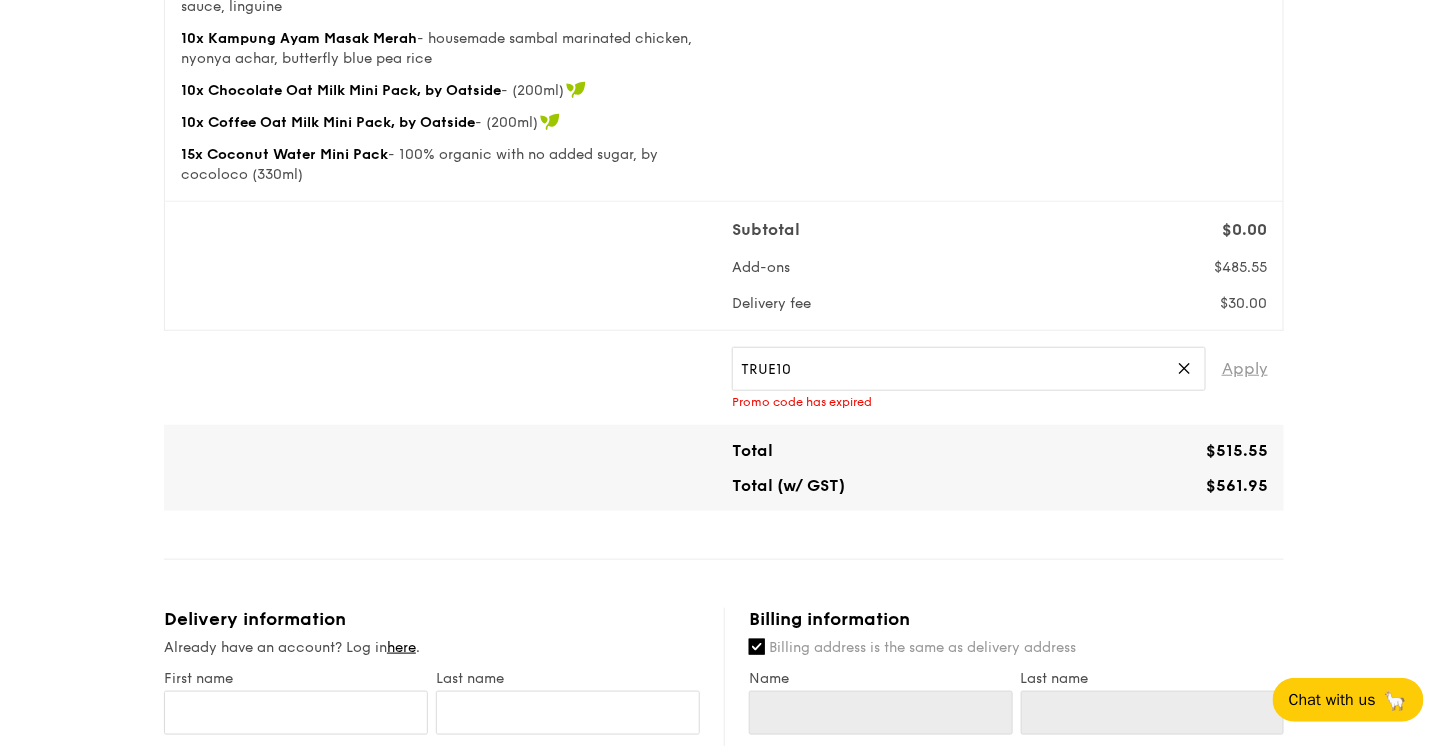 click on "Apply" at bounding box center (1245, 369) 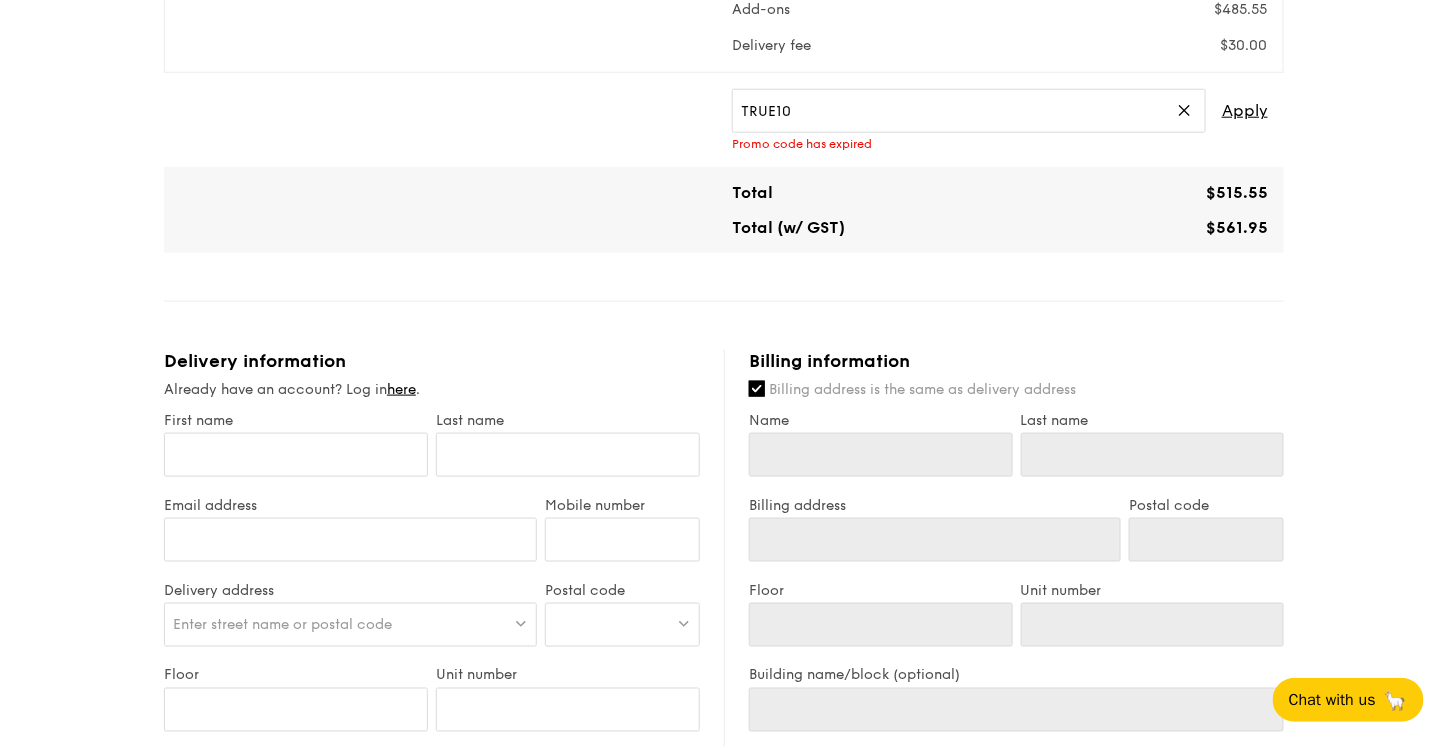 scroll, scrollTop: 625, scrollLeft: 0, axis: vertical 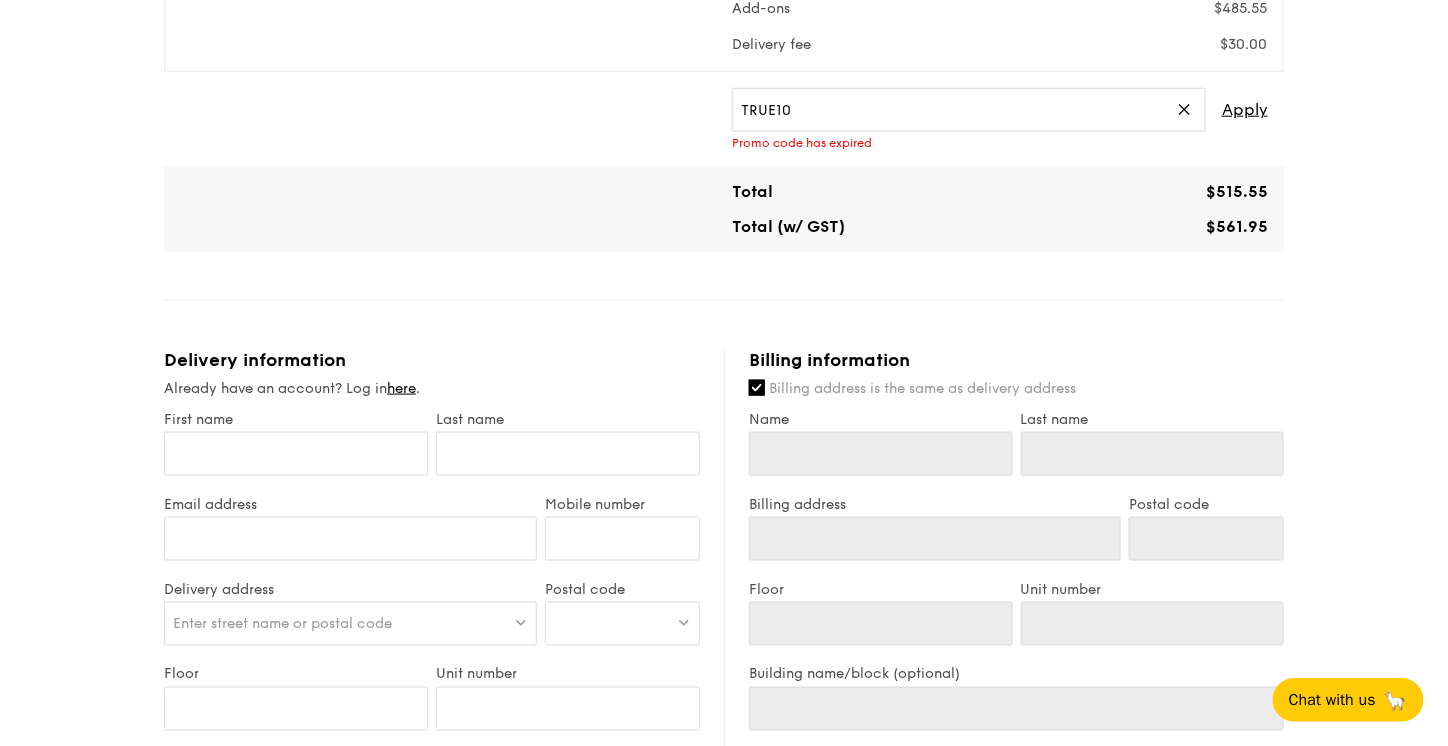 click on "Billing address is the same as delivery address" at bounding box center (1016, 389) 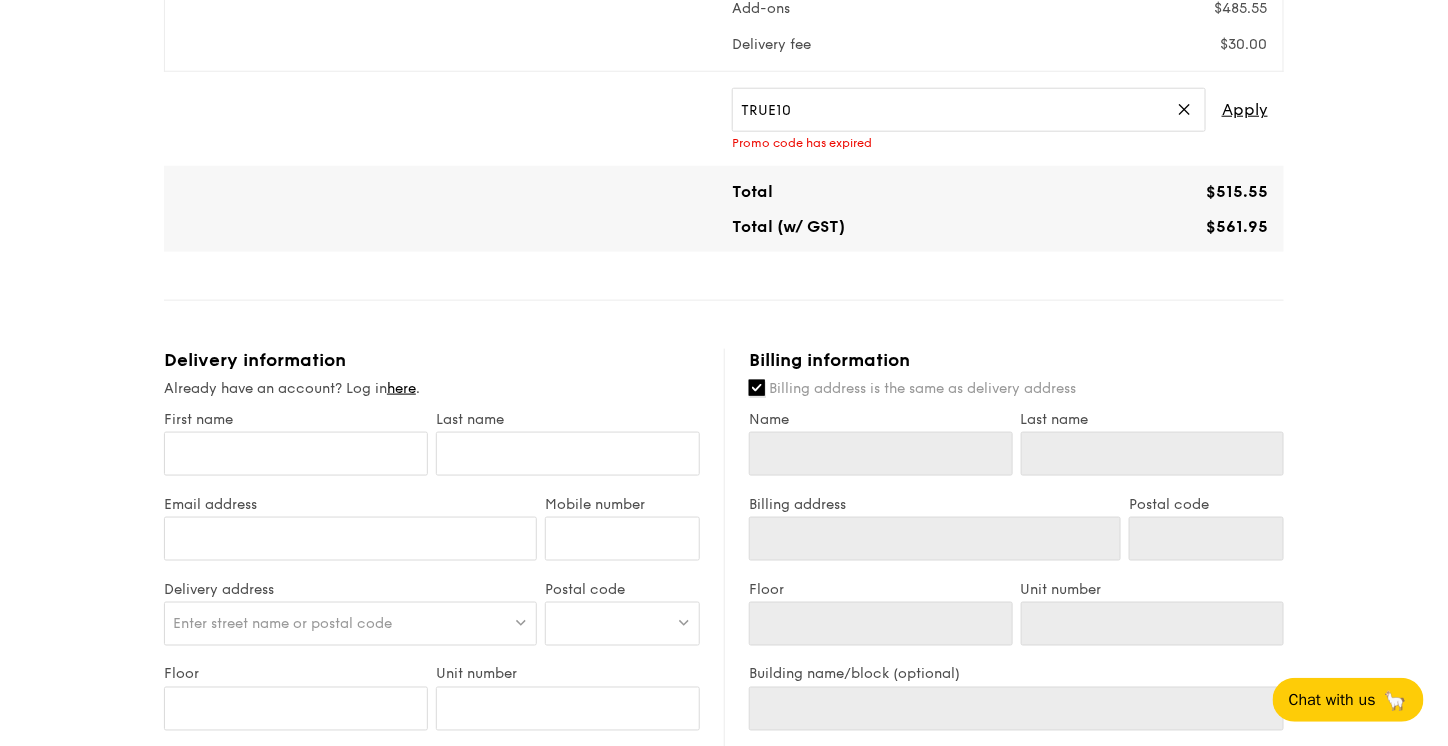 click on "Billing address is the same as delivery address" at bounding box center (757, 388) 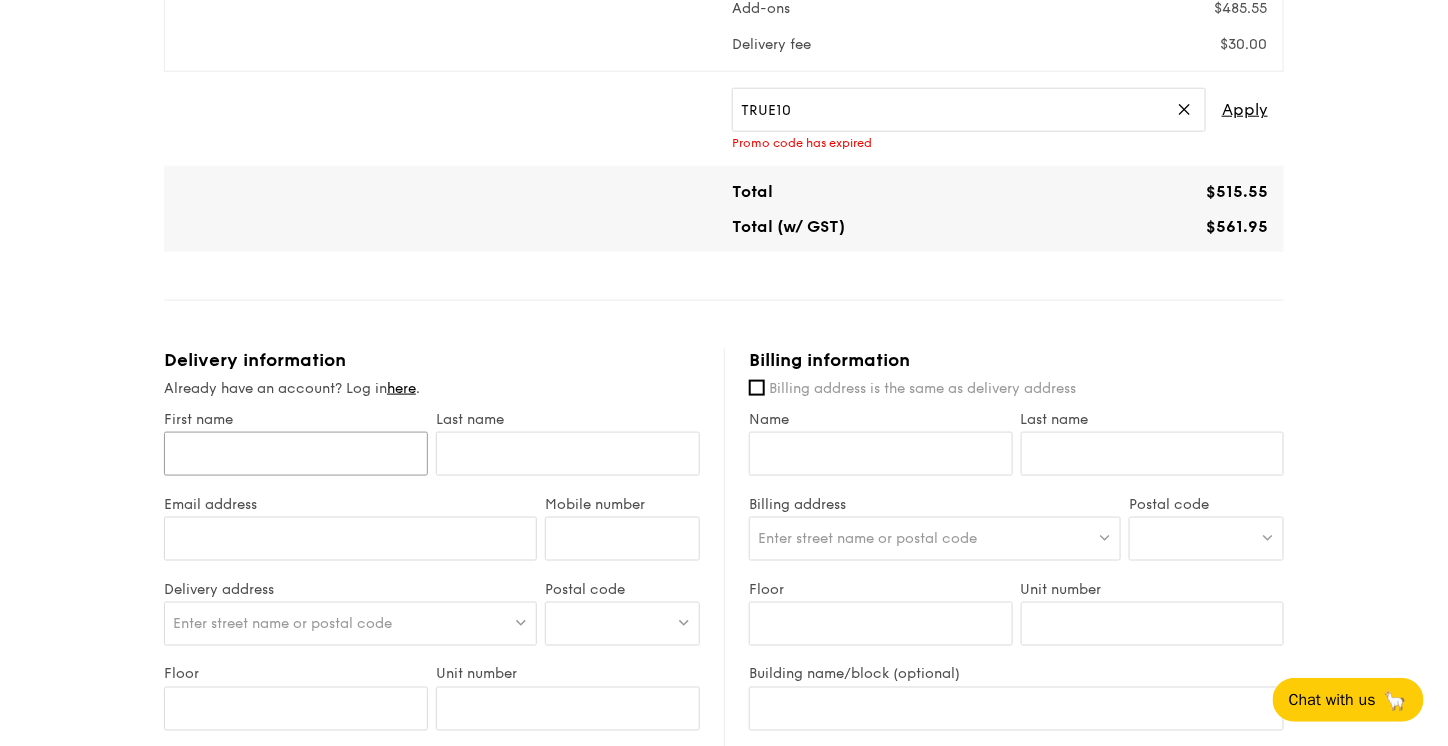 click on "First name" at bounding box center (296, 454) 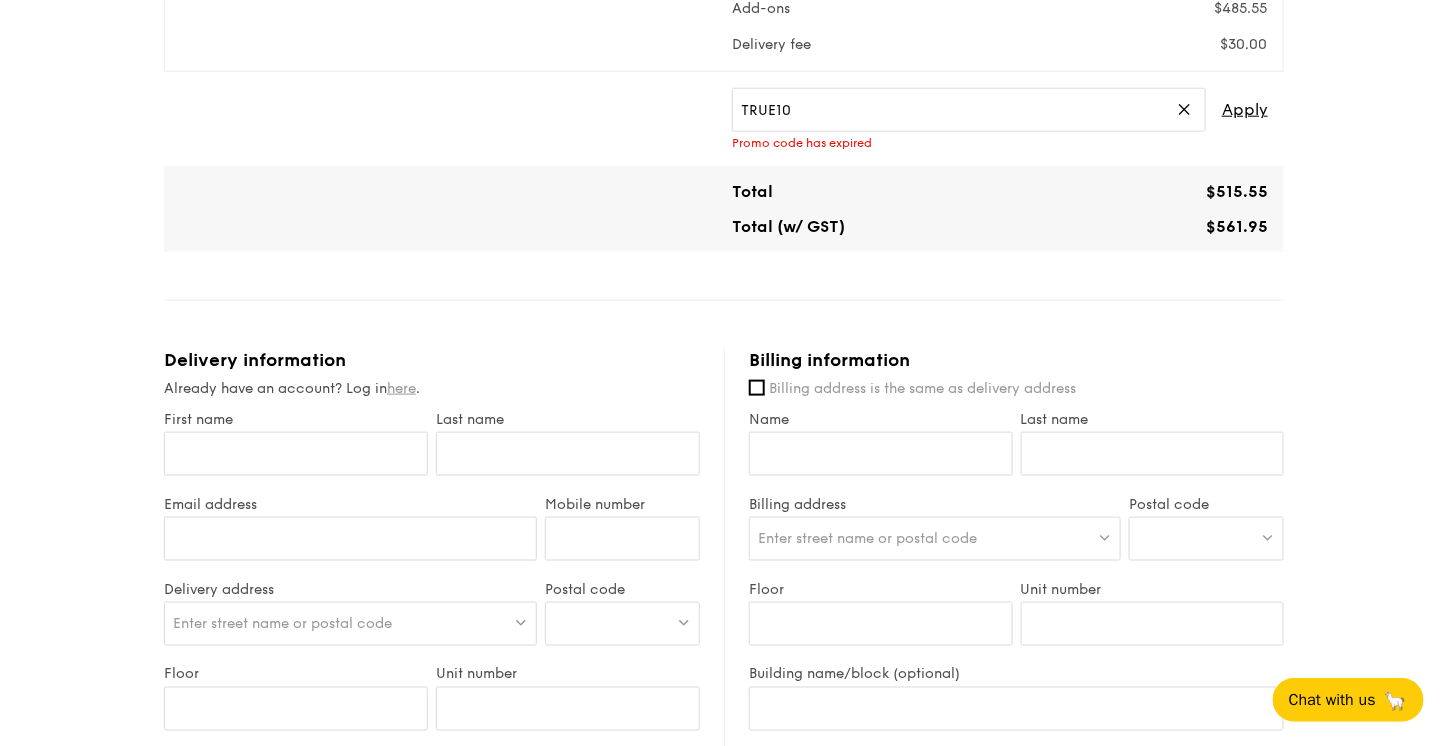 click on "here" at bounding box center [401, 388] 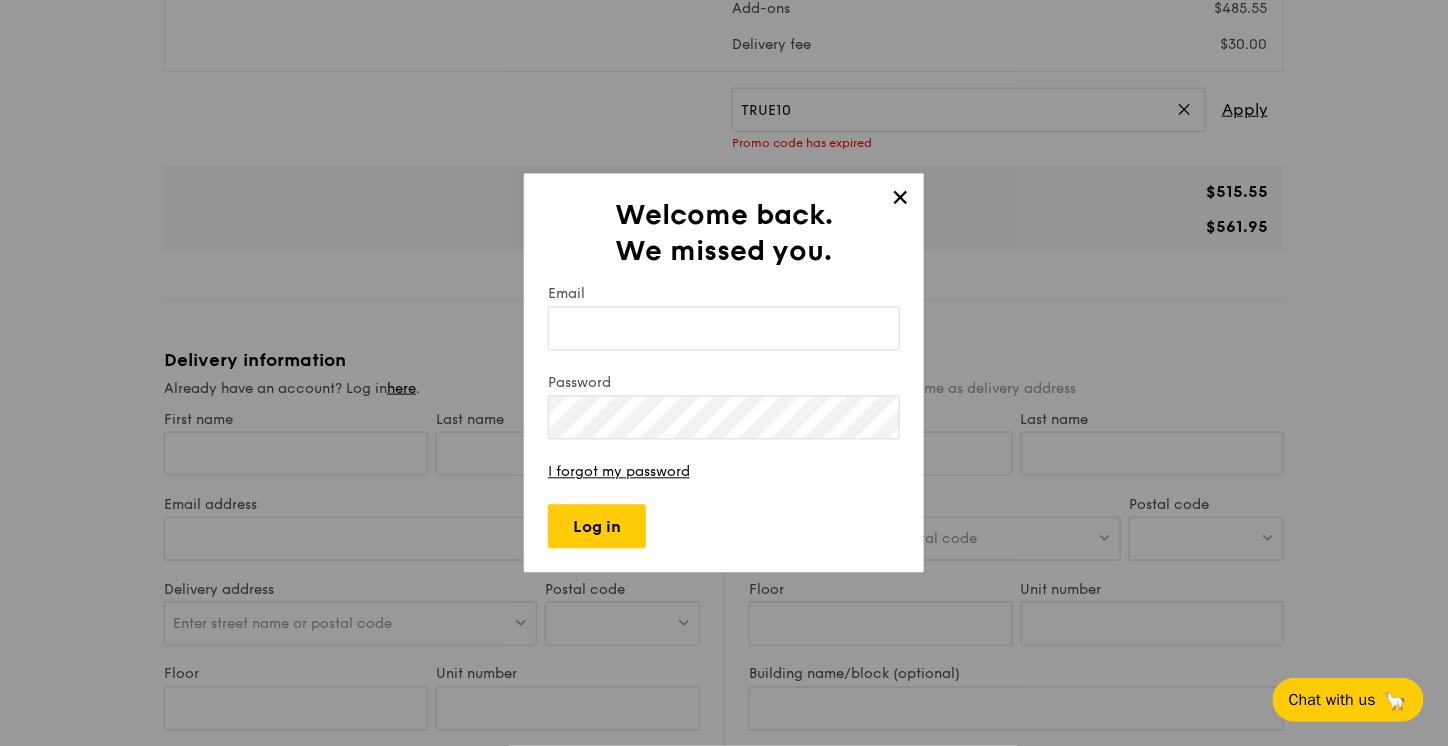 click on "Email" at bounding box center (724, 329) 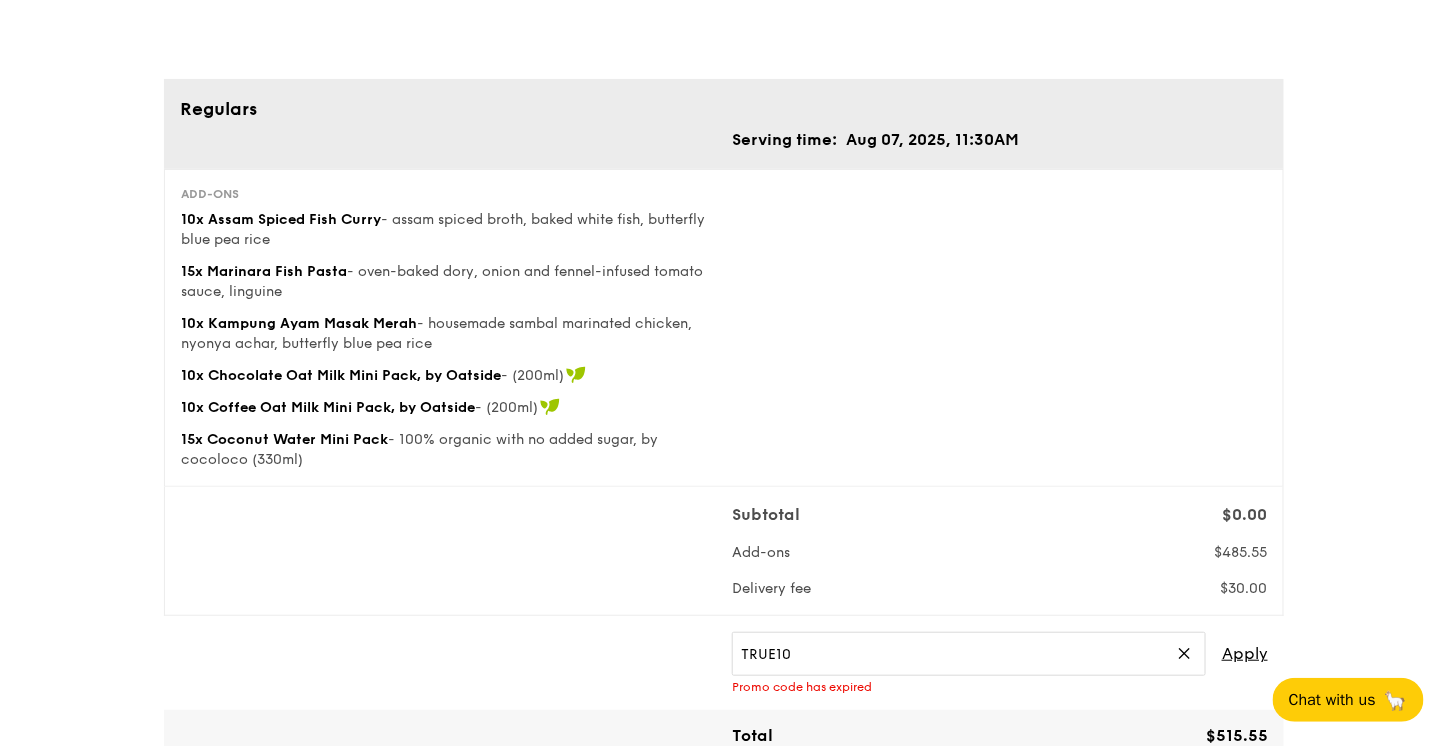 scroll, scrollTop: 0, scrollLeft: 0, axis: both 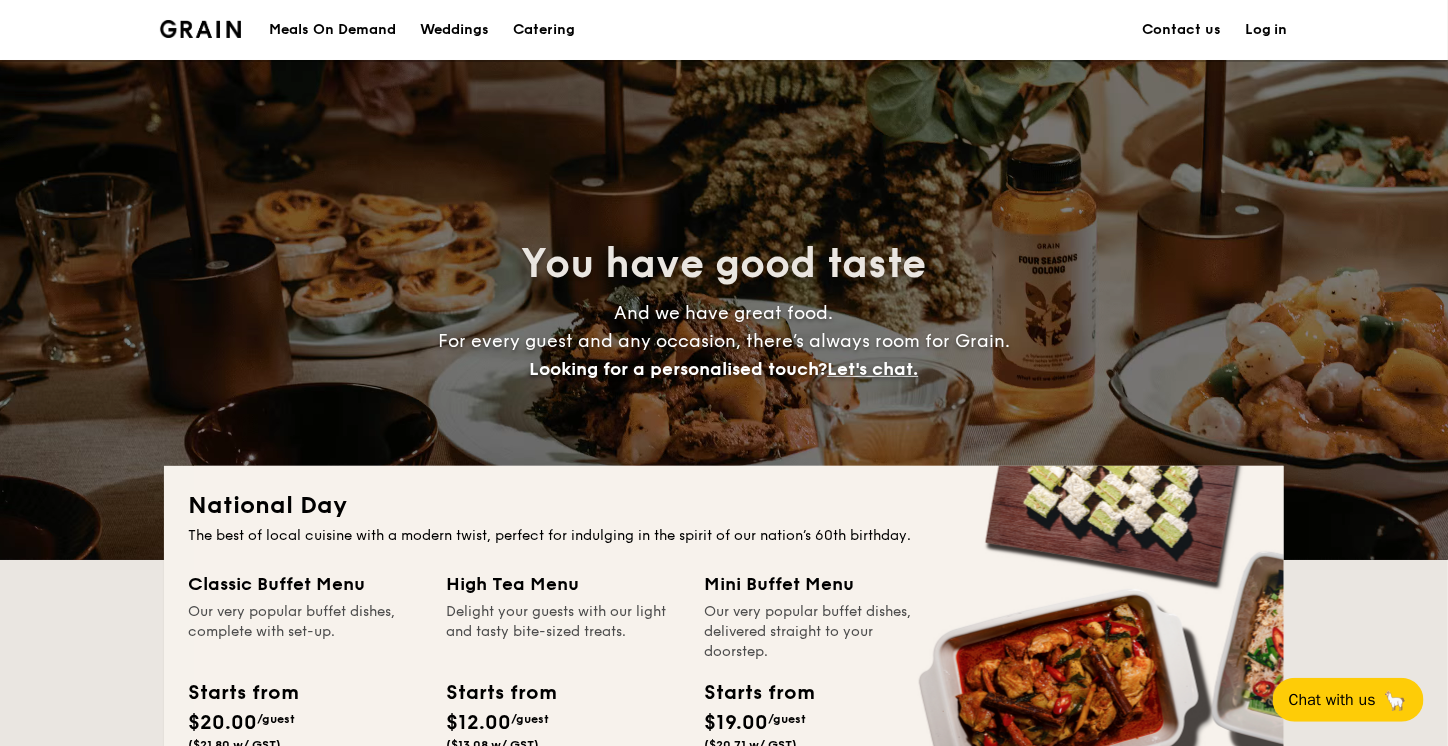 click on "Log in" at bounding box center [1266, 30] 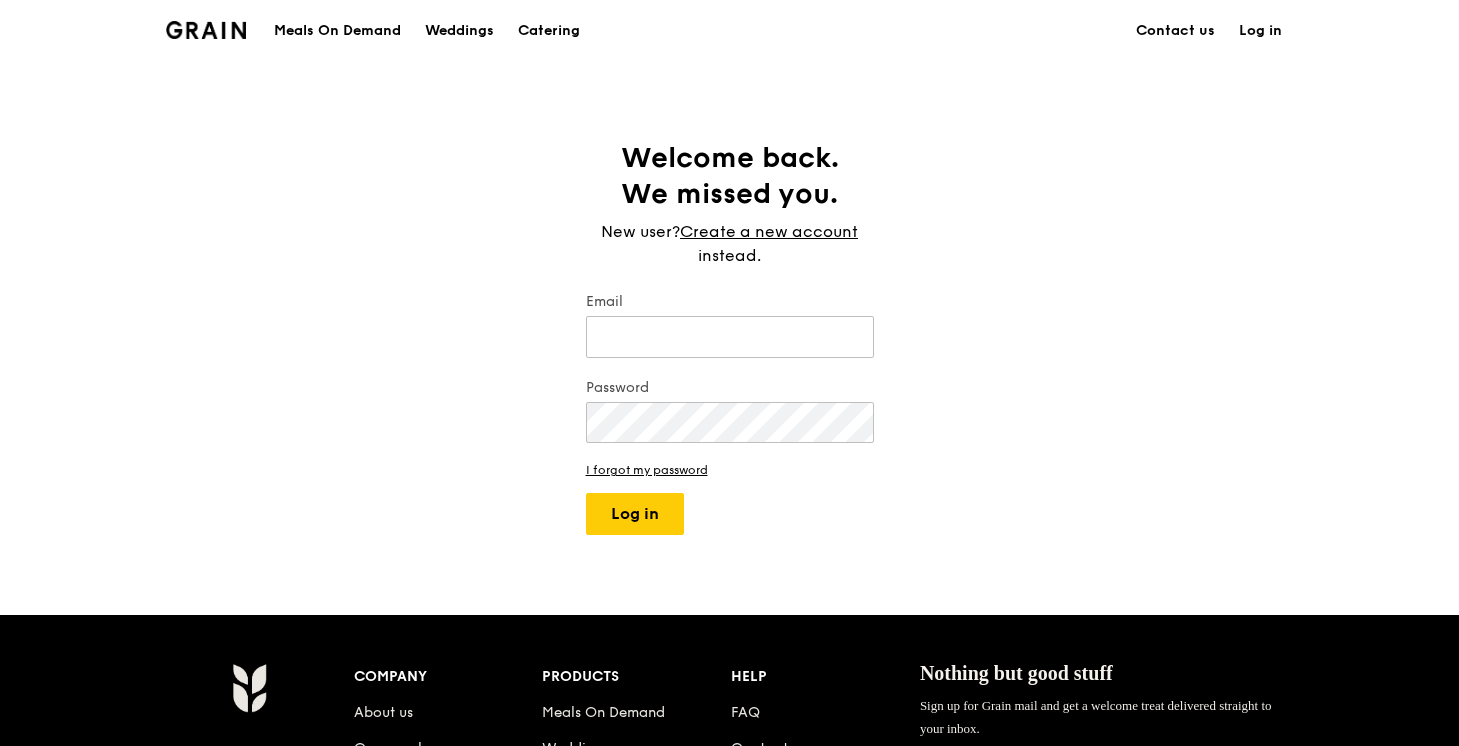 scroll, scrollTop: 0, scrollLeft: 0, axis: both 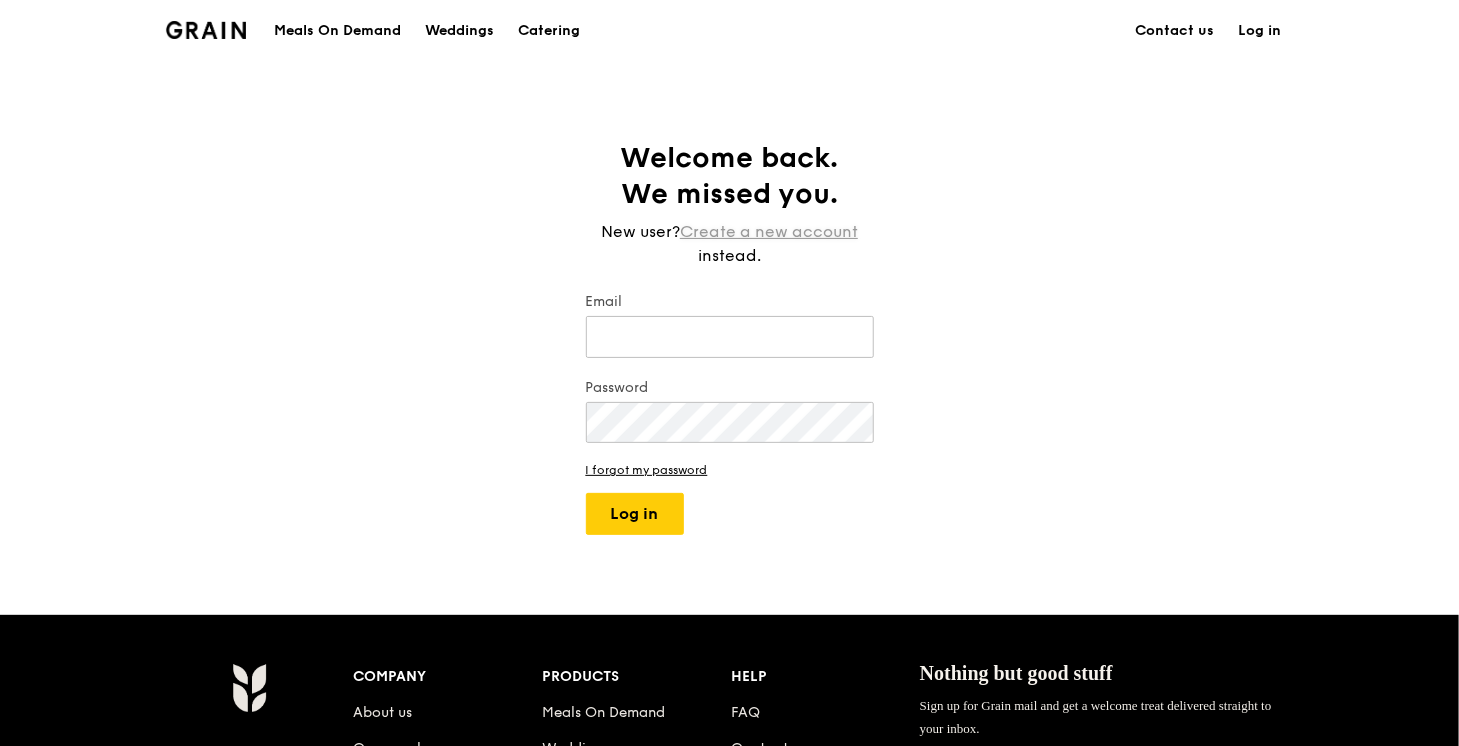 click on "Create a new account" at bounding box center (769, 232) 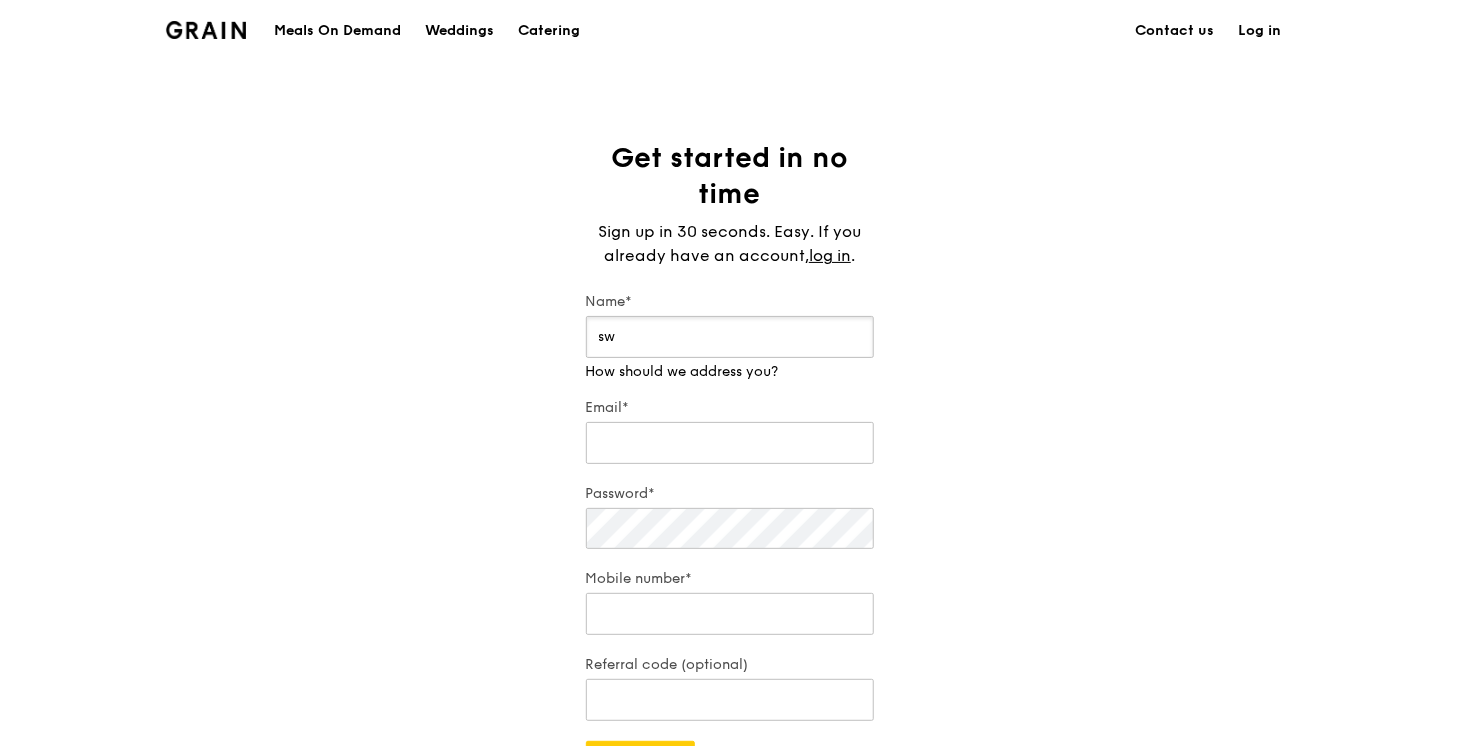 type on "sw" 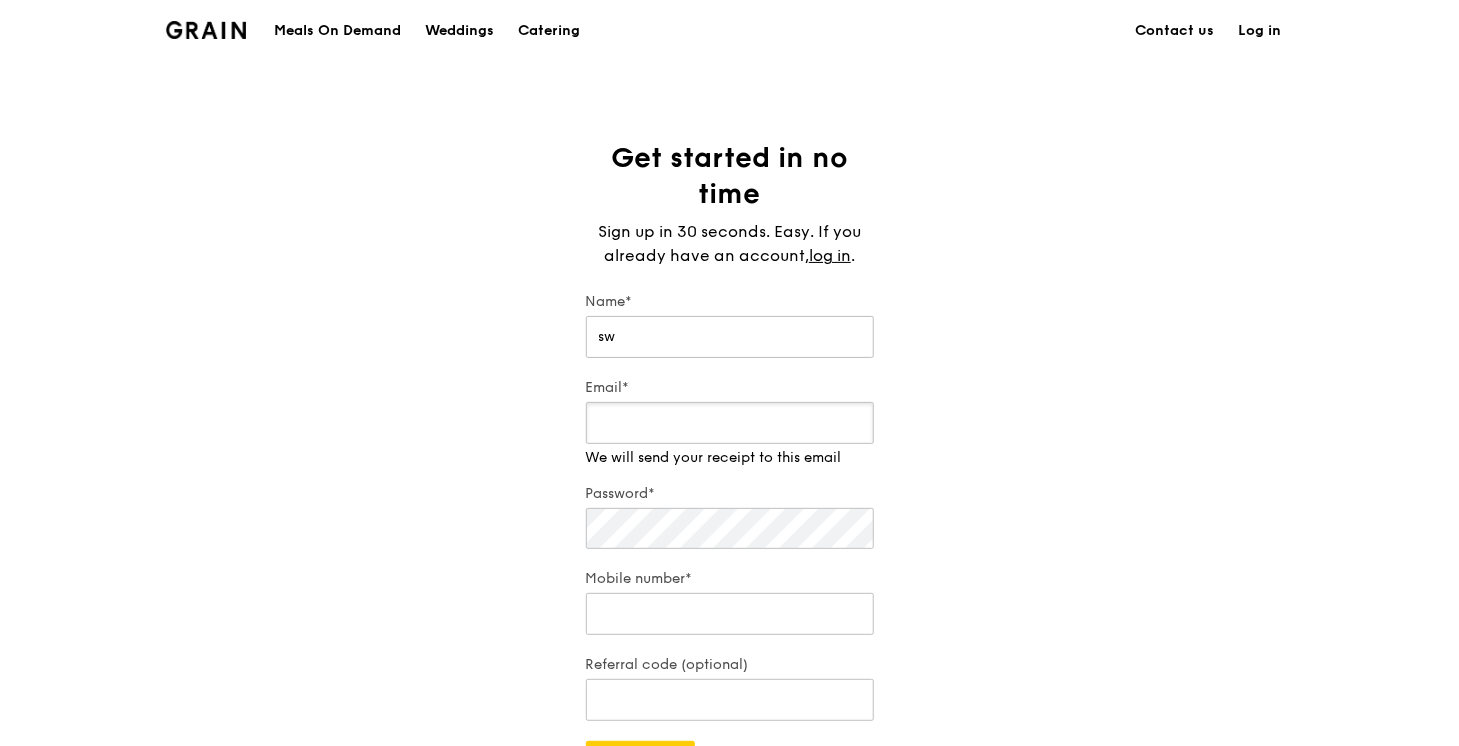 paste on "[EMAIL]" 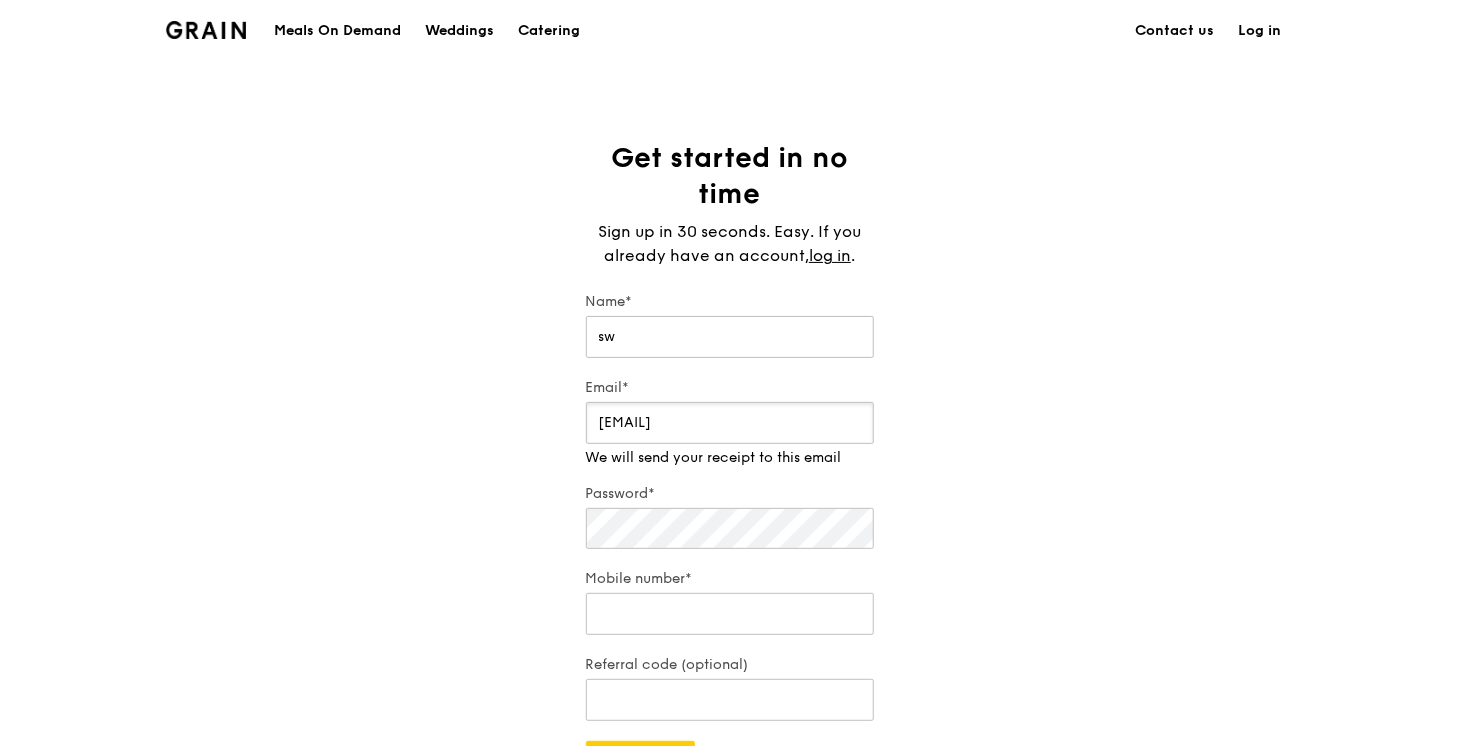 type on "[EMAIL]" 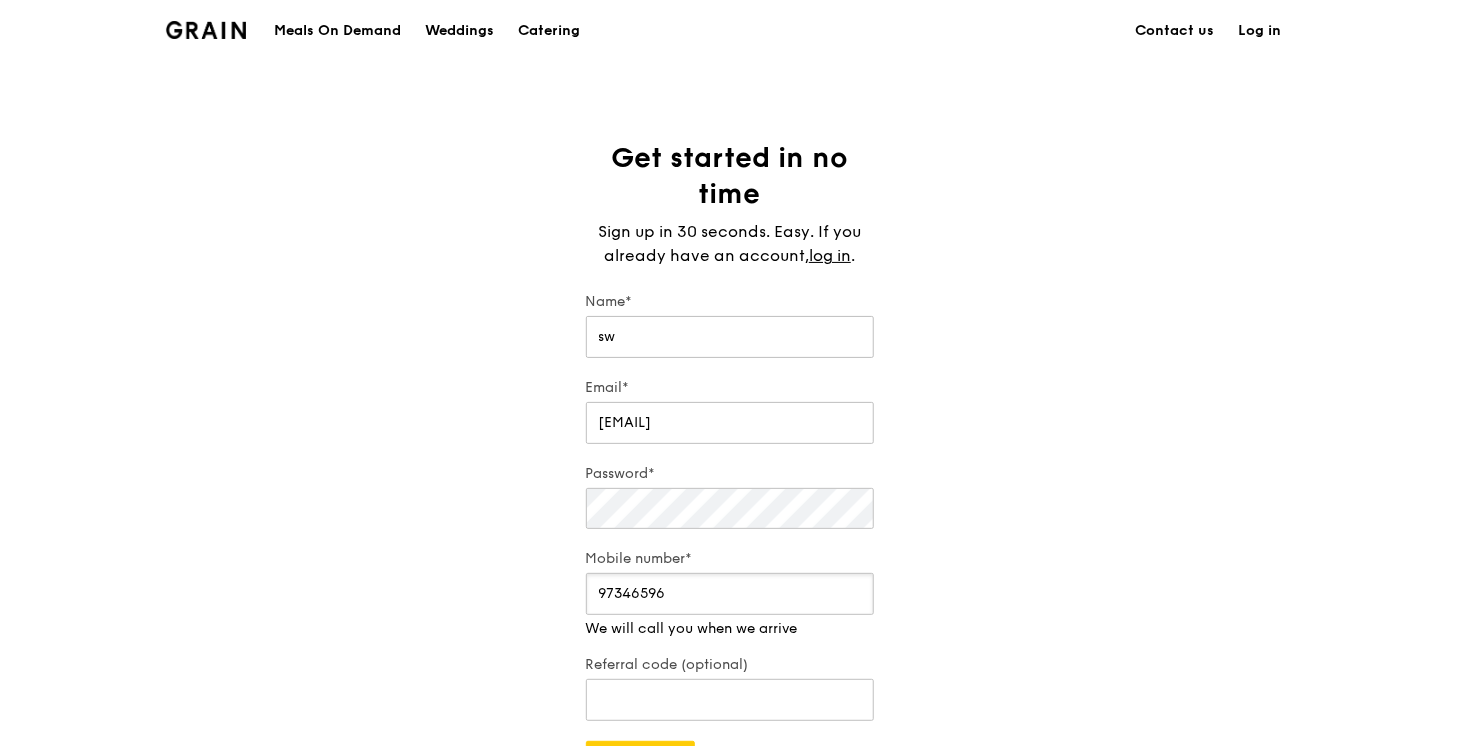 type on "97346596" 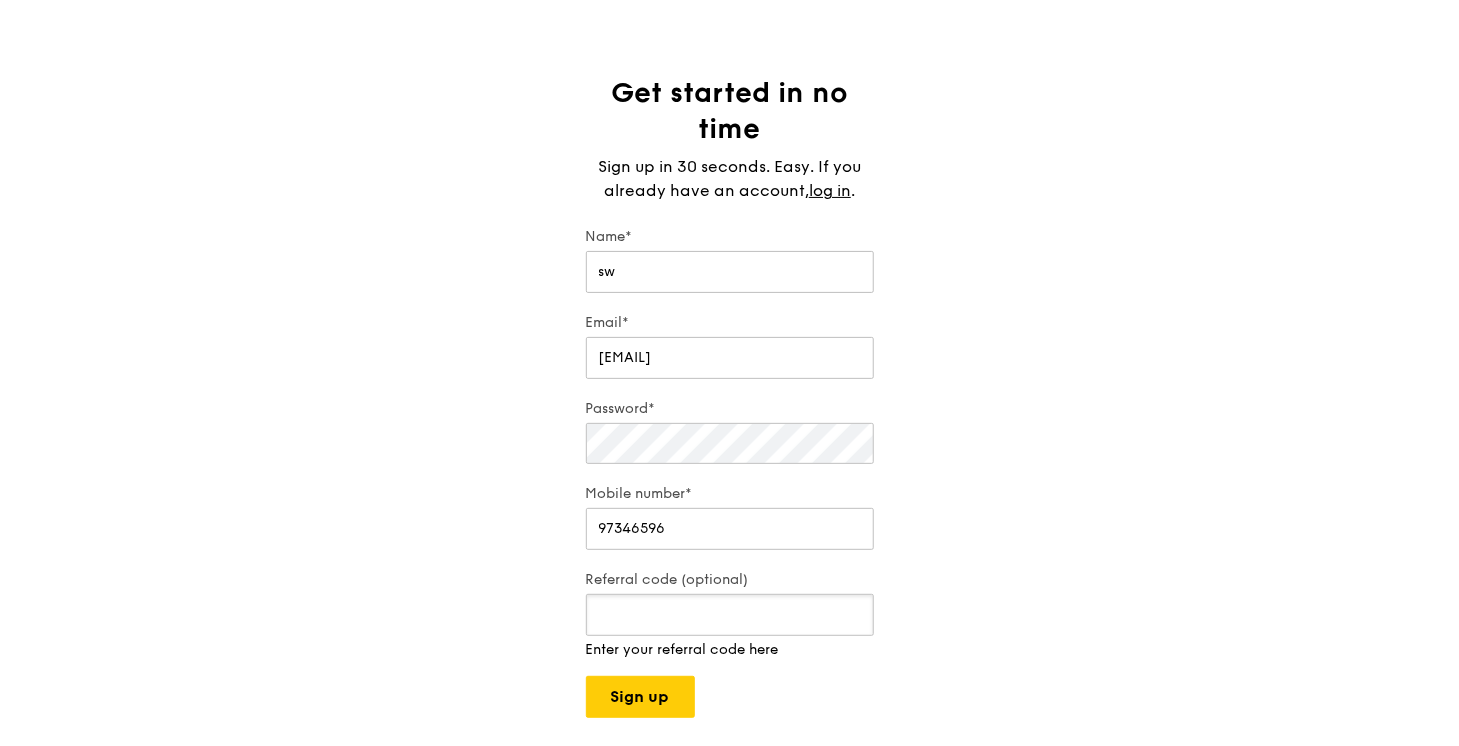 scroll, scrollTop: 72, scrollLeft: 0, axis: vertical 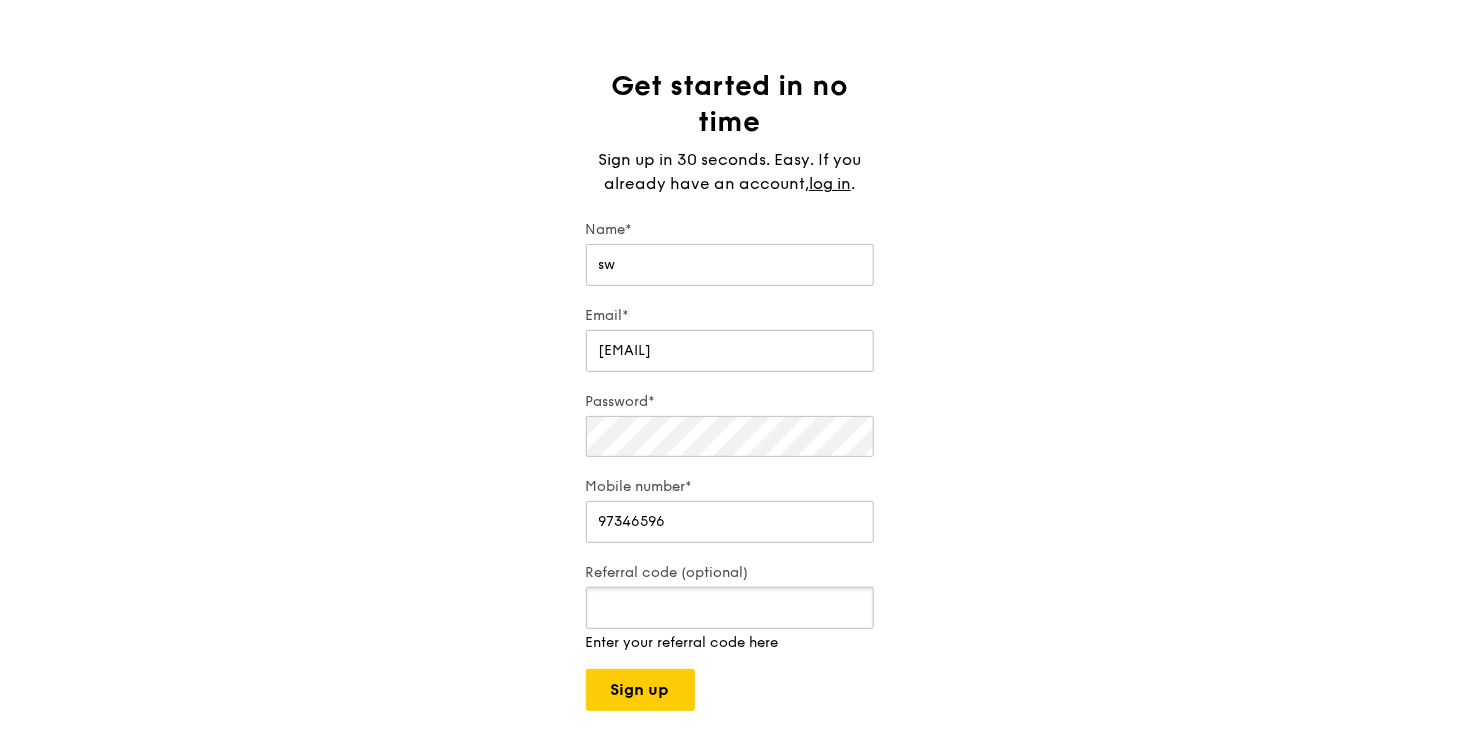 paste on "[EMAIL]" 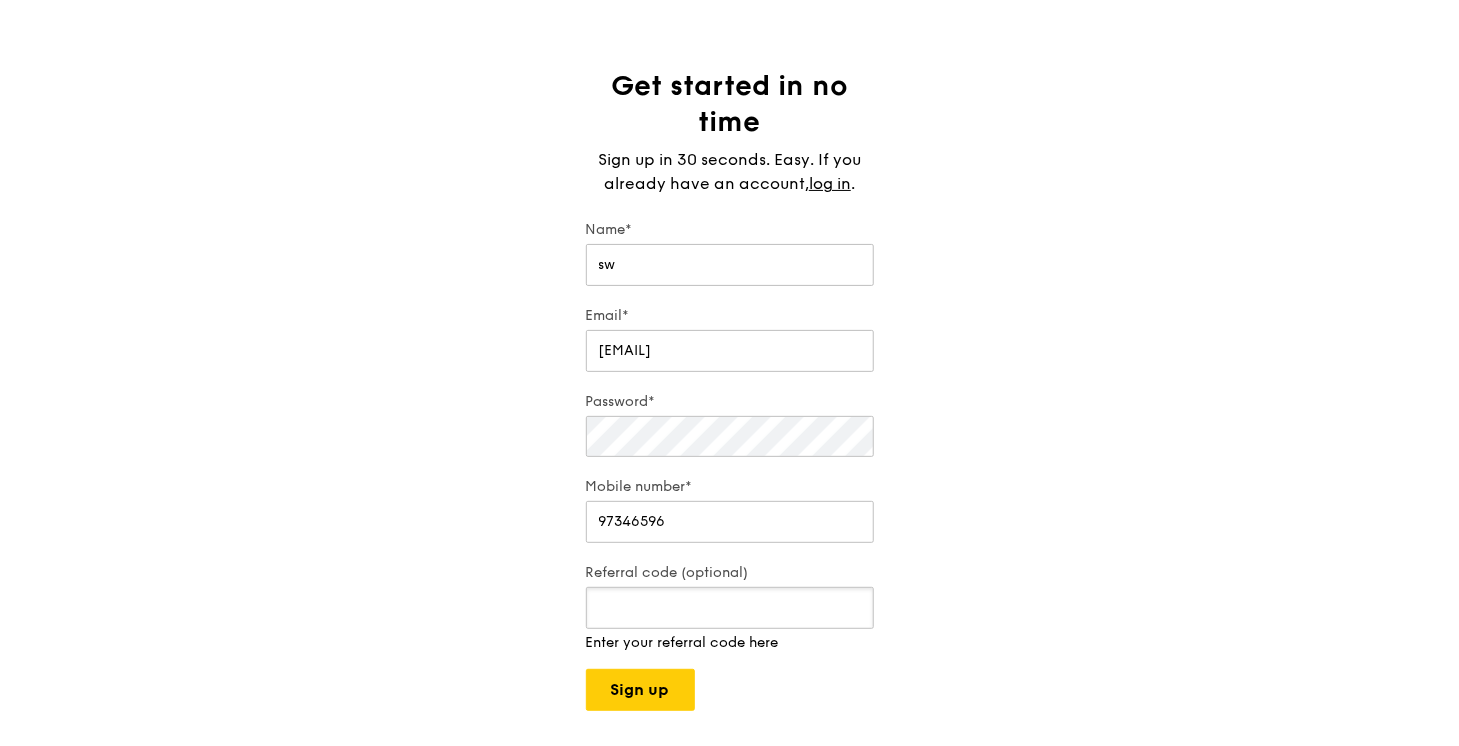 paste on "RF277205" 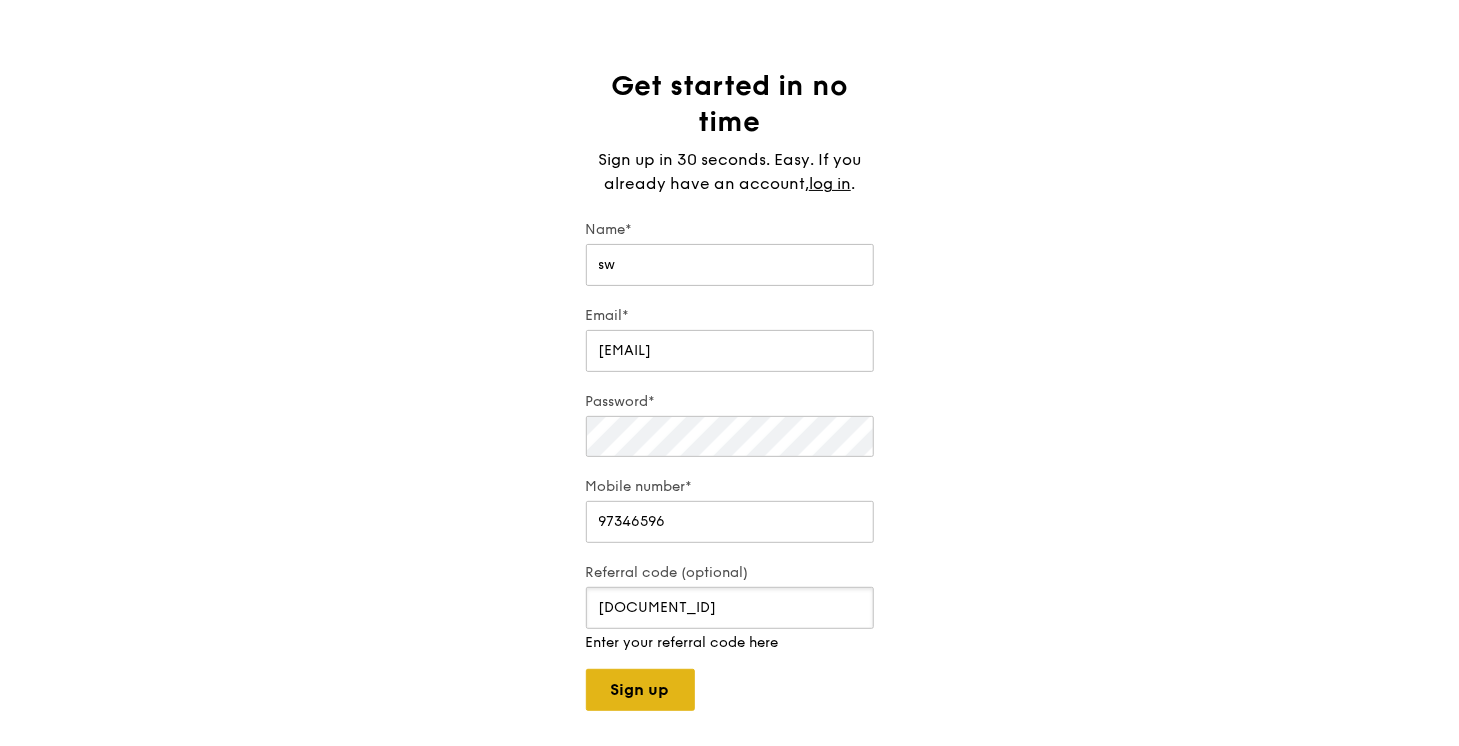 type on "RF277205" 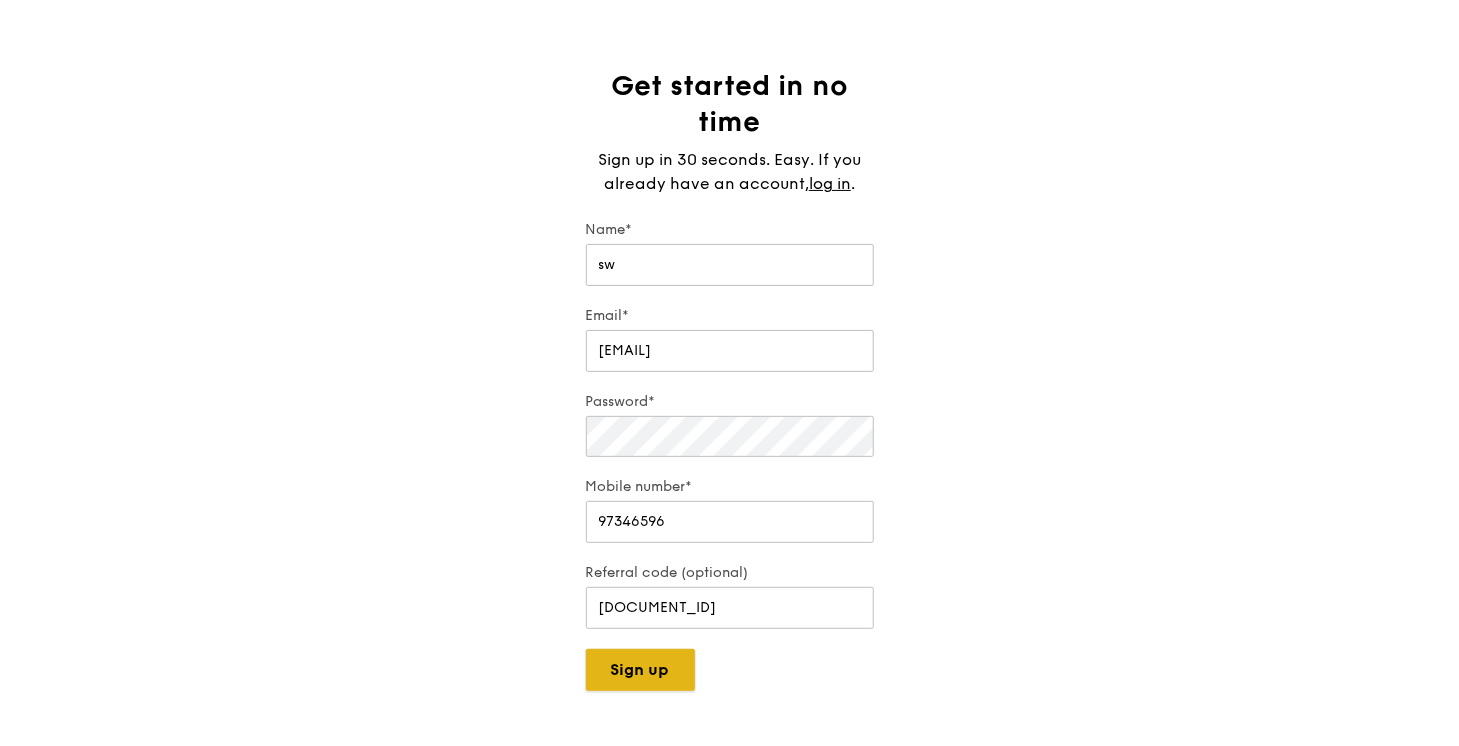 click on "Sign up" at bounding box center (640, 670) 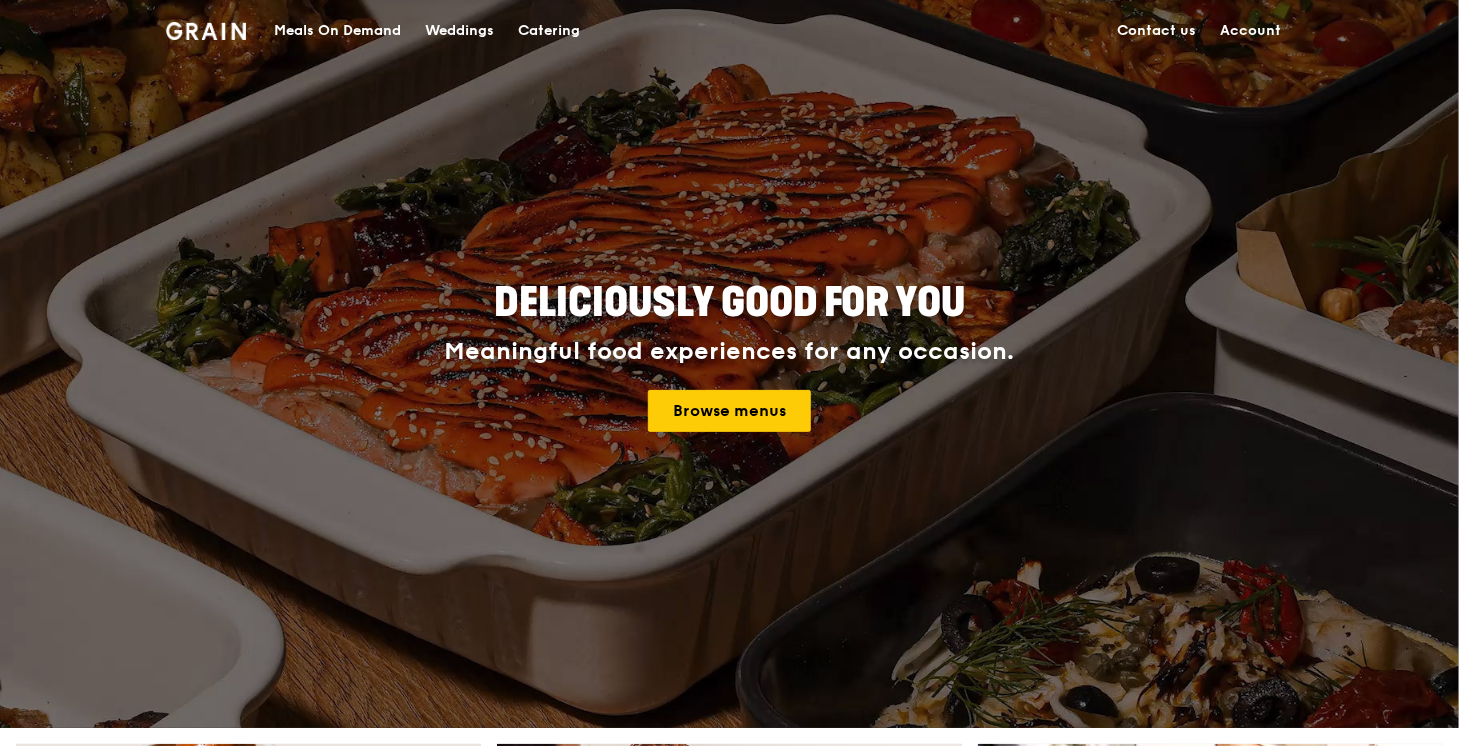 scroll, scrollTop: 0, scrollLeft: 0, axis: both 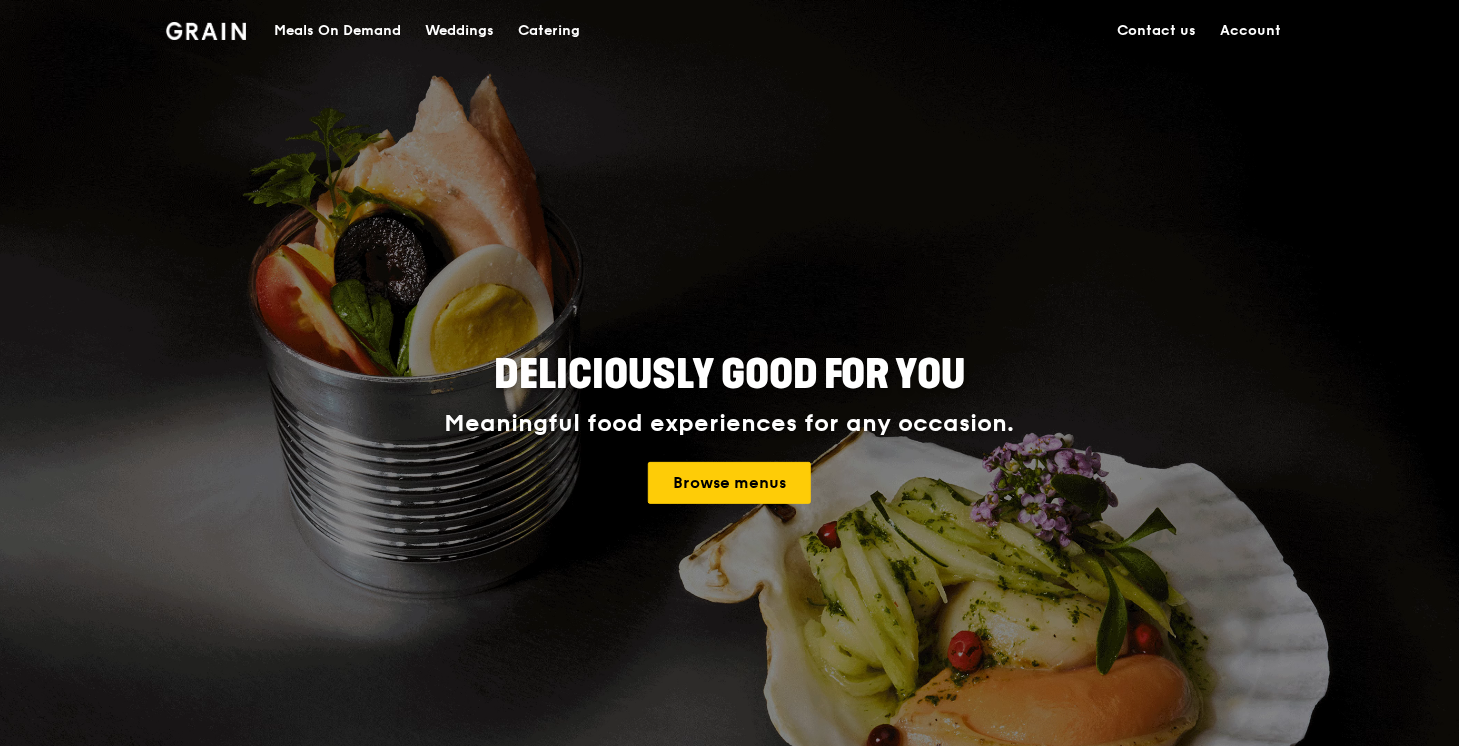 click on "Contact us" at bounding box center [1157, 31] 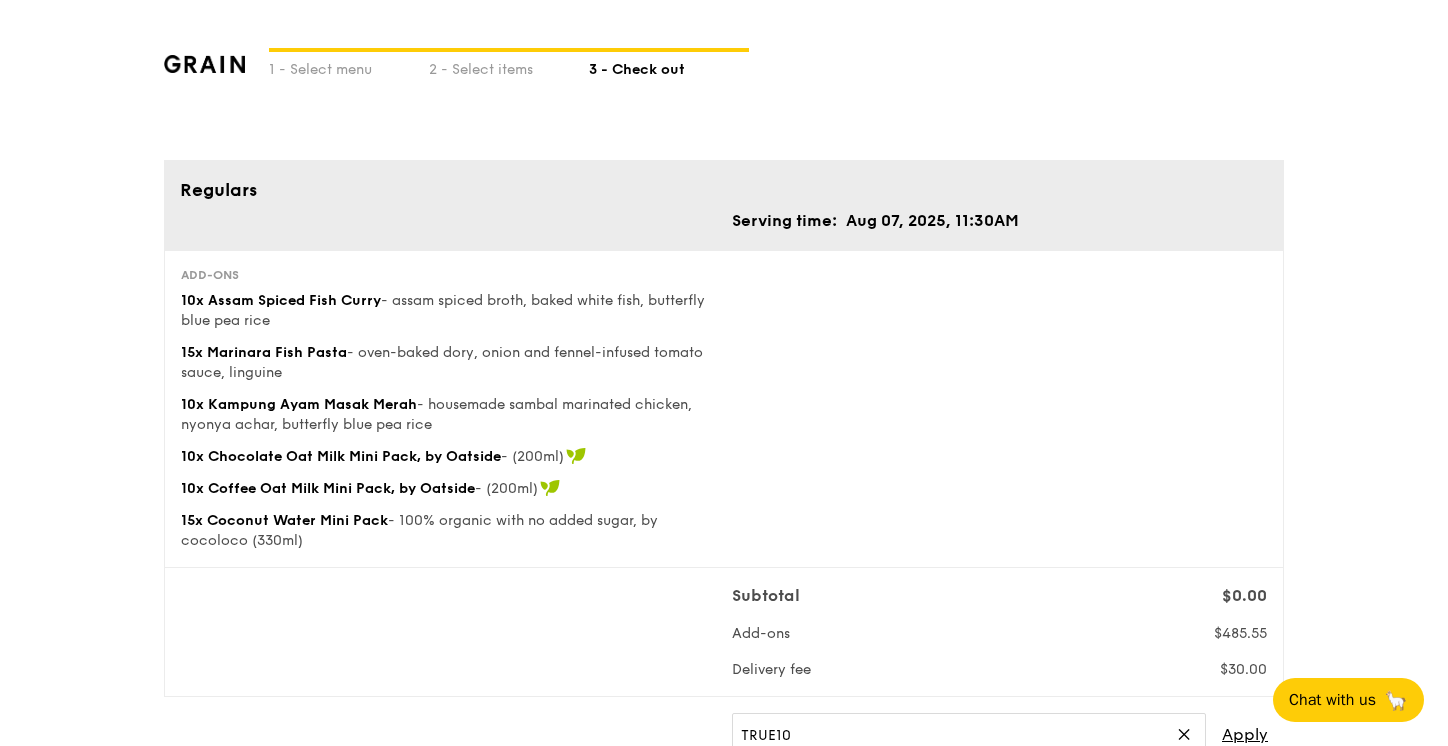 scroll, scrollTop: 0, scrollLeft: 0, axis: both 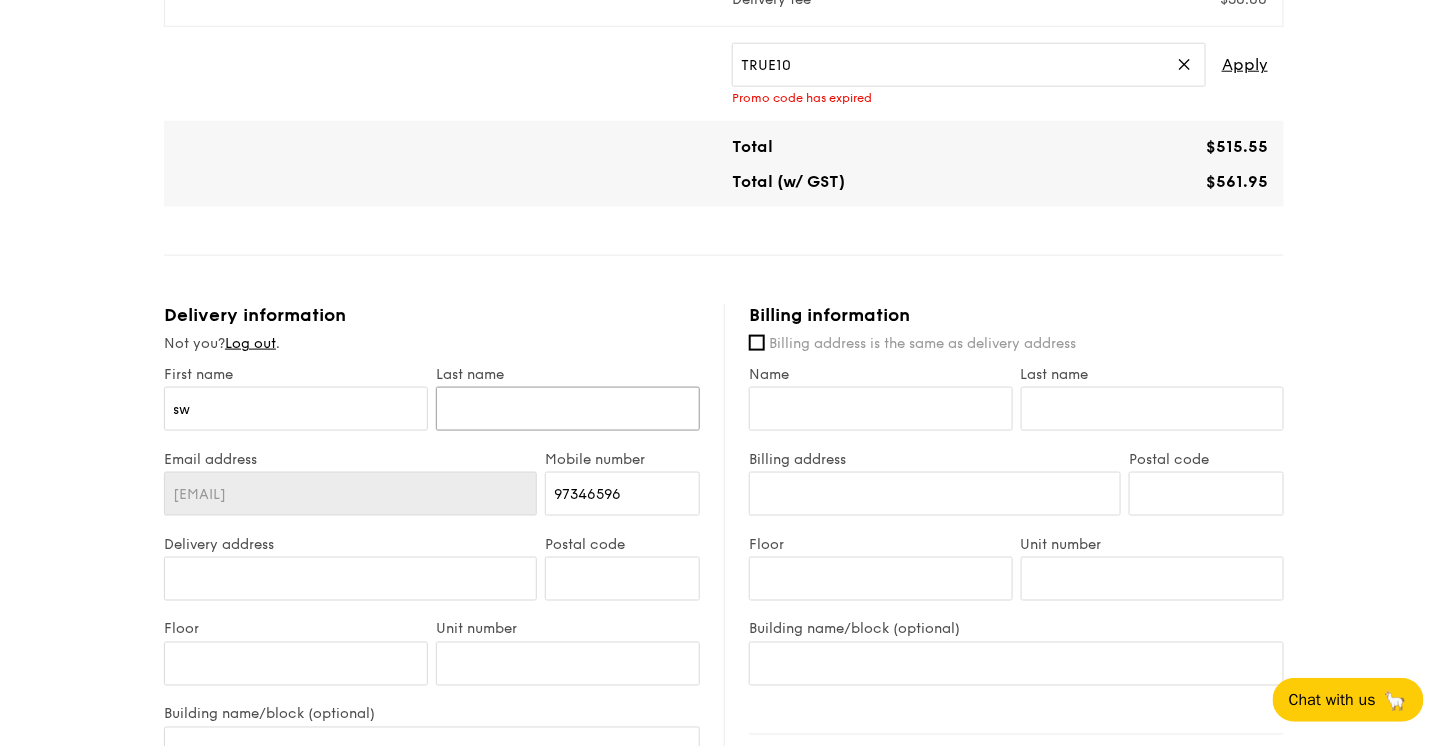 click at bounding box center [568, 409] 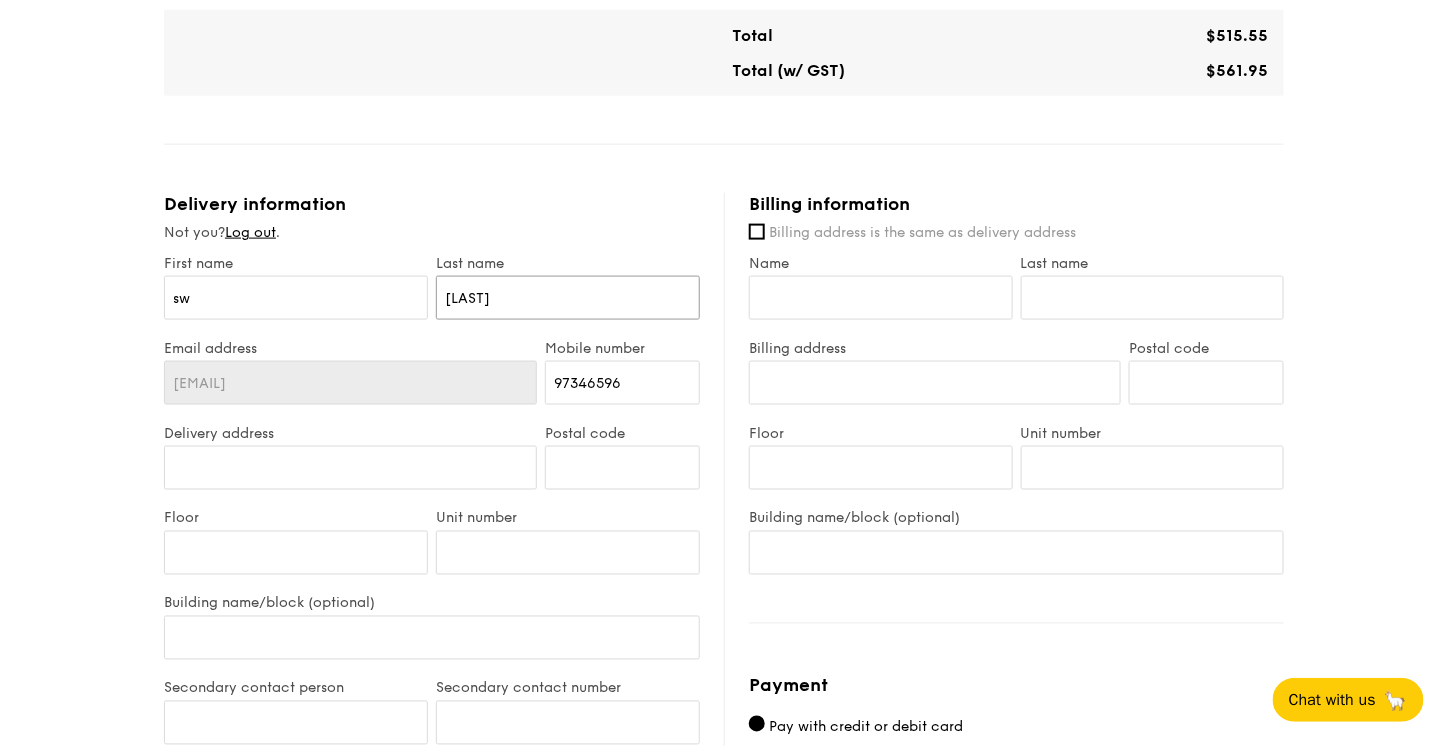 scroll, scrollTop: 782, scrollLeft: 0, axis: vertical 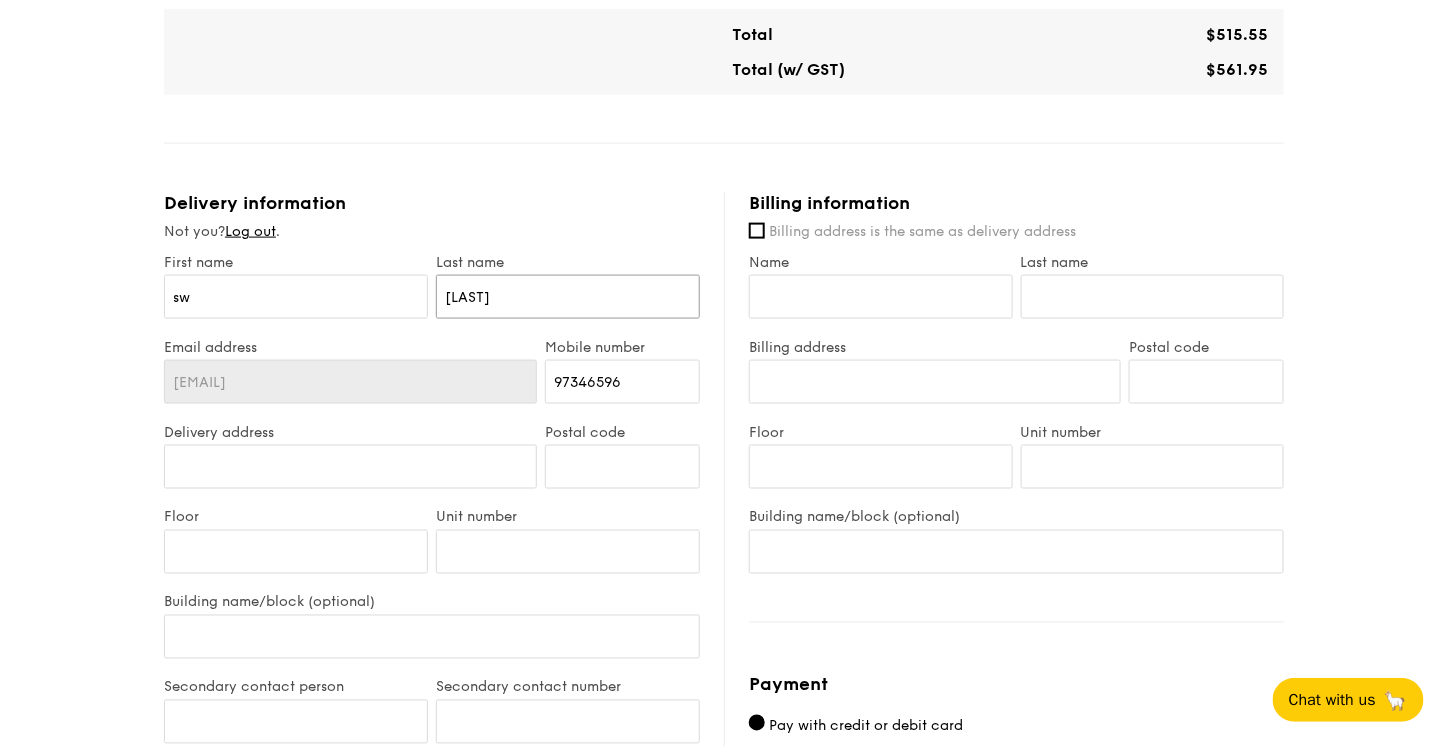 type on "wong" 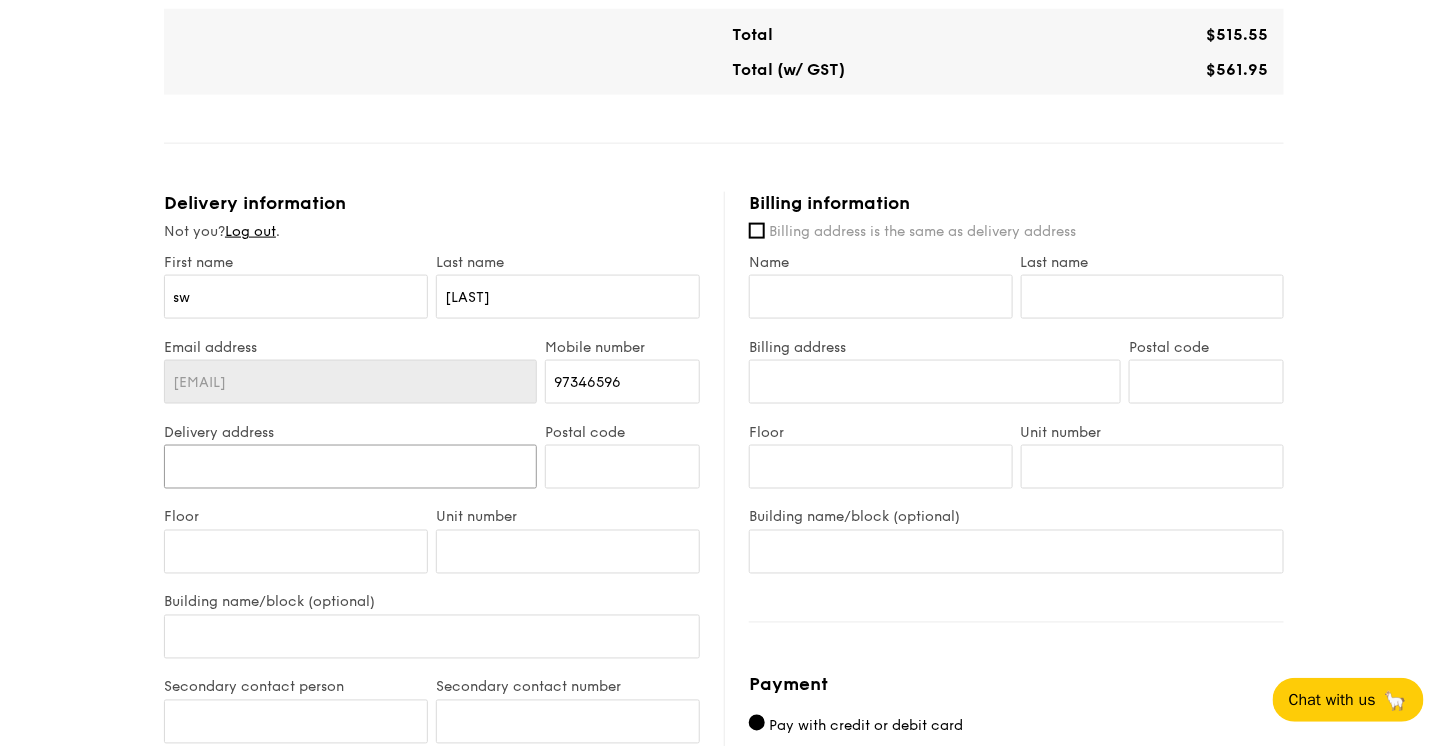 click on "Delivery address" at bounding box center (350, 467) 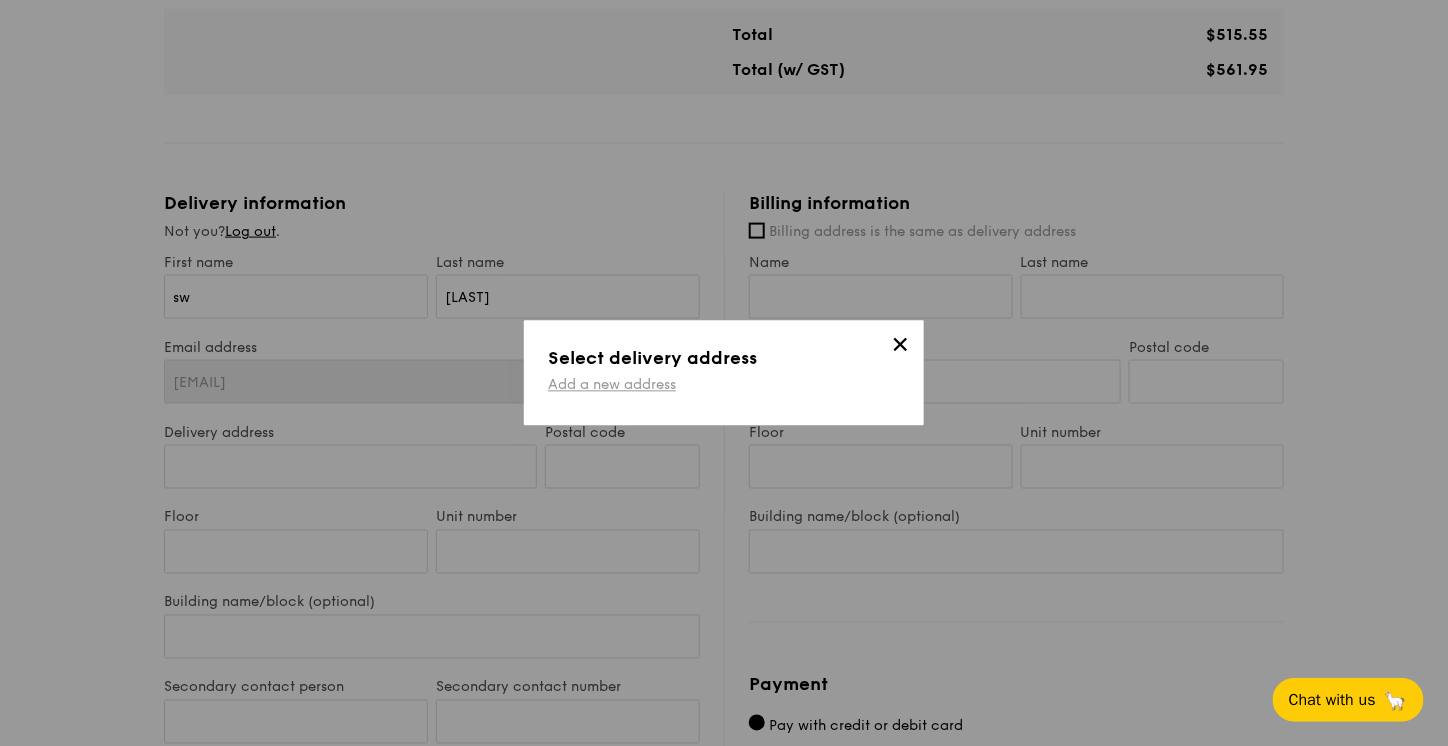 click on "Add a new address" at bounding box center [612, 385] 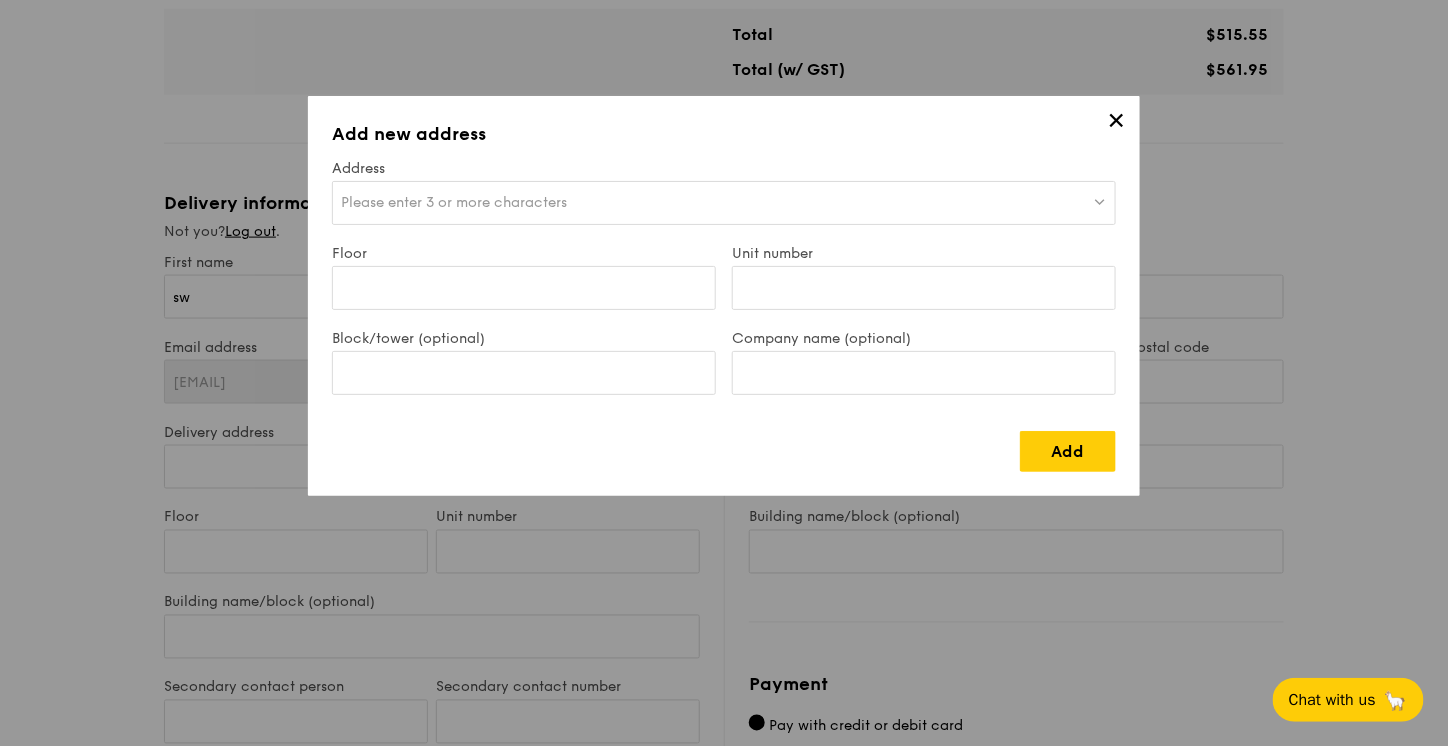click on "Please enter 3 or more characters" at bounding box center [724, 203] 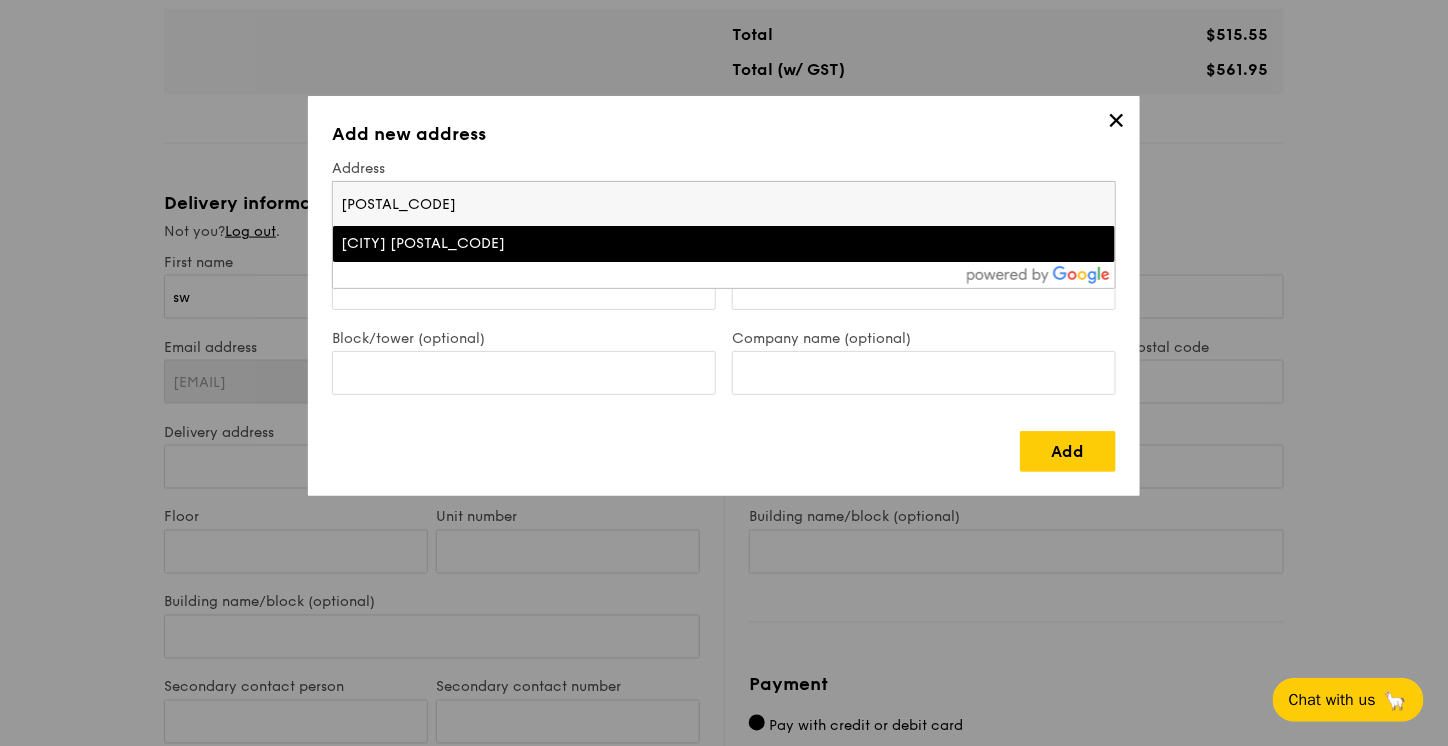 type on "637051" 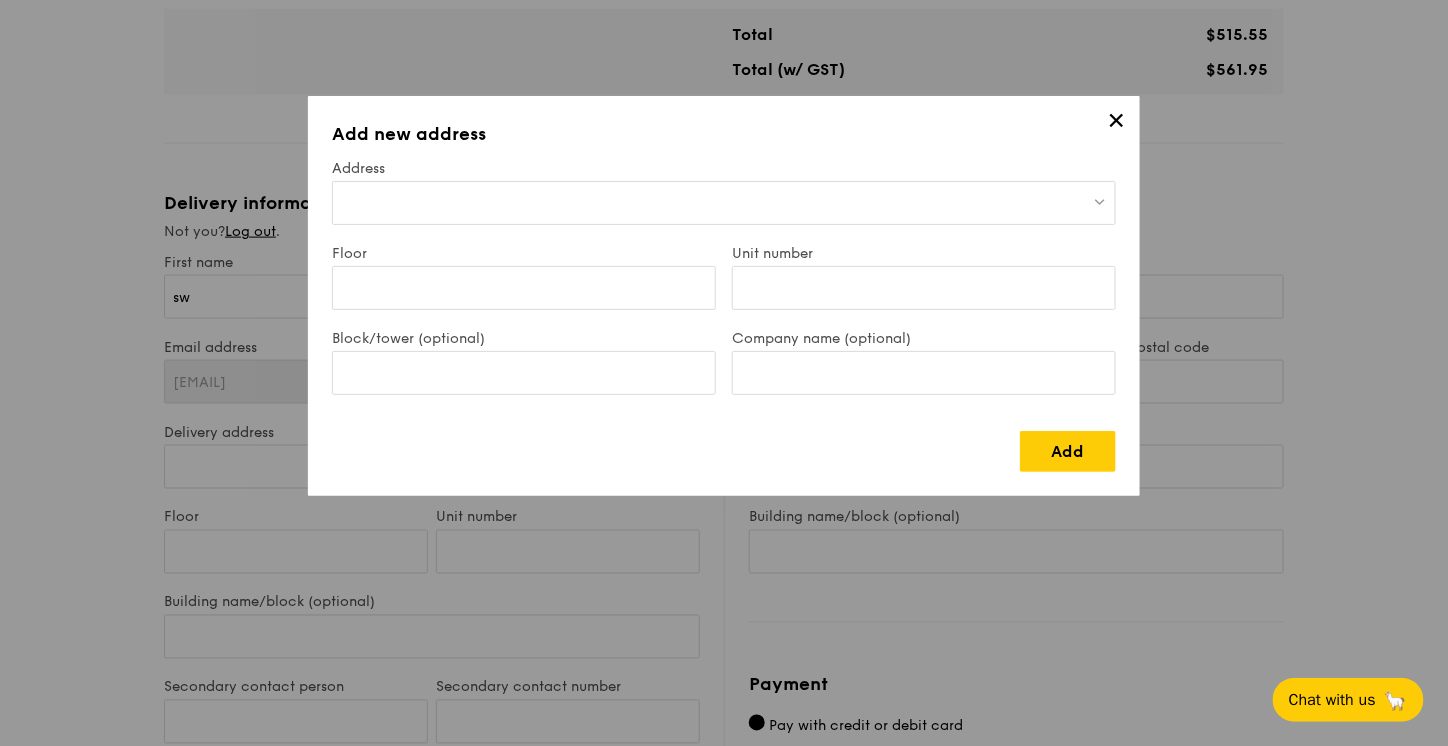 click at bounding box center (724, 203) 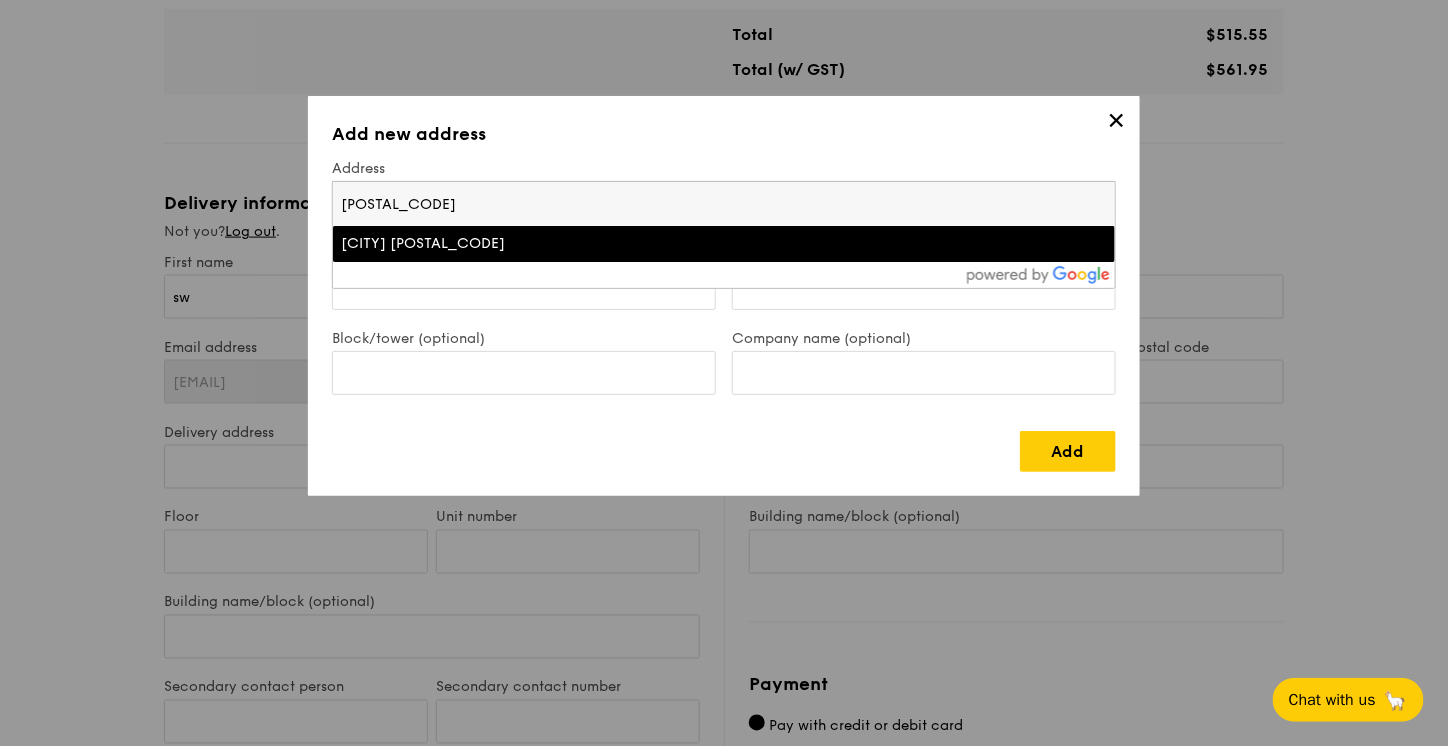 click on "Singapore 637051" at bounding box center [724, 244] 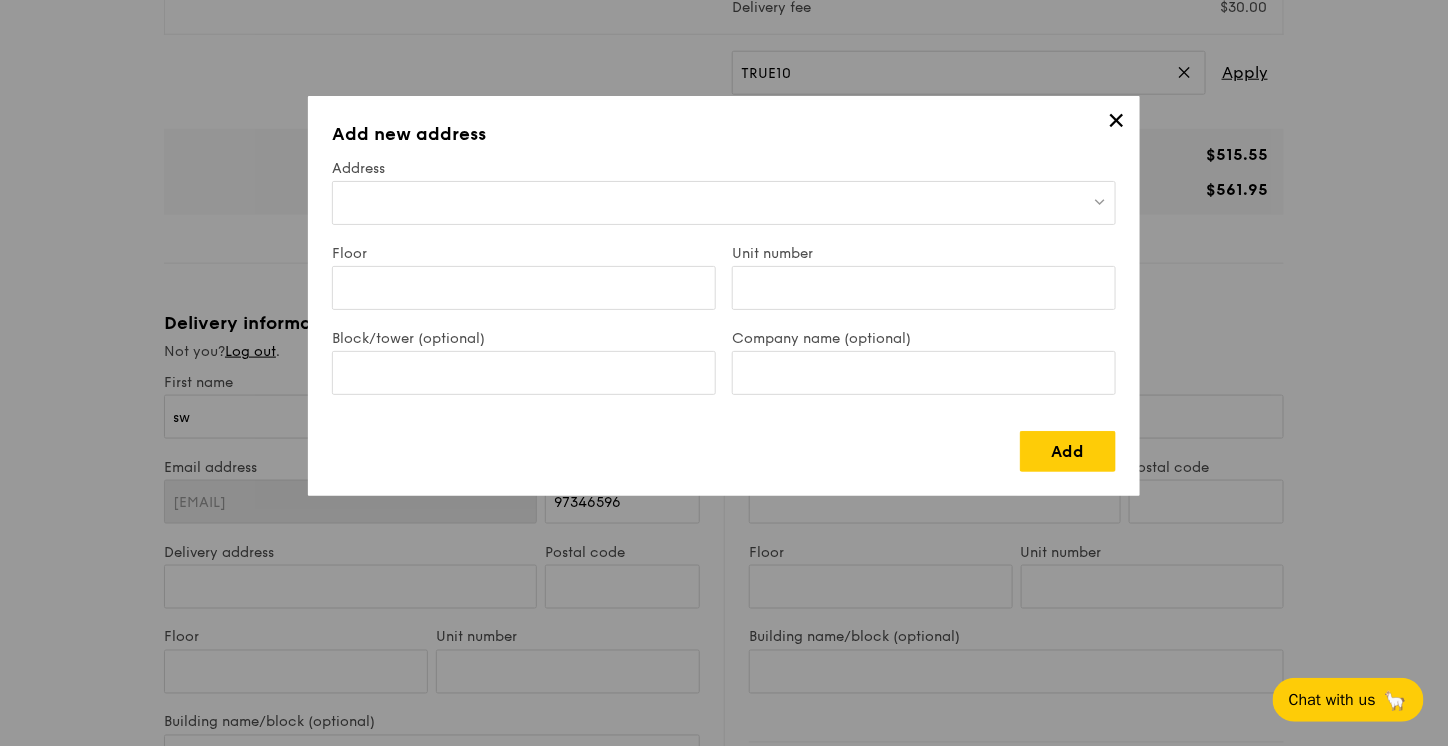 scroll, scrollTop: 661, scrollLeft: 0, axis: vertical 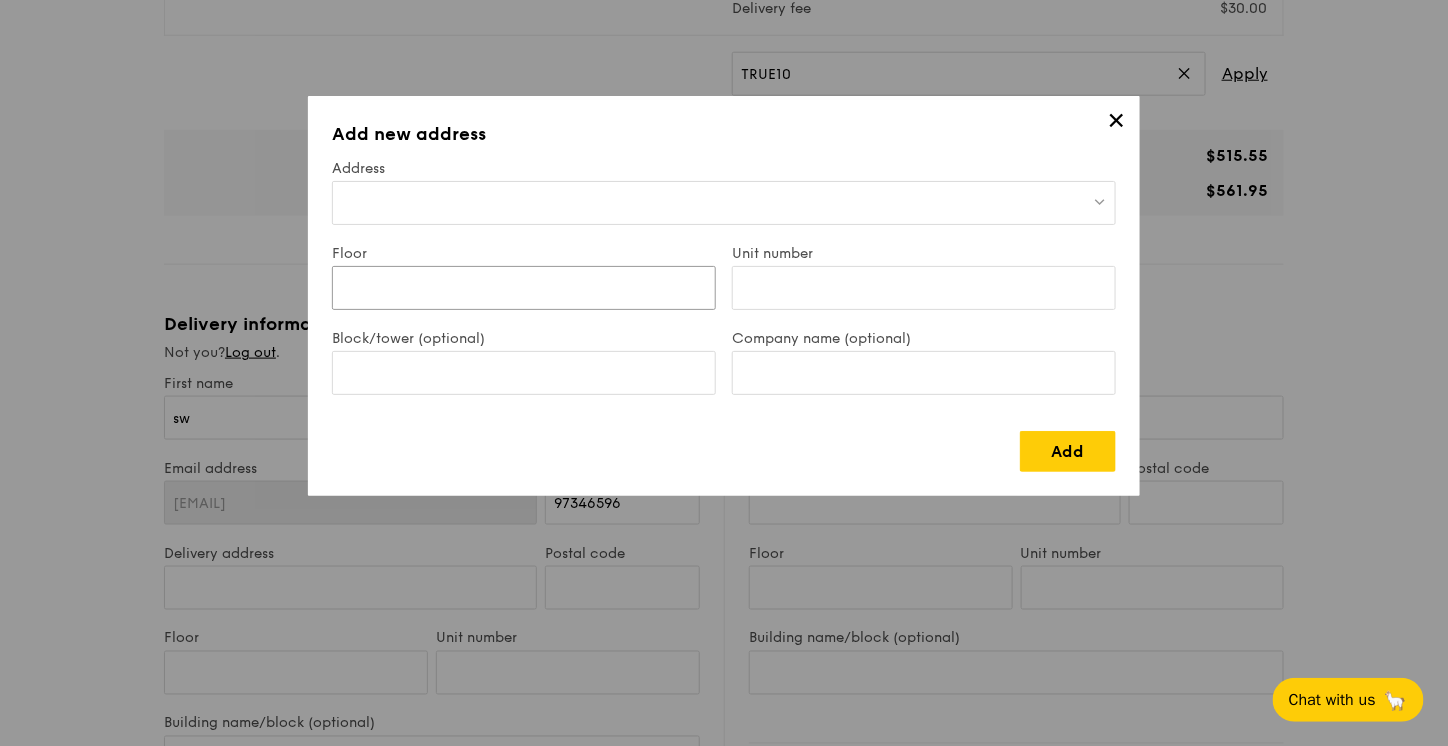 click on "Floor" at bounding box center (524, 288) 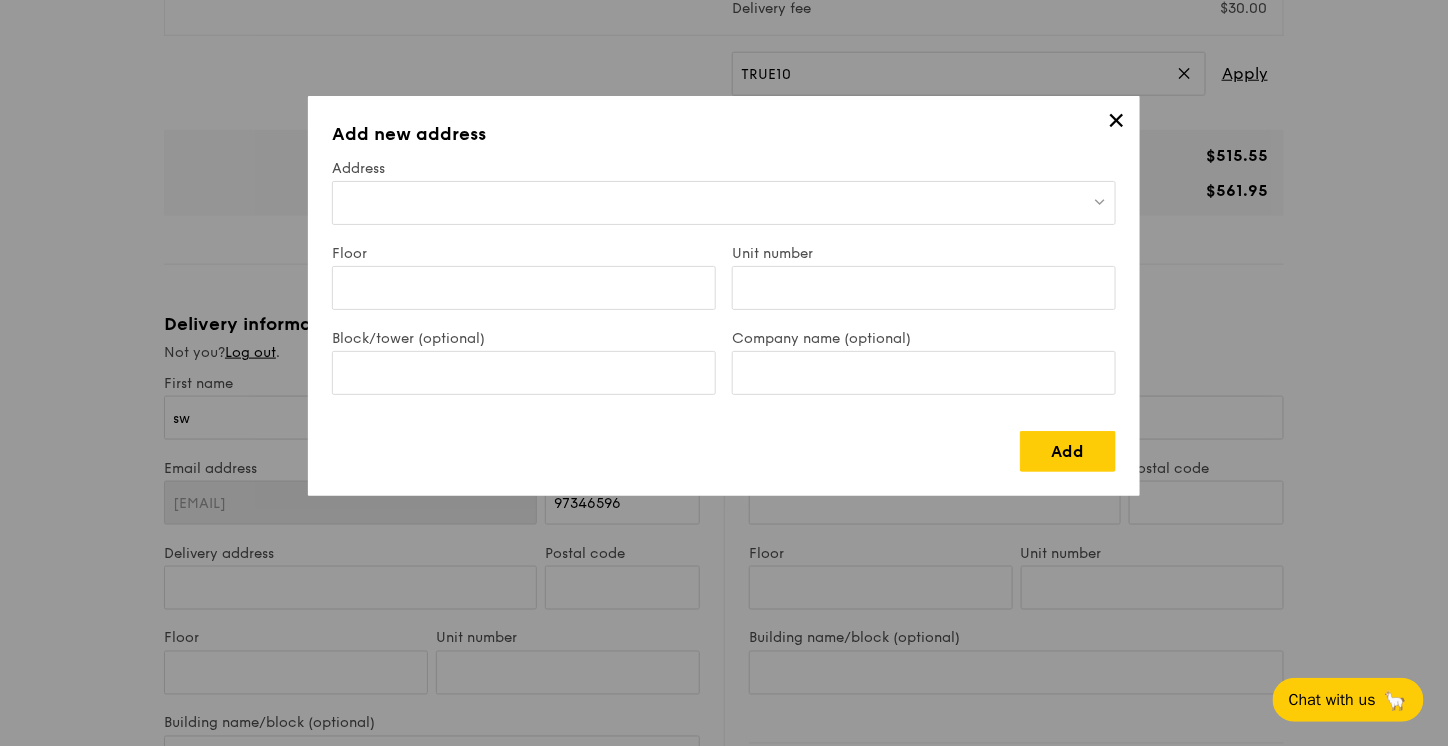 click at bounding box center [724, 203] 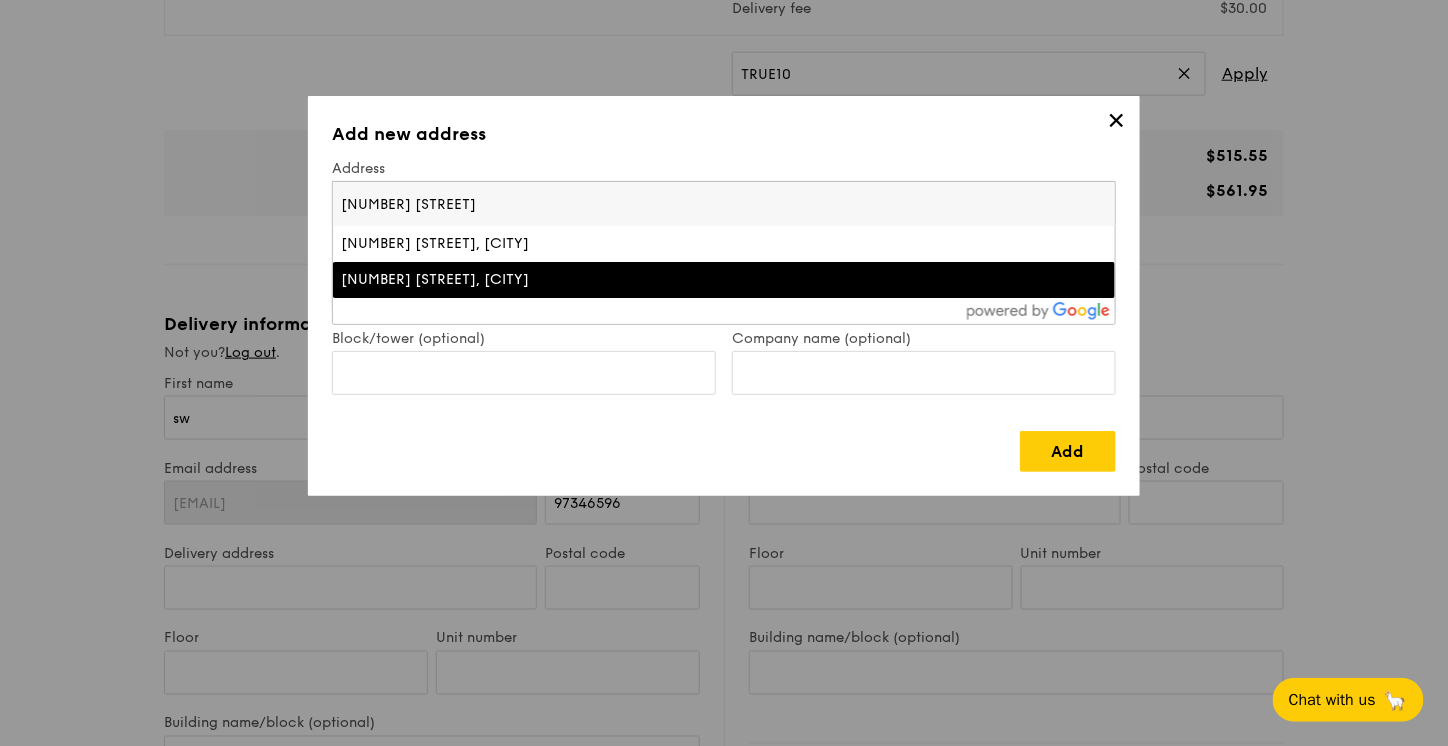 type on "80 Tuas South Bo" 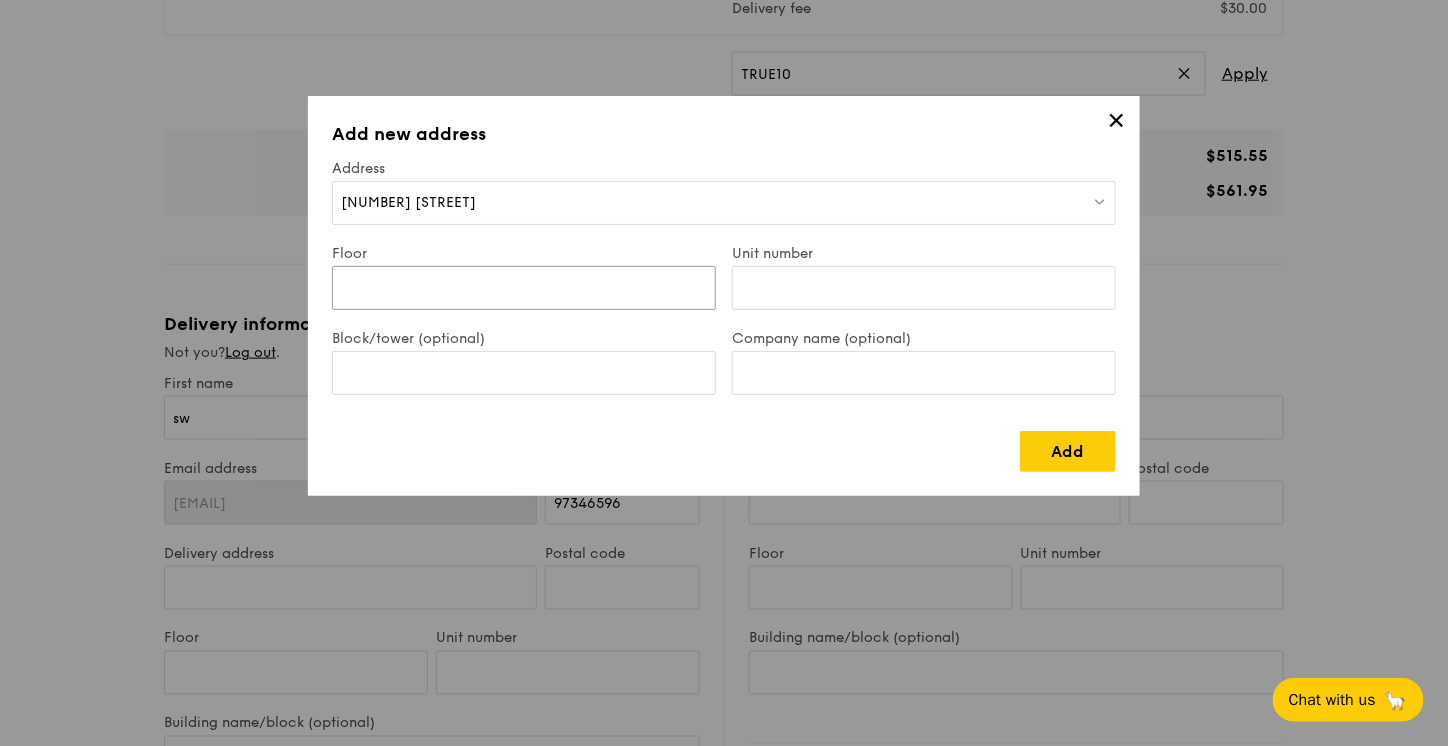 click on "Floor" at bounding box center (524, 288) 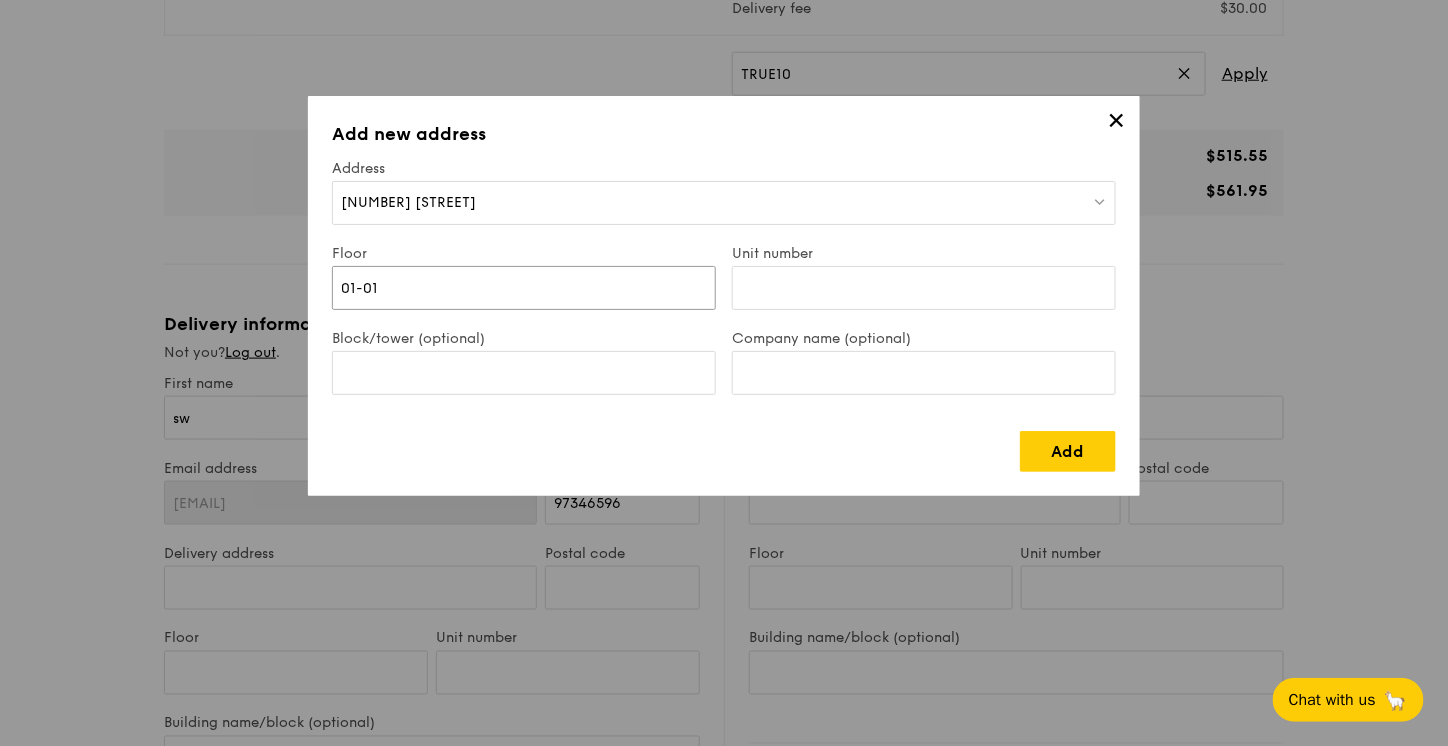 type on "01-01" 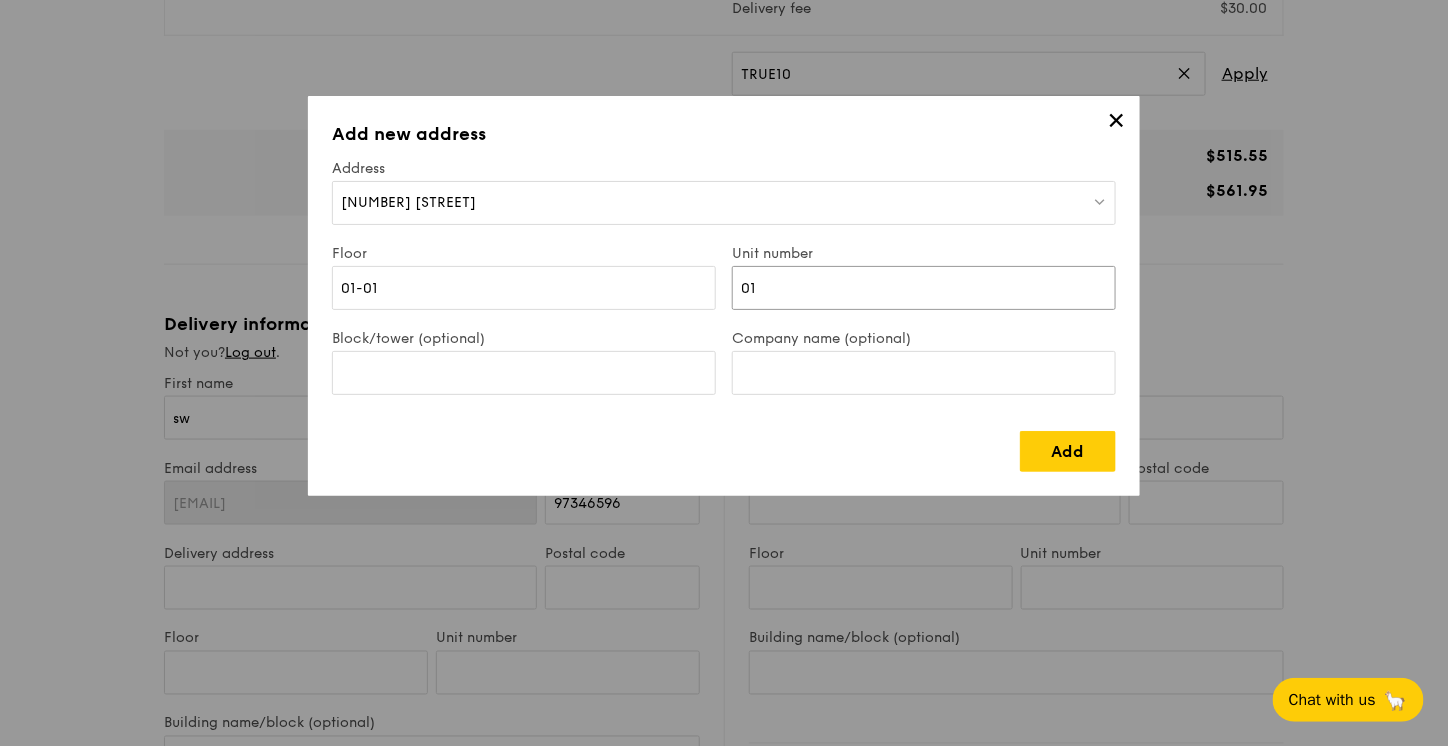 type on "0" 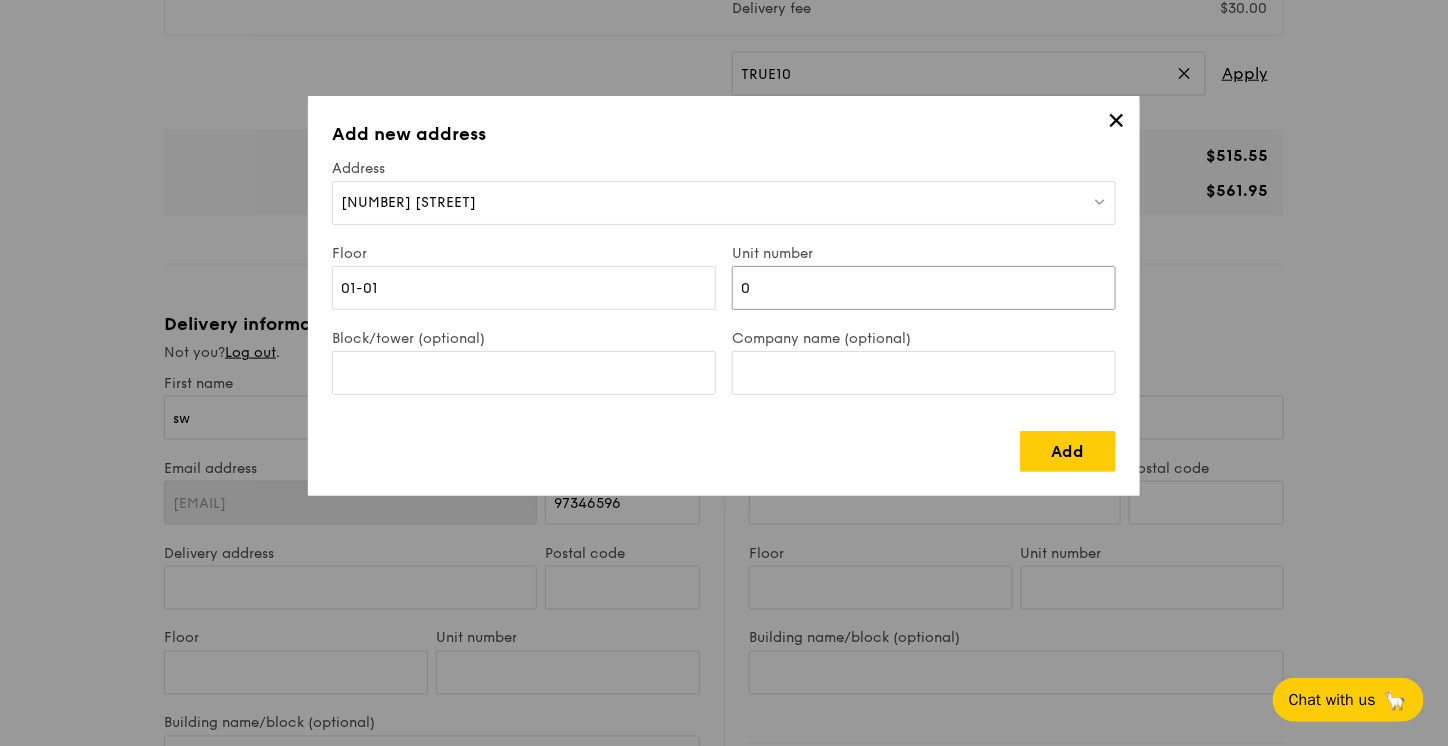 type 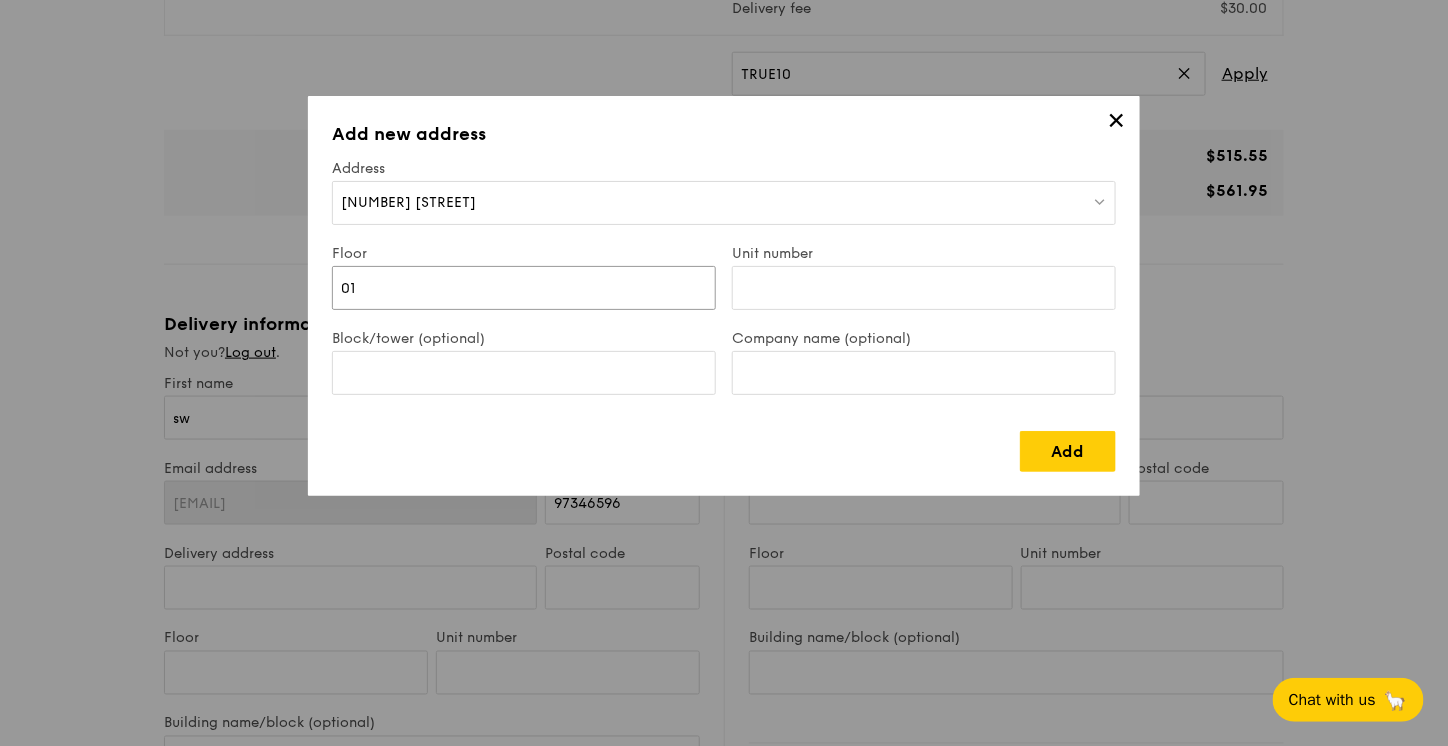 type on "01" 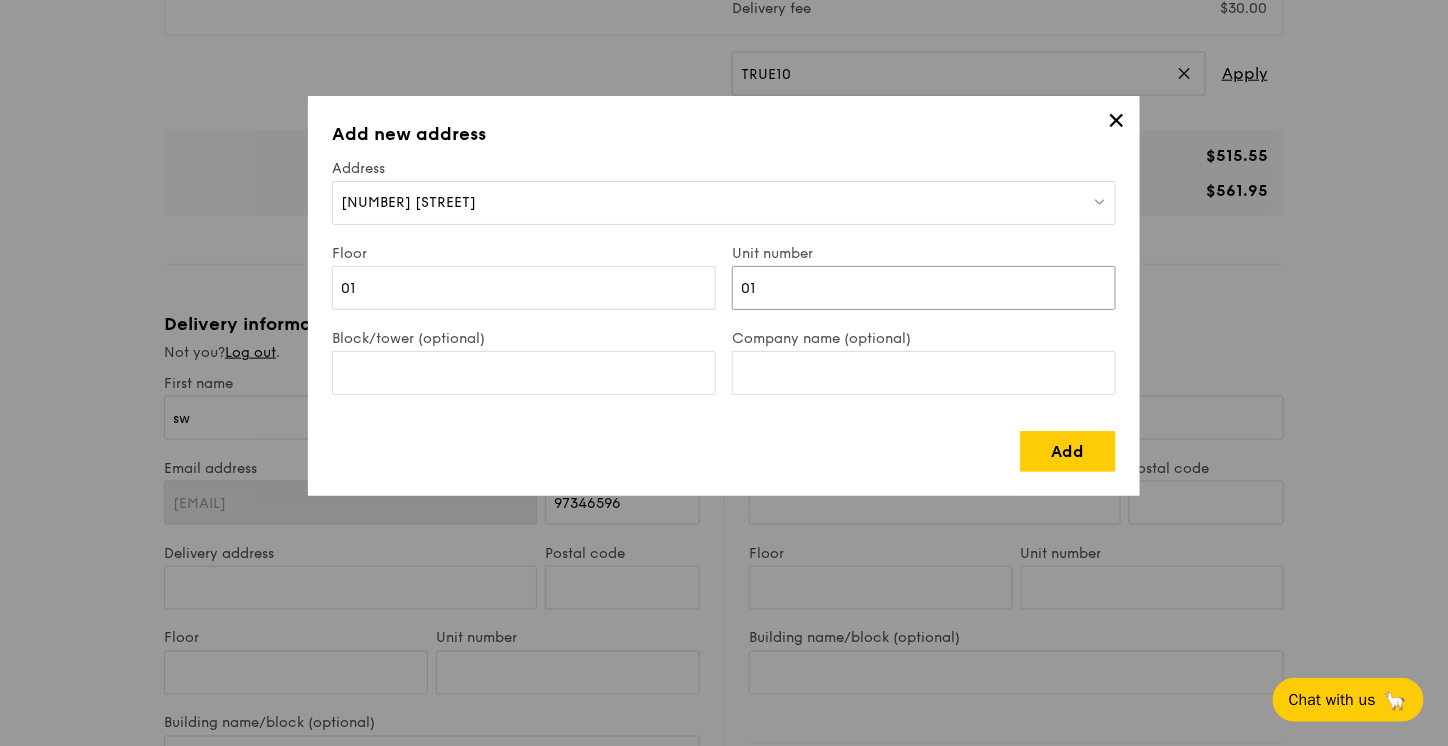 type on "01" 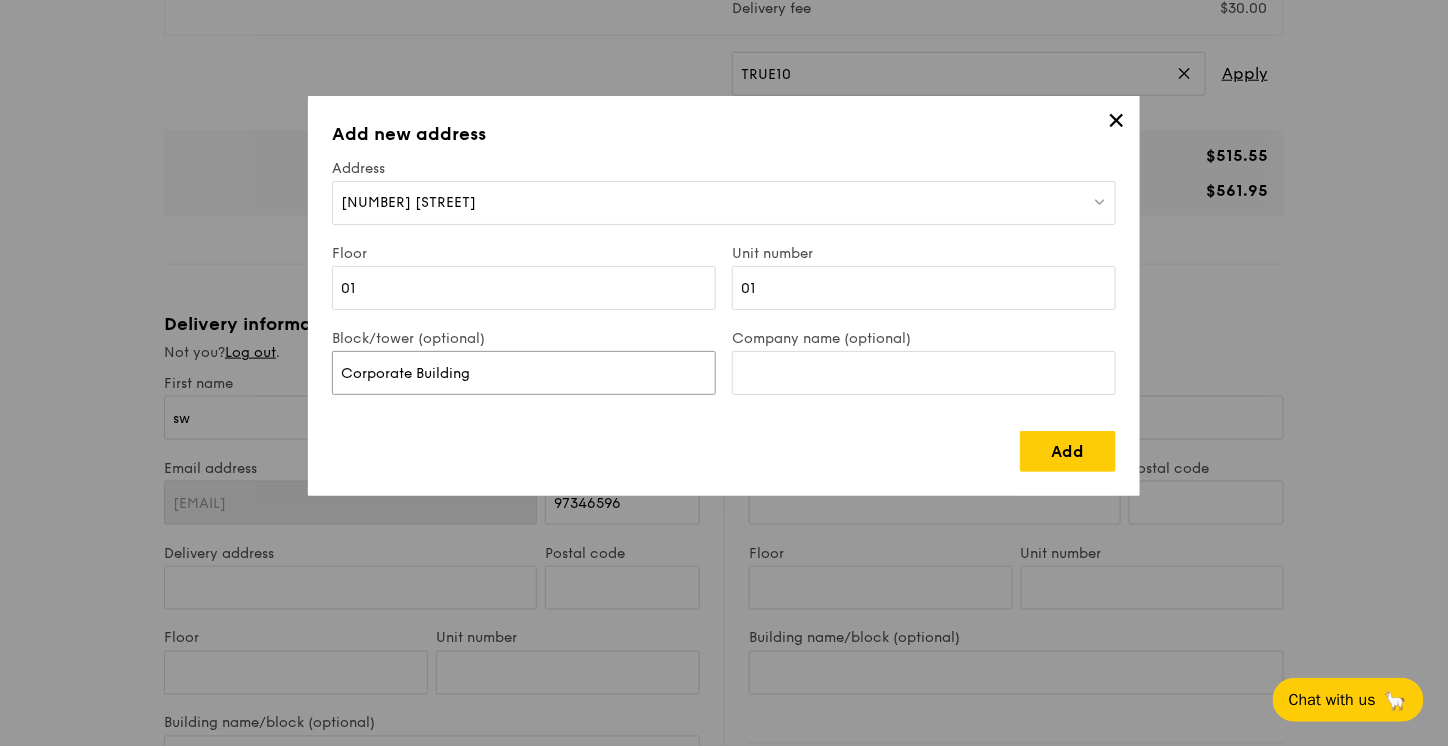 type on "Corporate Building" 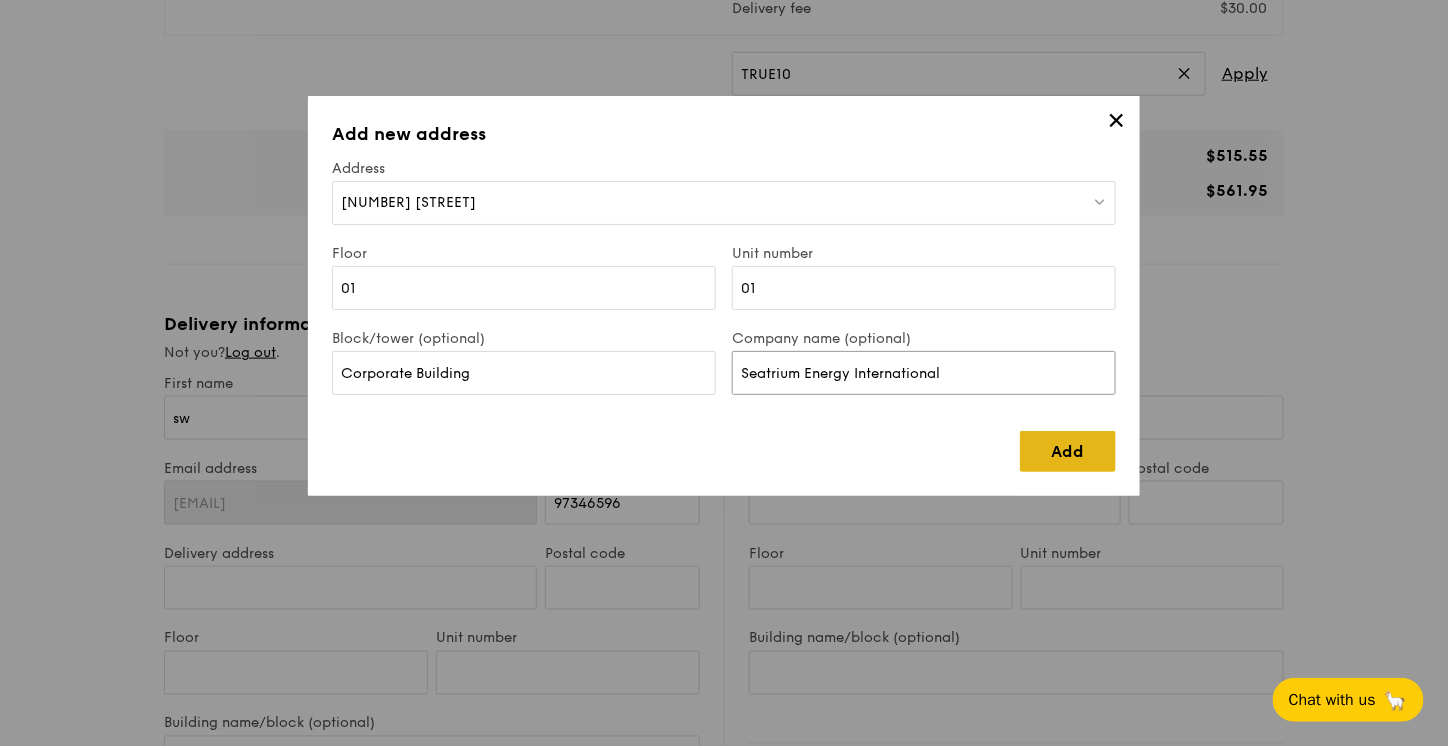 type on "Seatrium Energy International" 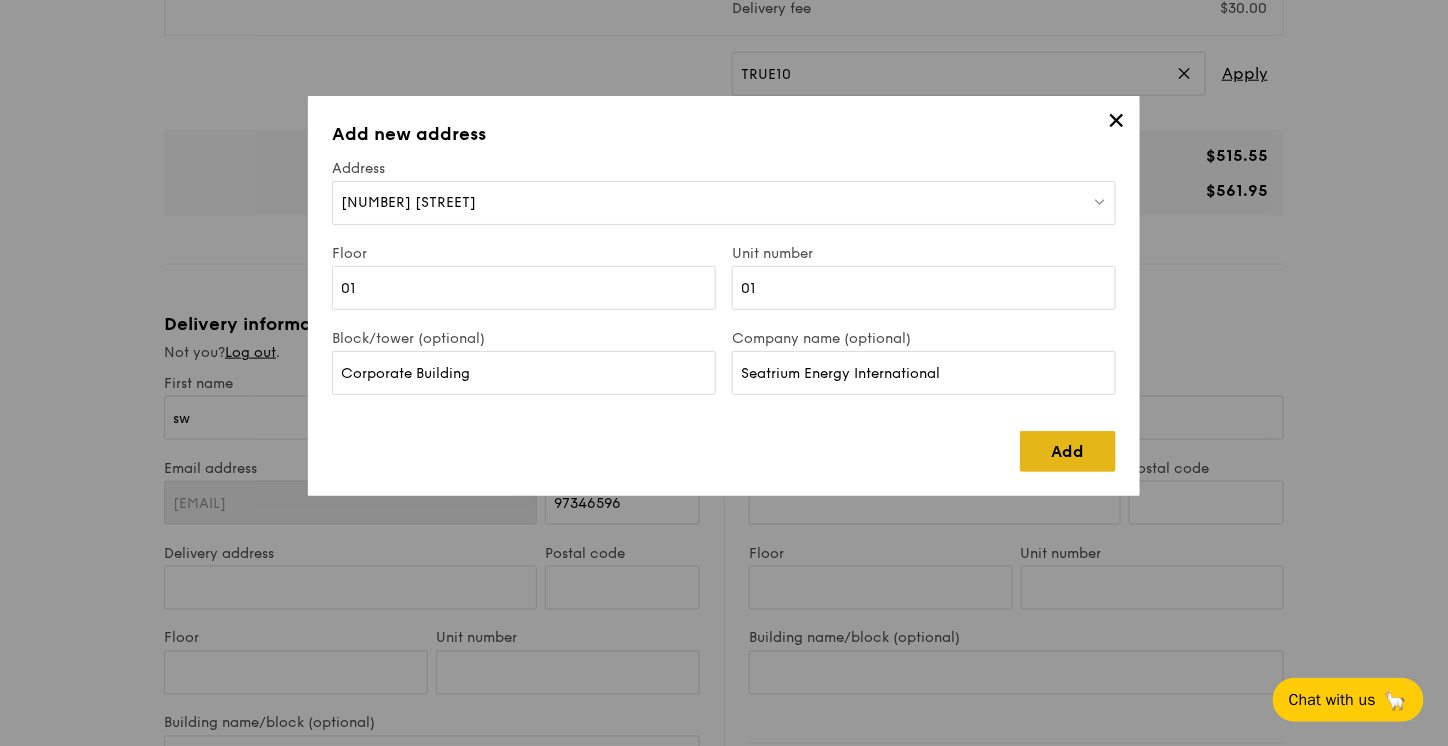 click on "Add" at bounding box center [1068, 451] 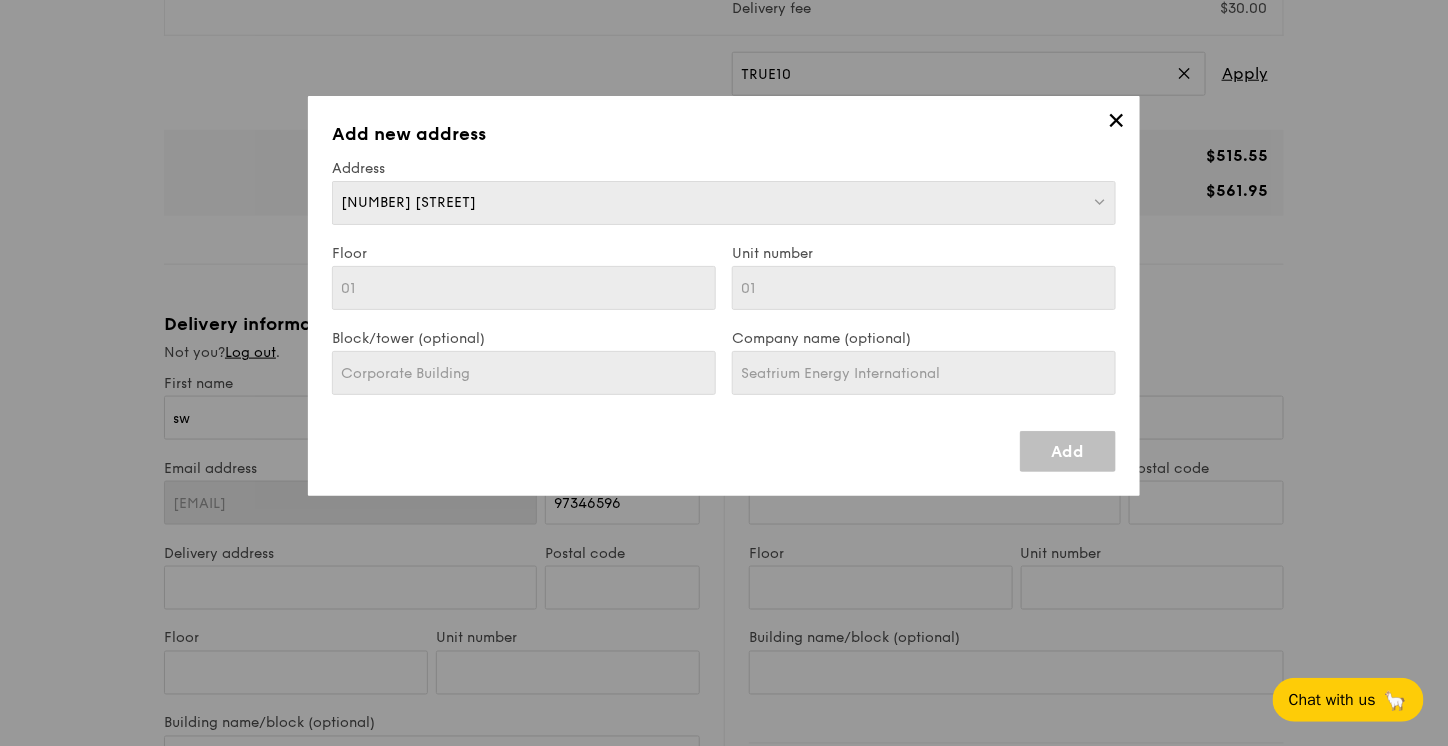 type on "80 Tuas S Blvd" 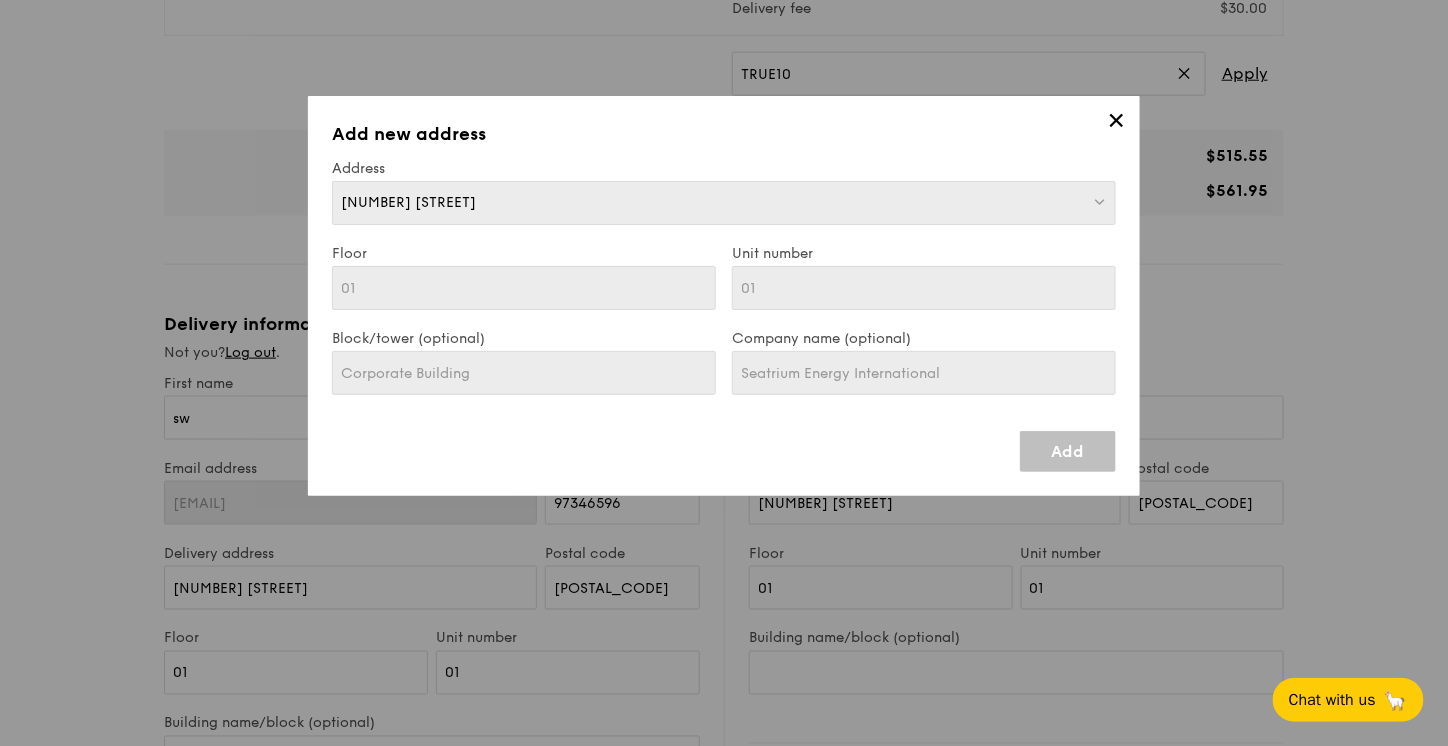 type on "Corporate Building" 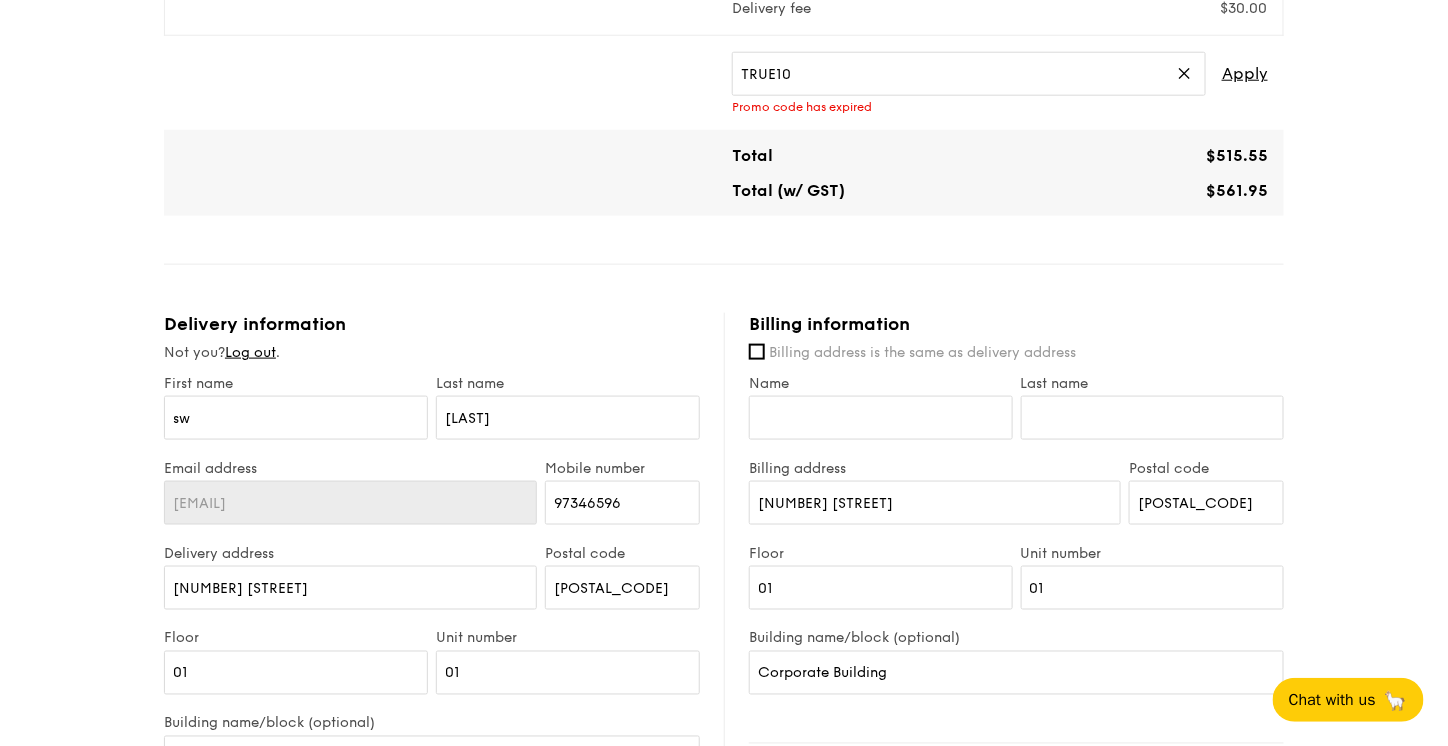 click on "✕" at bounding box center [1184, 74] 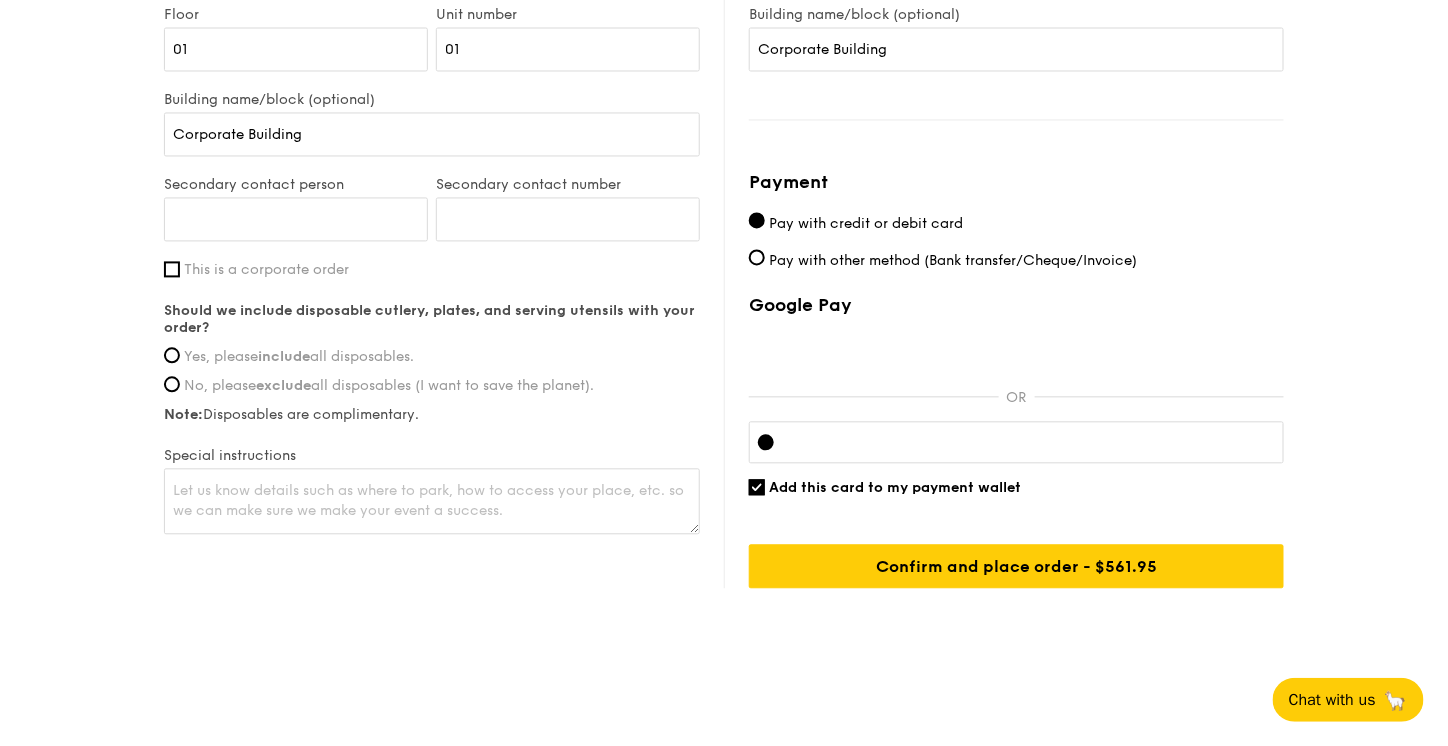 scroll, scrollTop: 1193, scrollLeft: 0, axis: vertical 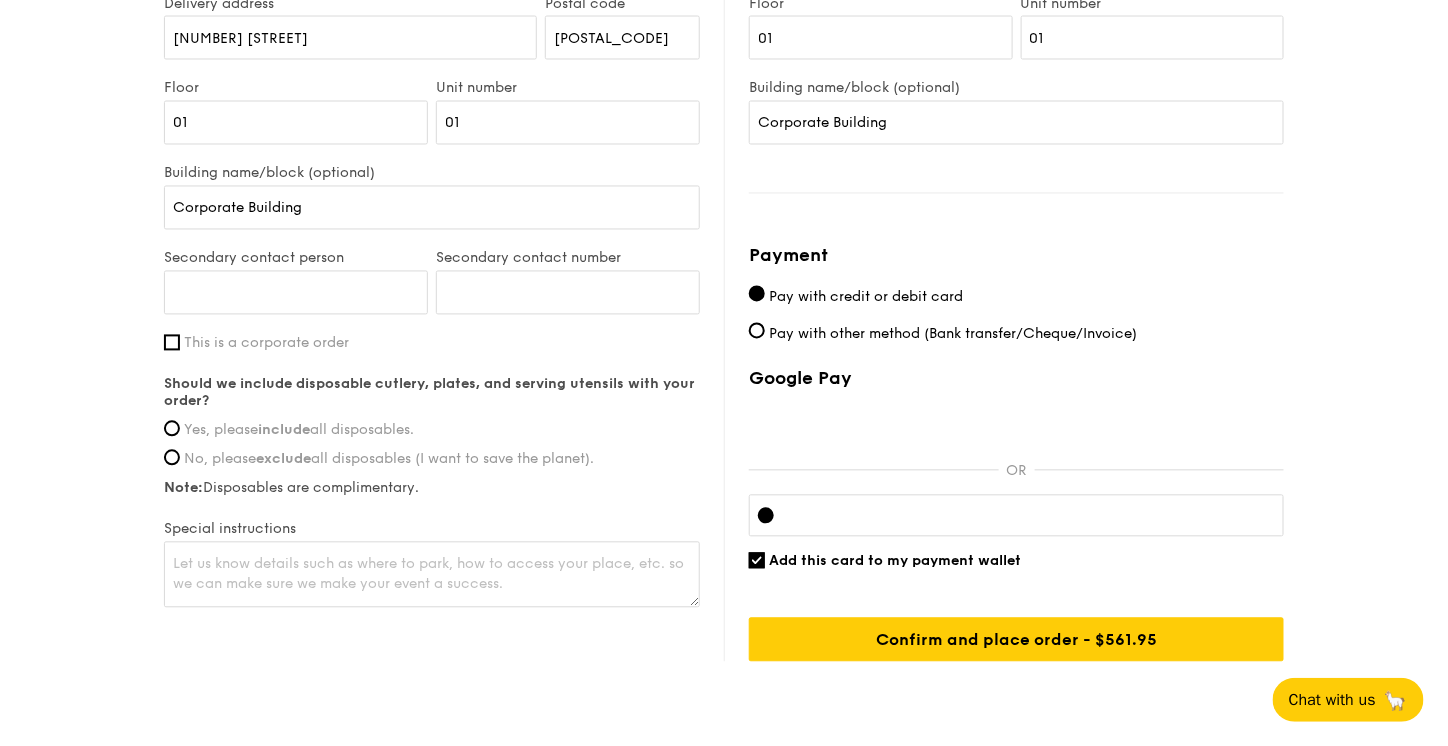 click on "This is a corporate order" at bounding box center (266, 343) 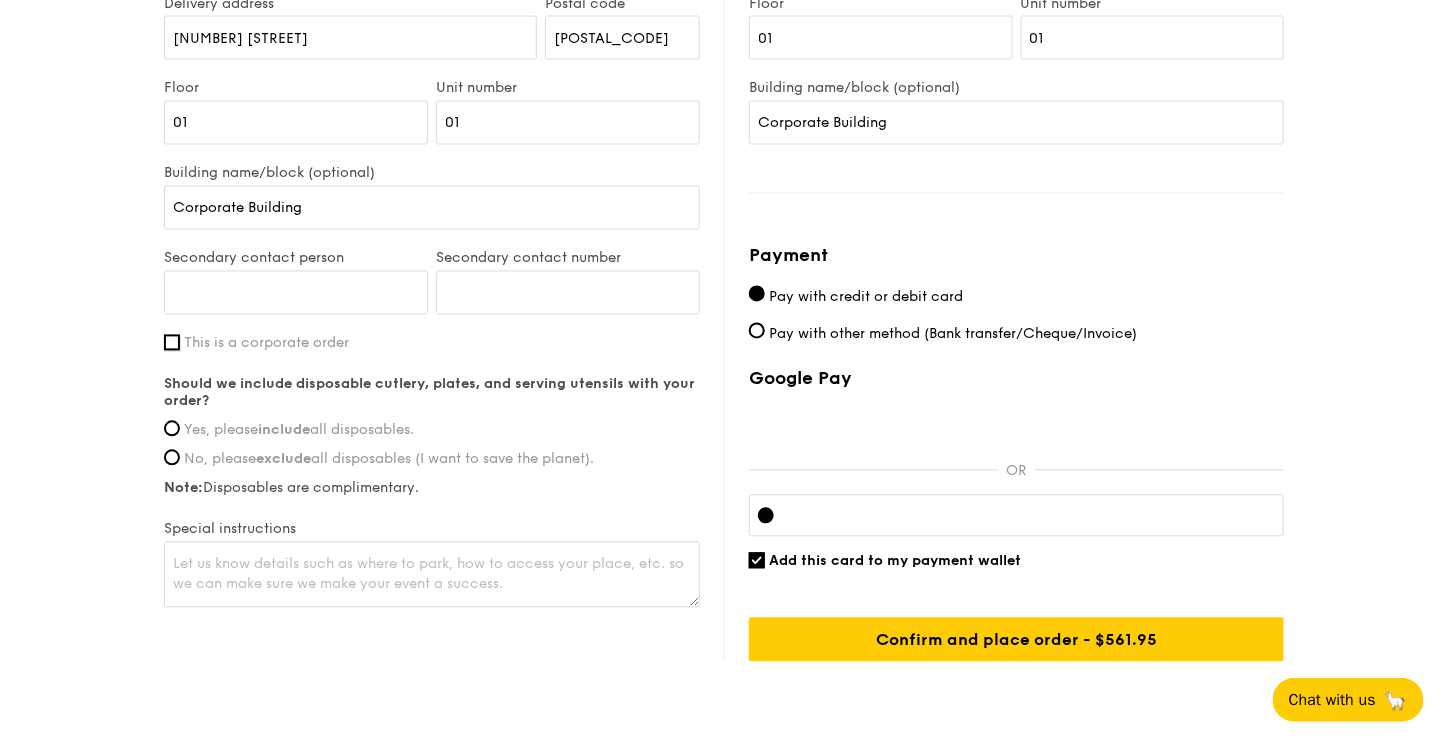 click on "This is a corporate order" at bounding box center (172, 343) 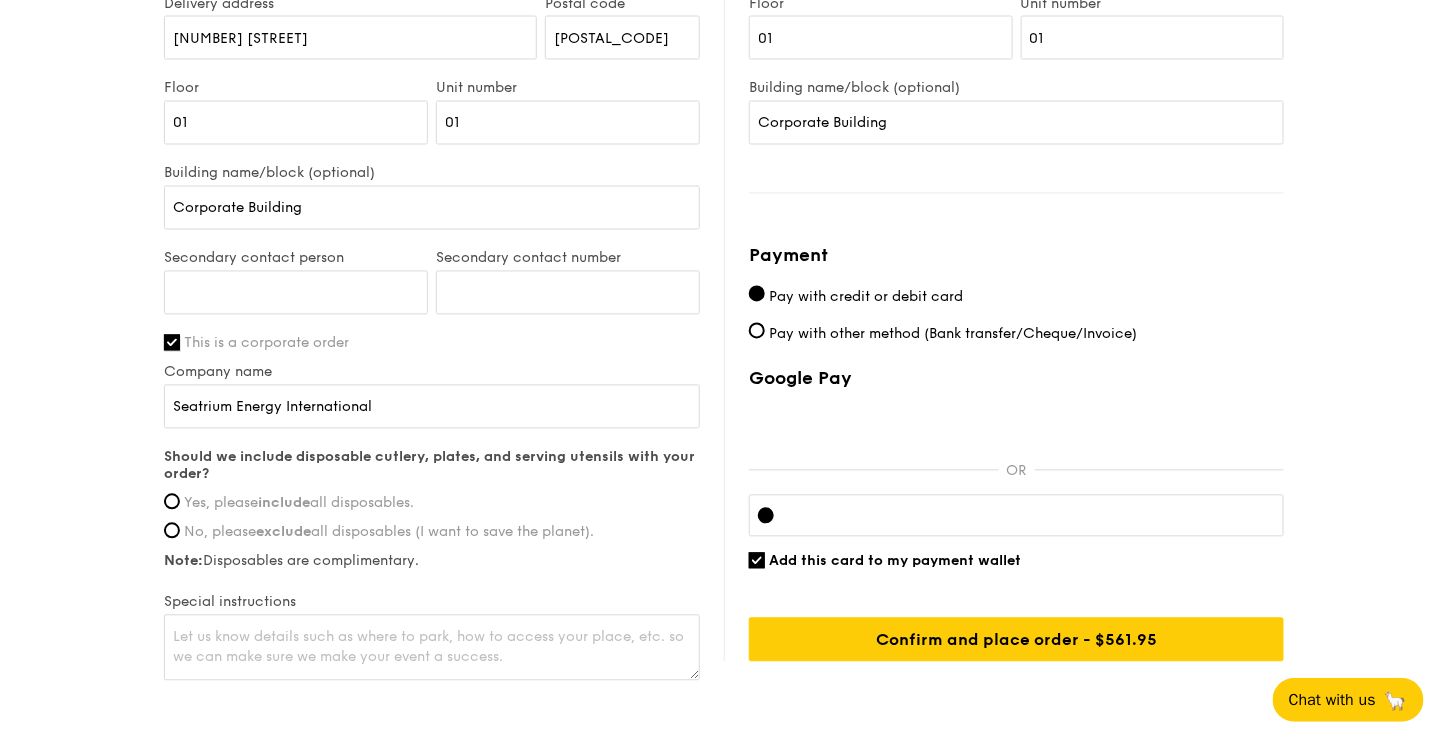 scroll, scrollTop: 1166, scrollLeft: 0, axis: vertical 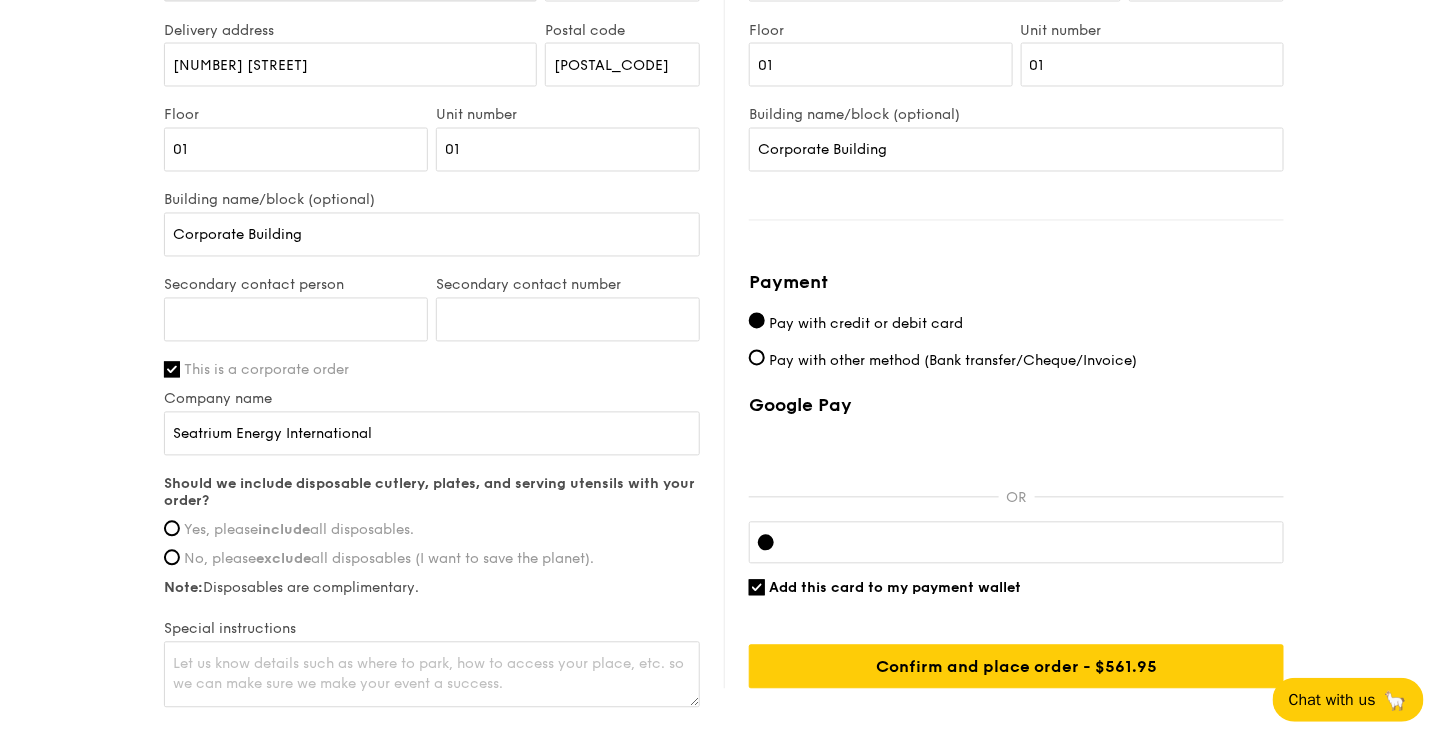 click on "Yes, please  include  all disposables." at bounding box center [299, 530] 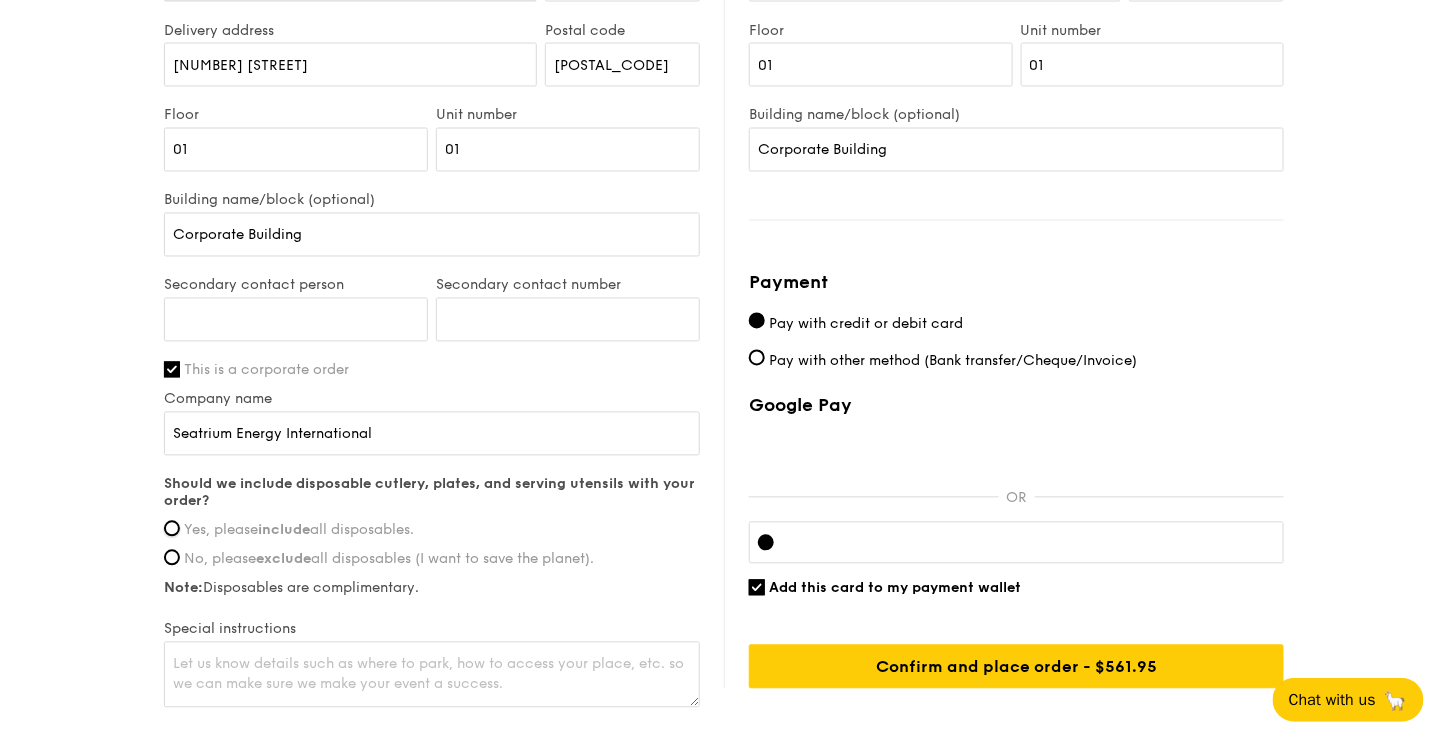 click on "Yes, please  include  all disposables." at bounding box center (172, 529) 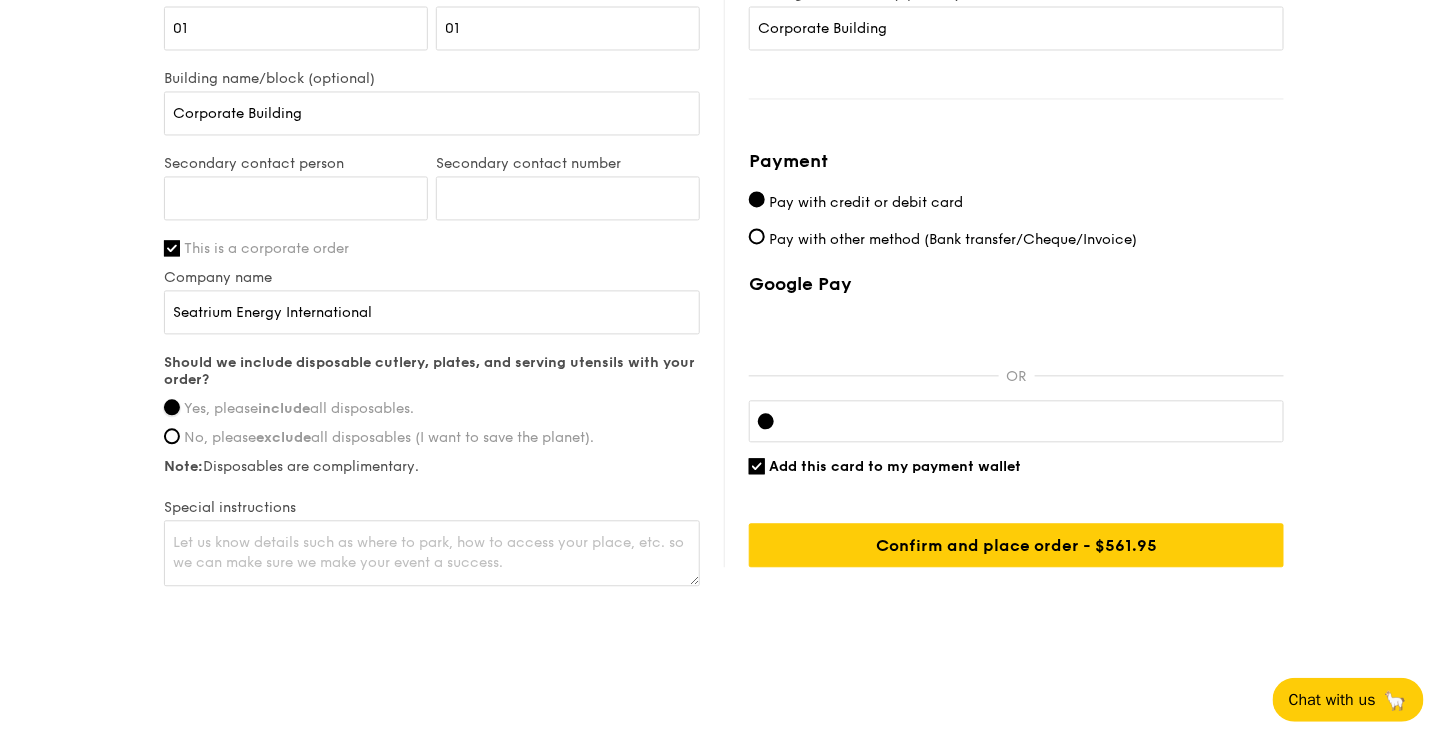 scroll, scrollTop: 1289, scrollLeft: 0, axis: vertical 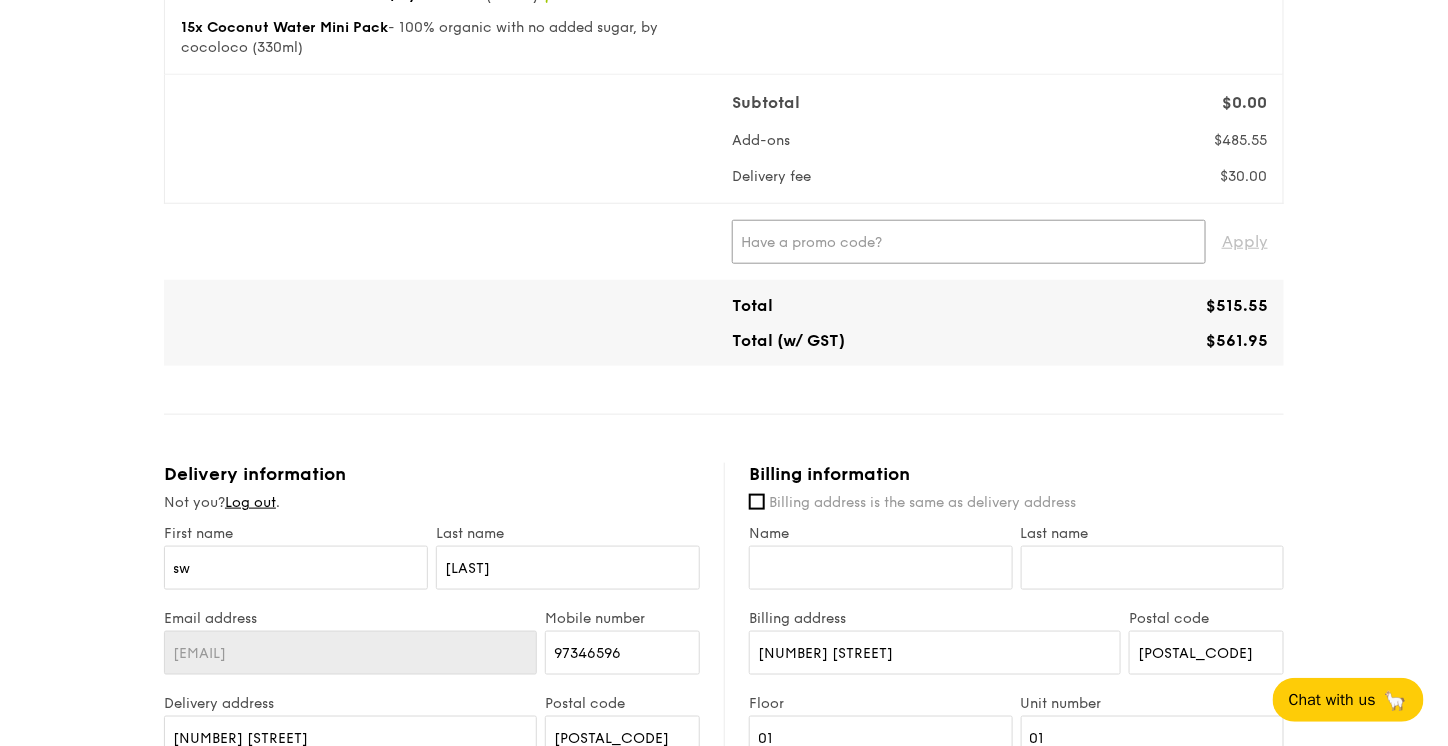 click at bounding box center (969, 242) 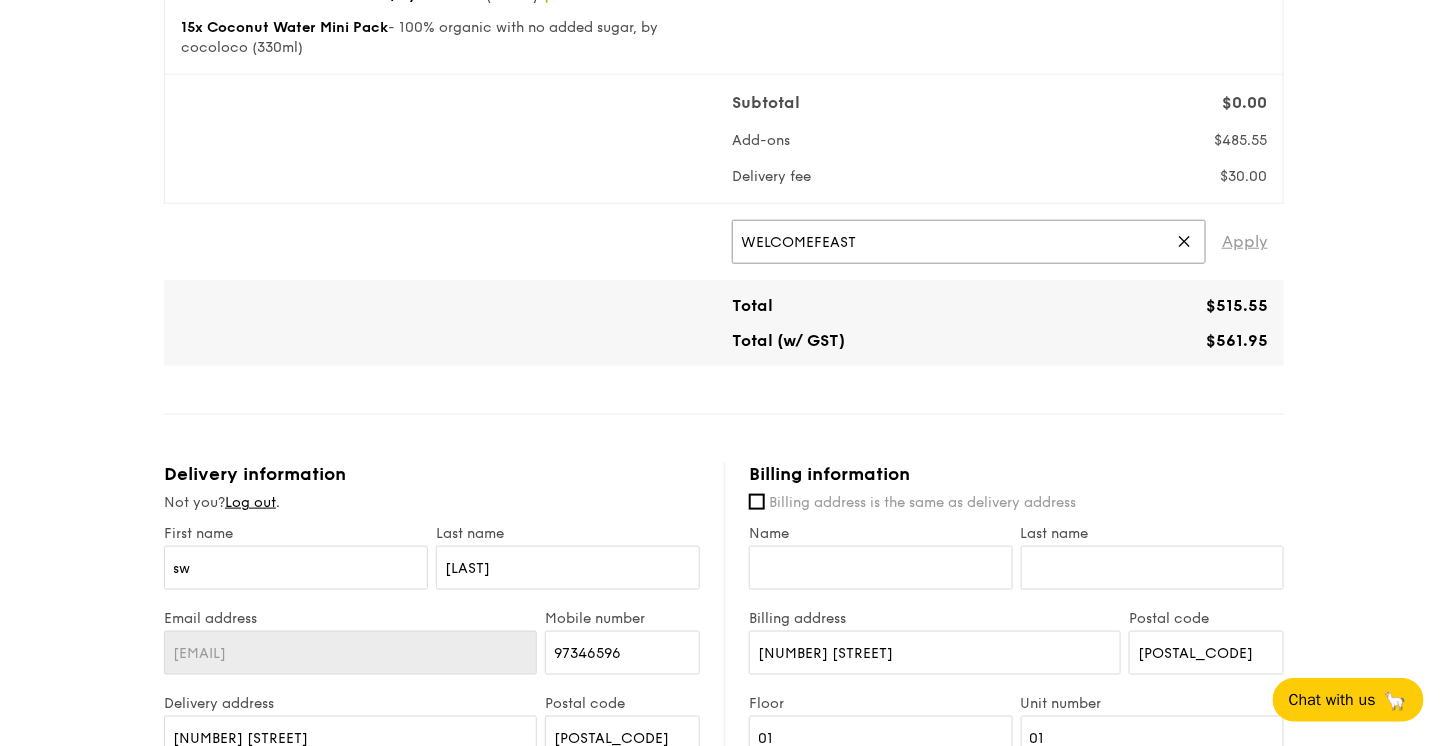type on "WELCOMEFEAST" 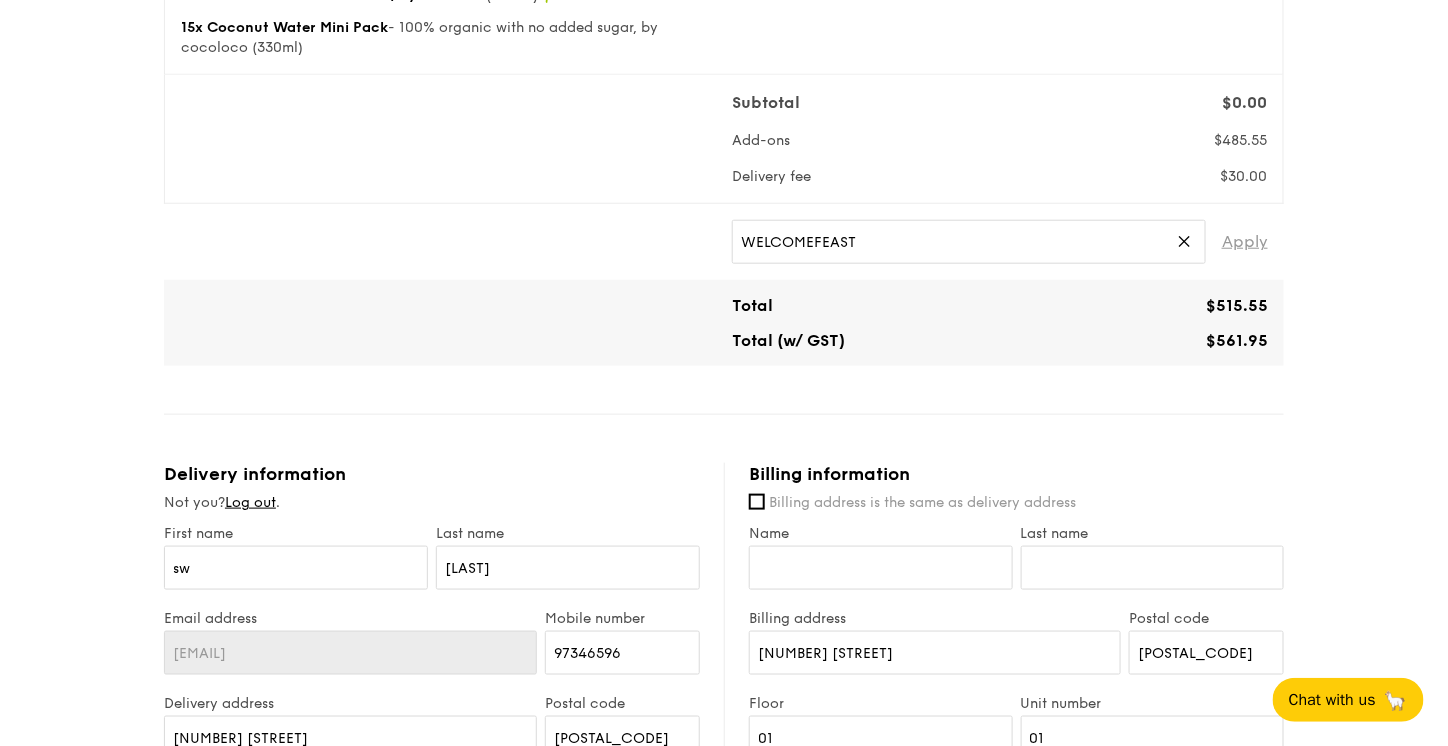 click on "Apply" at bounding box center (1245, 242) 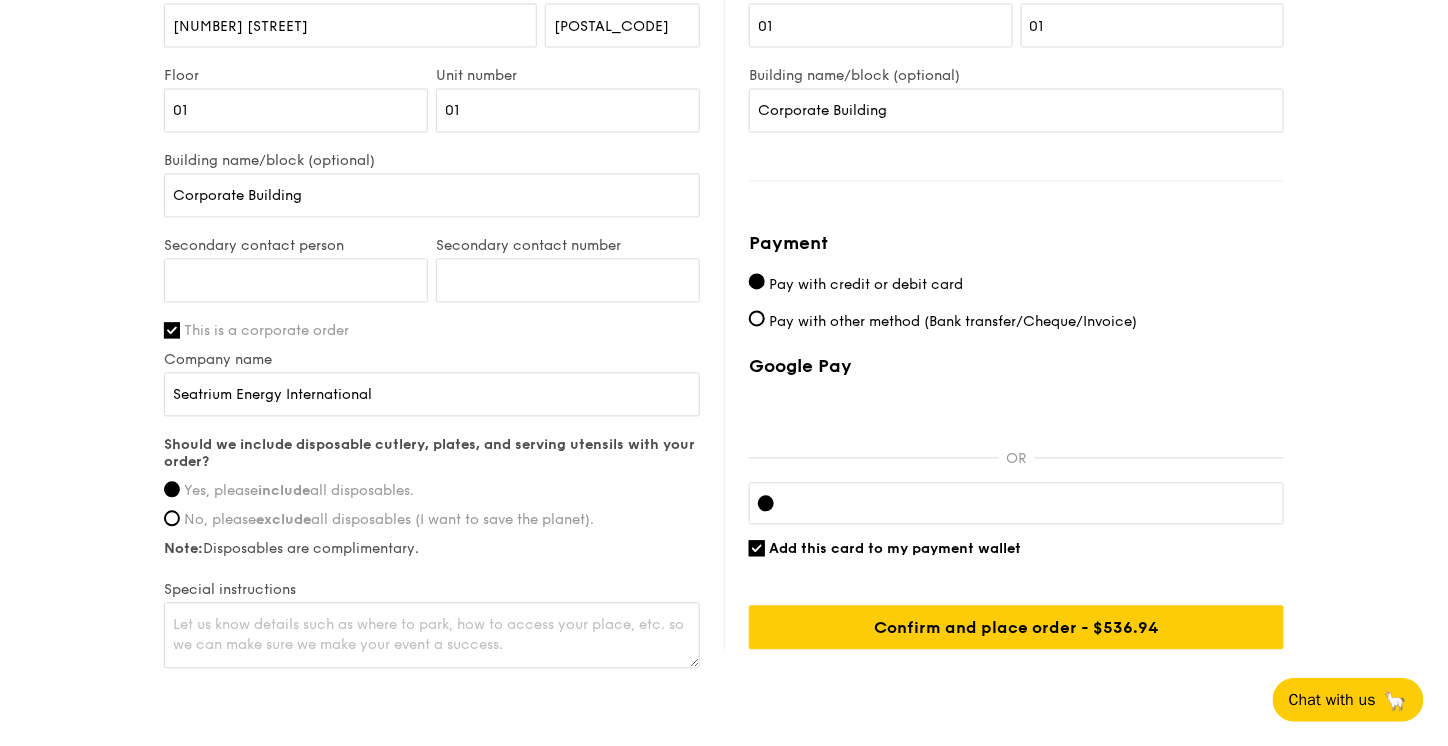 scroll, scrollTop: 1209, scrollLeft: 0, axis: vertical 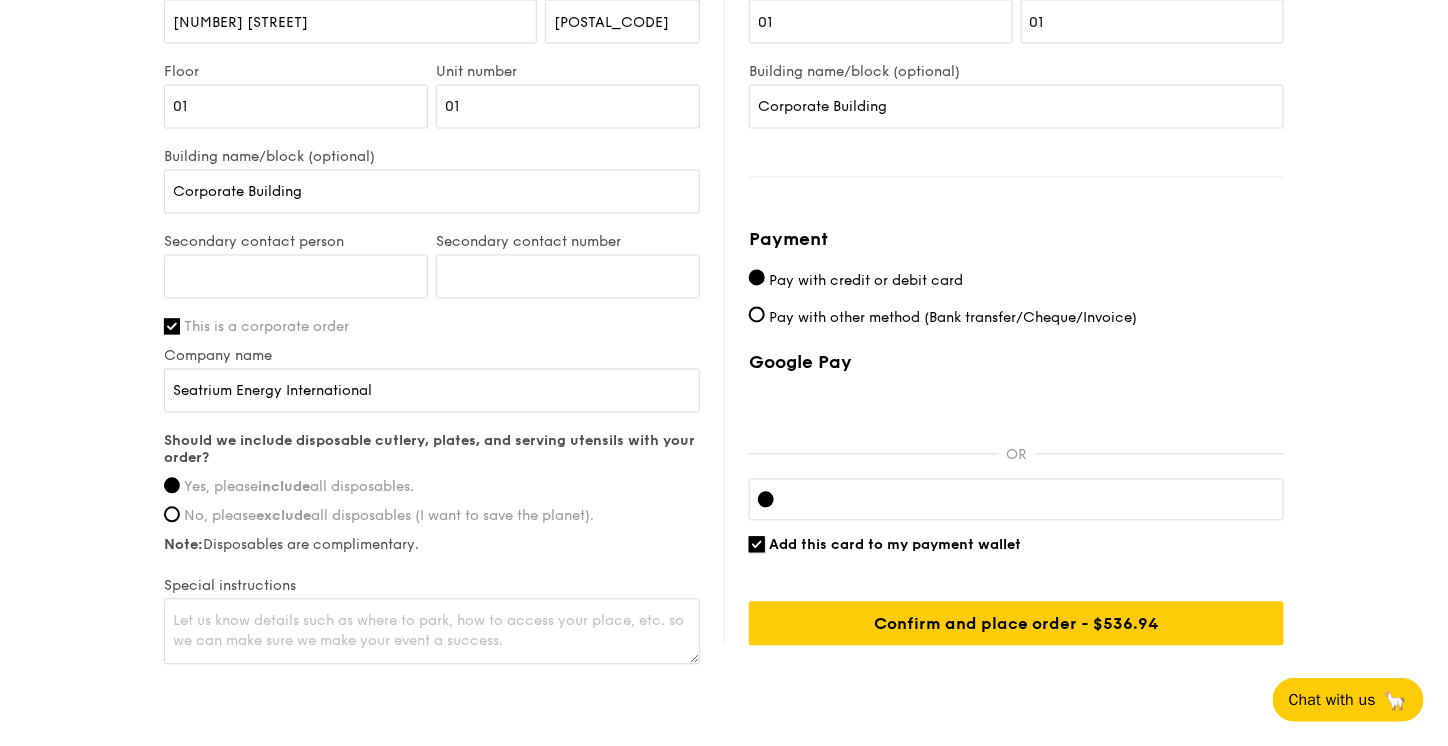 click on "Add this card to my payment wallet" at bounding box center (757, 545) 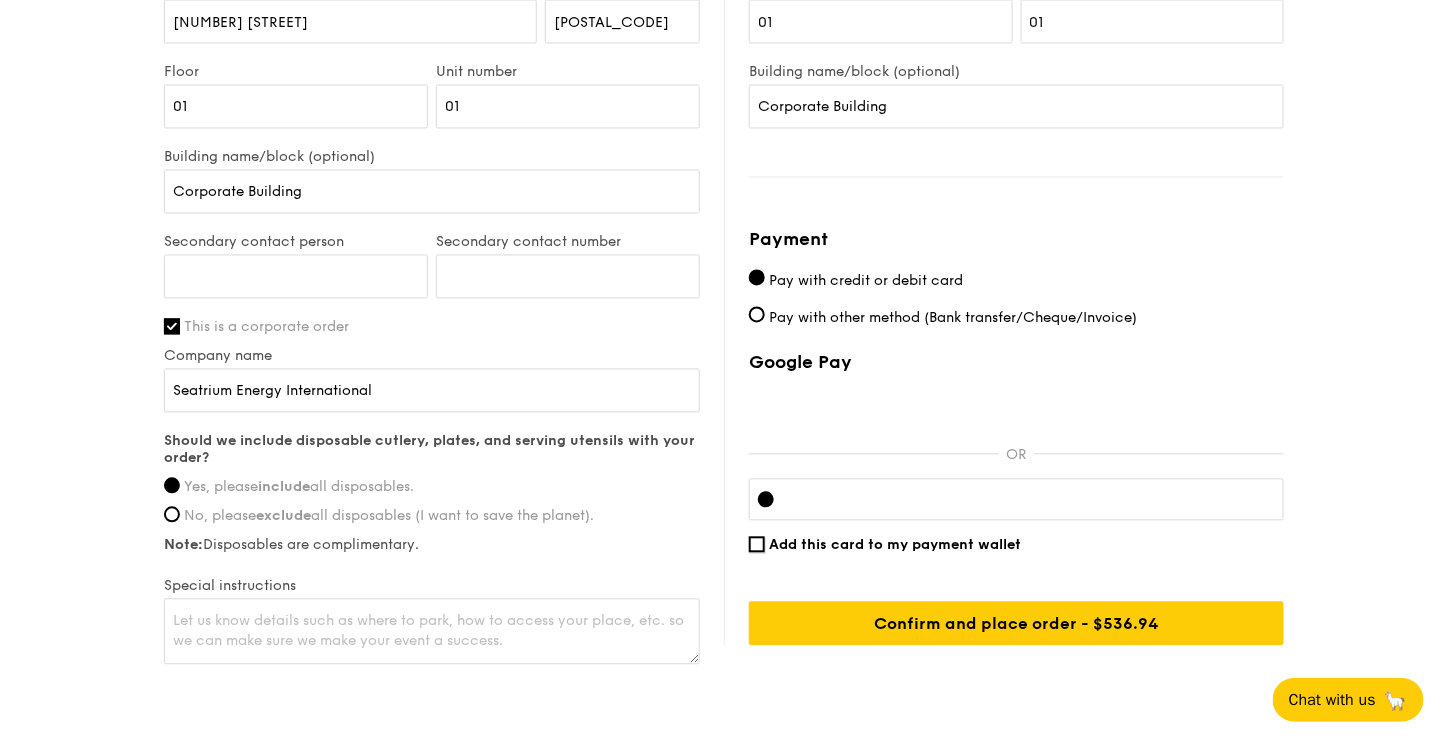 scroll, scrollTop: 1125, scrollLeft: 0, axis: vertical 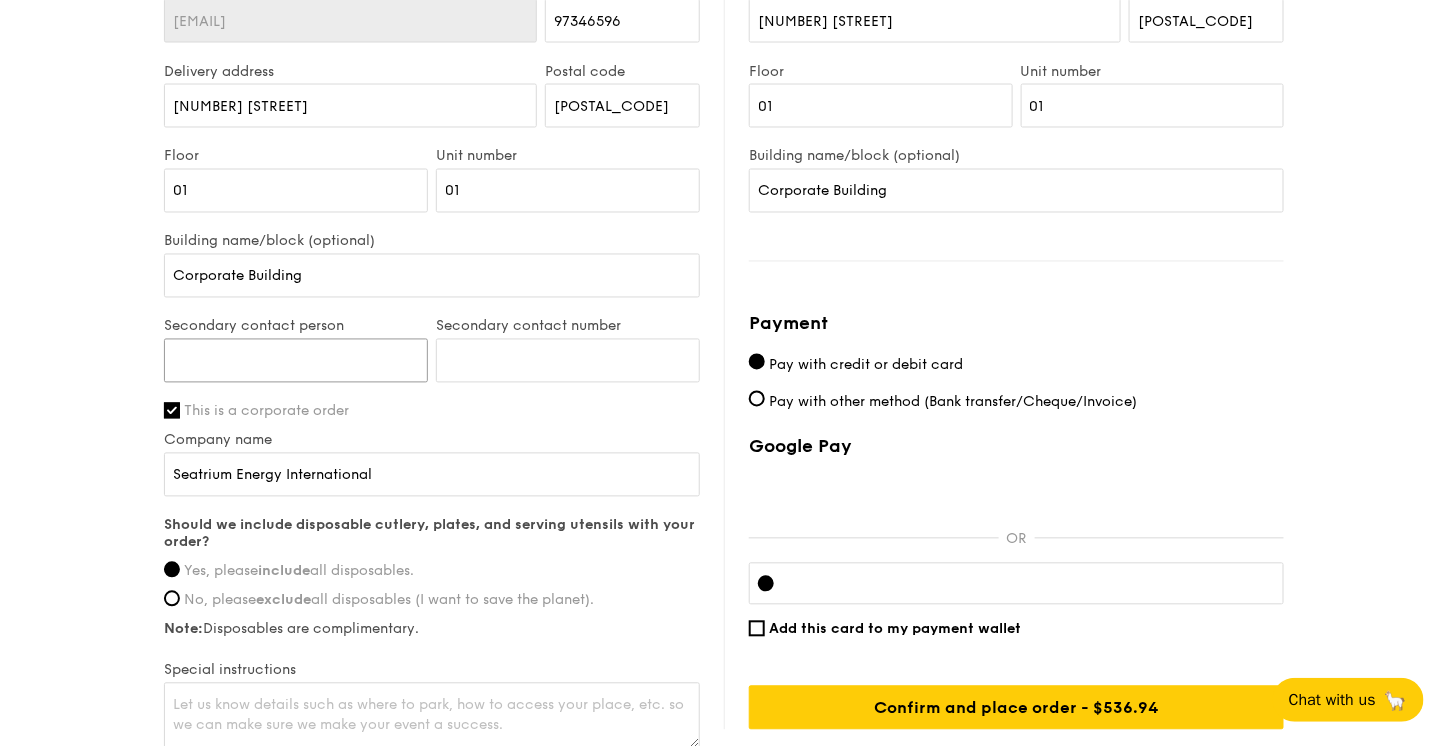 click on "Secondary contact person" at bounding box center [296, 361] 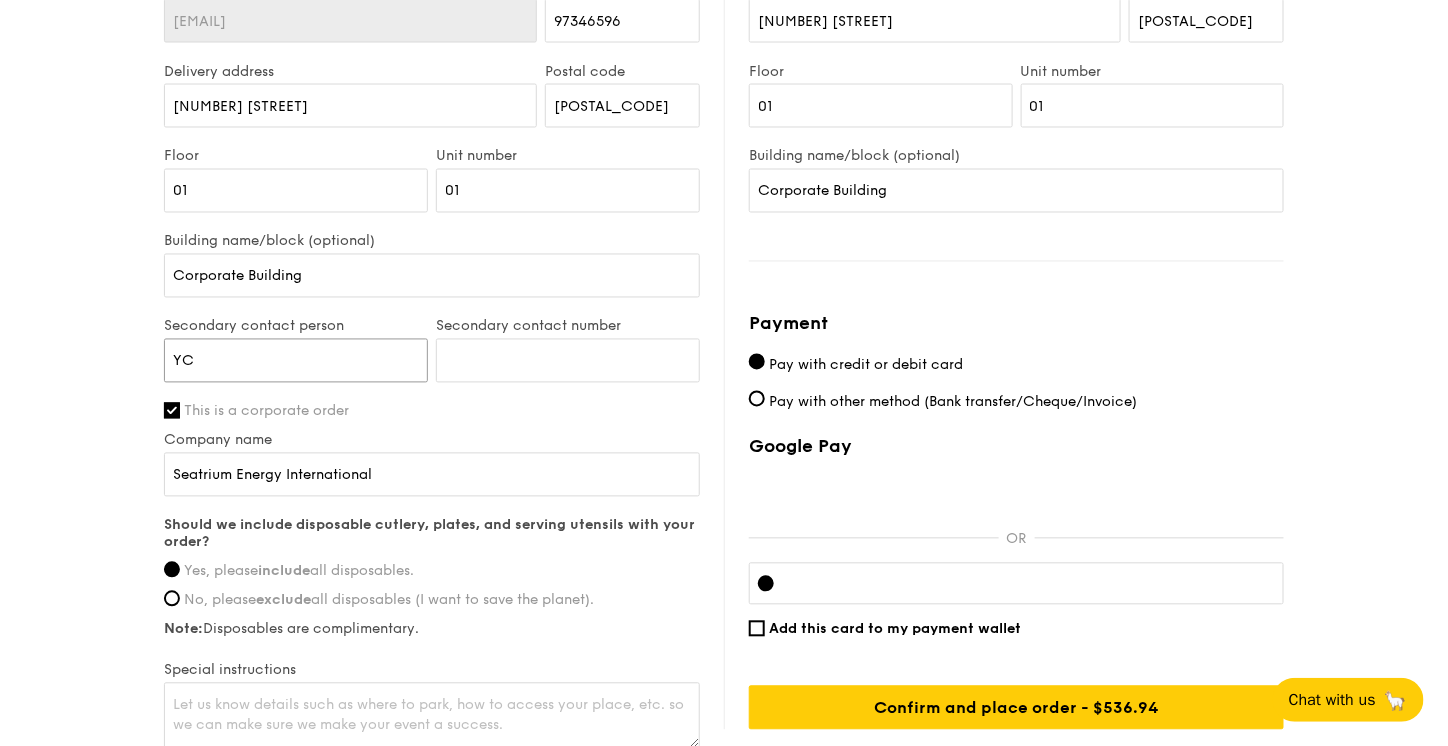 type on "YC" 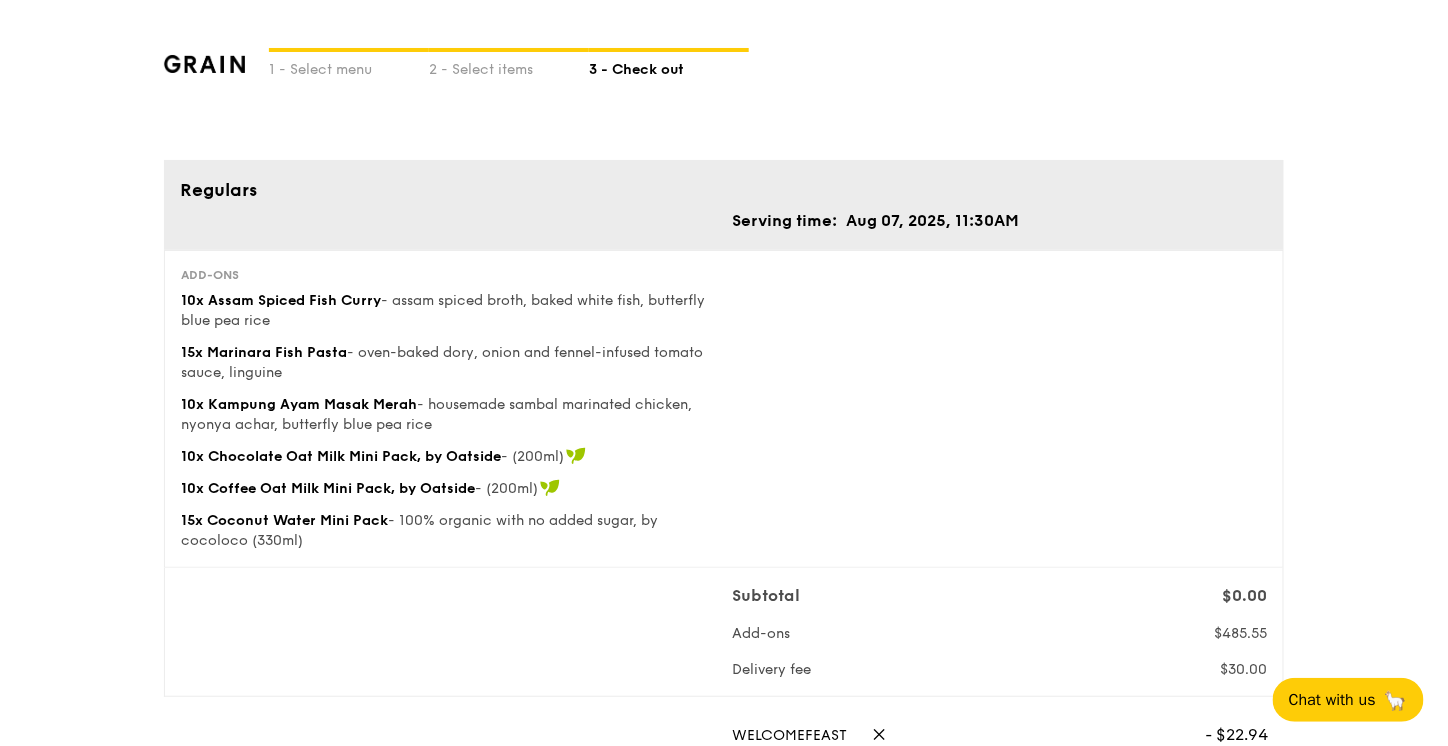 scroll, scrollTop: 78, scrollLeft: 0, axis: vertical 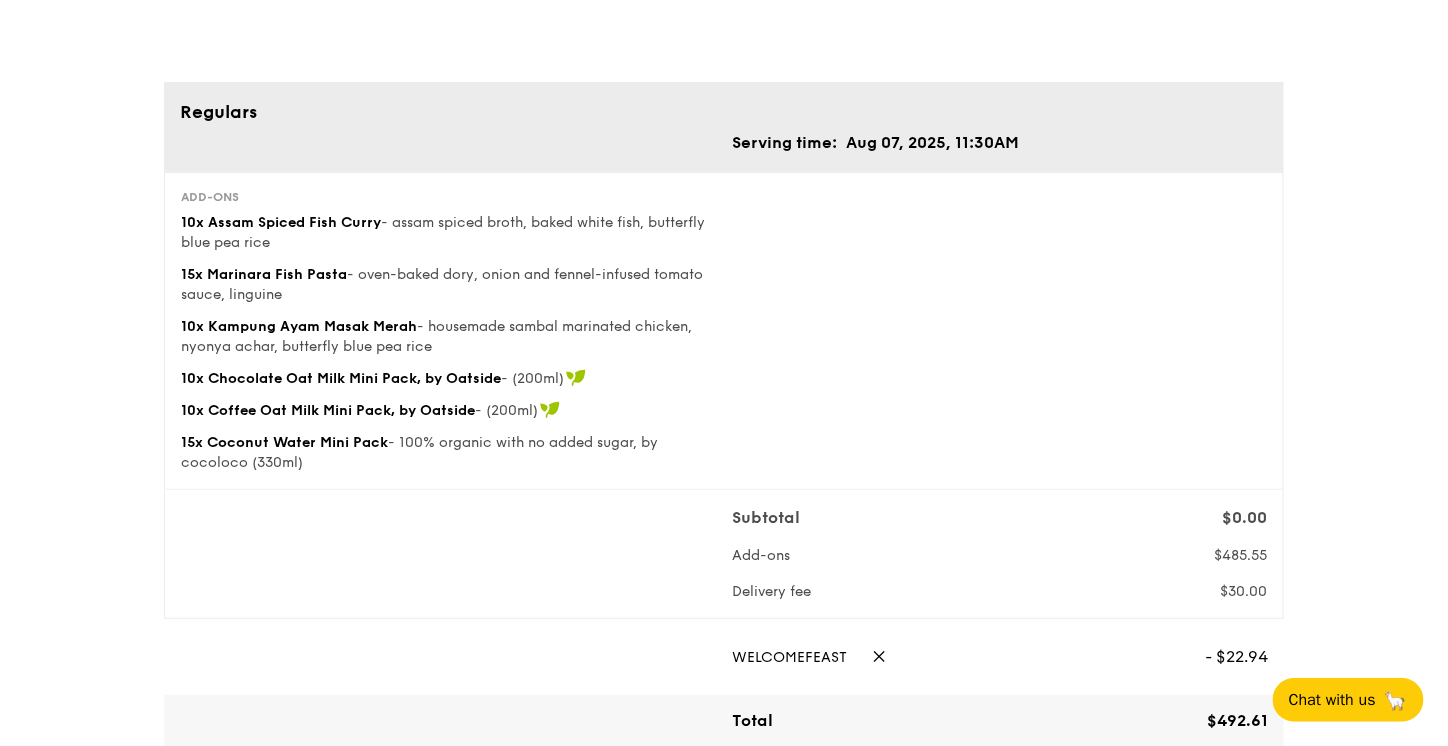 type on "90186024" 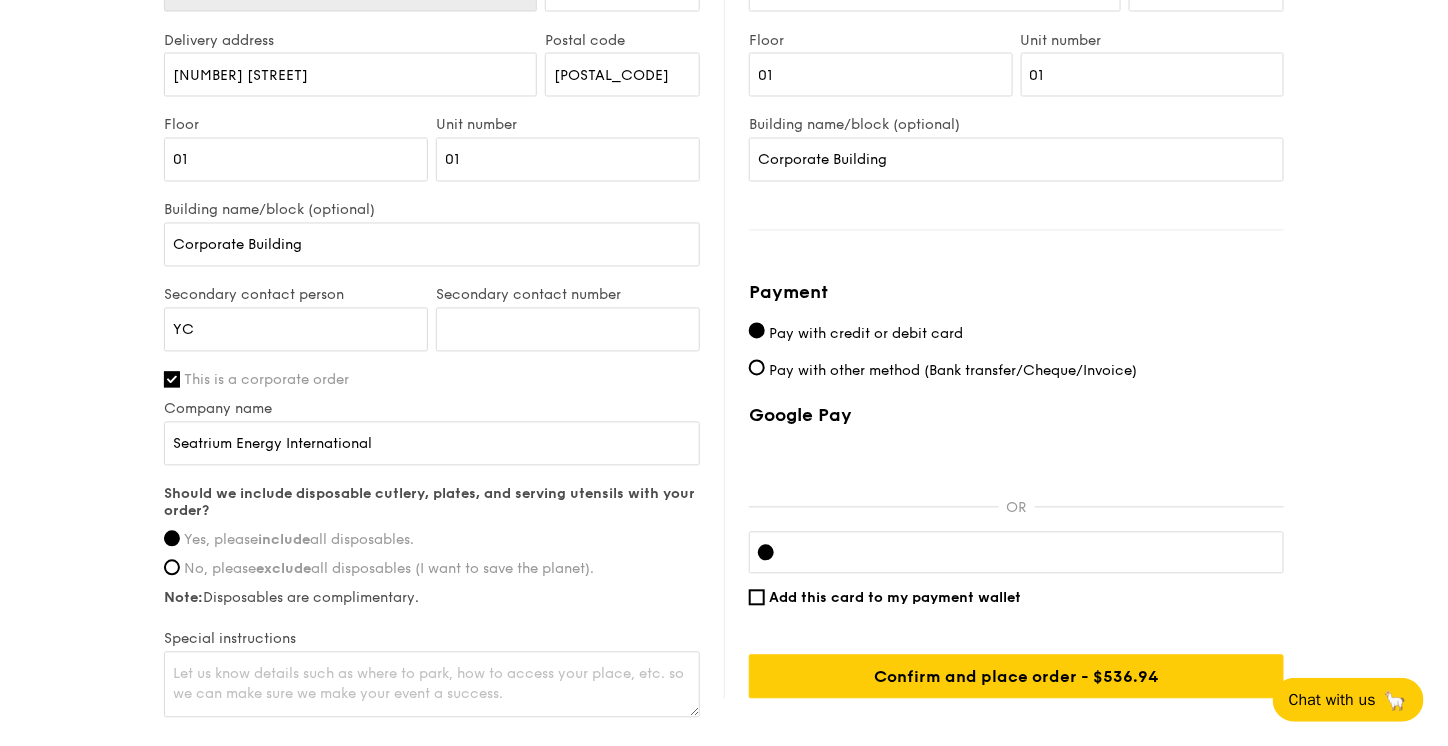 scroll, scrollTop: 1157, scrollLeft: 0, axis: vertical 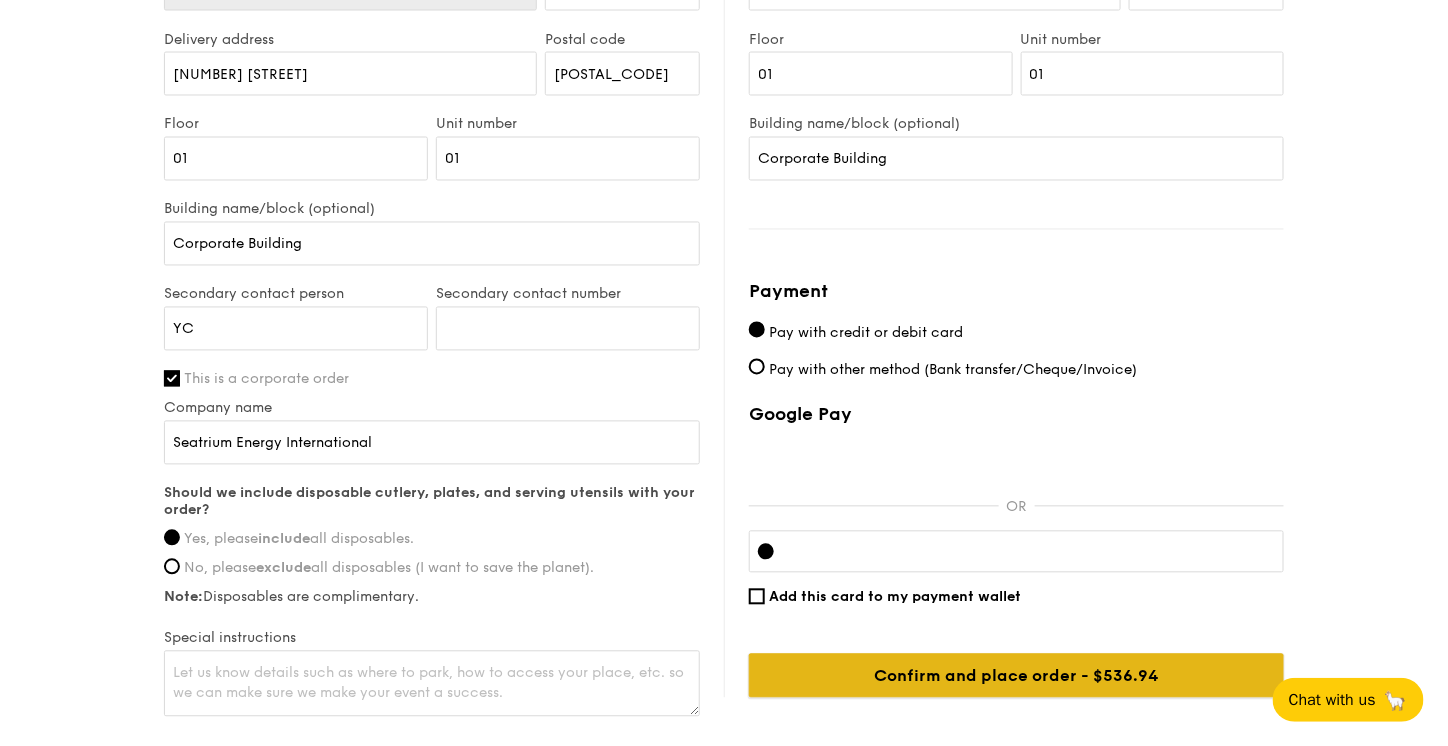 click on "Confirm and place order - $561.95" at bounding box center [1016, 676] 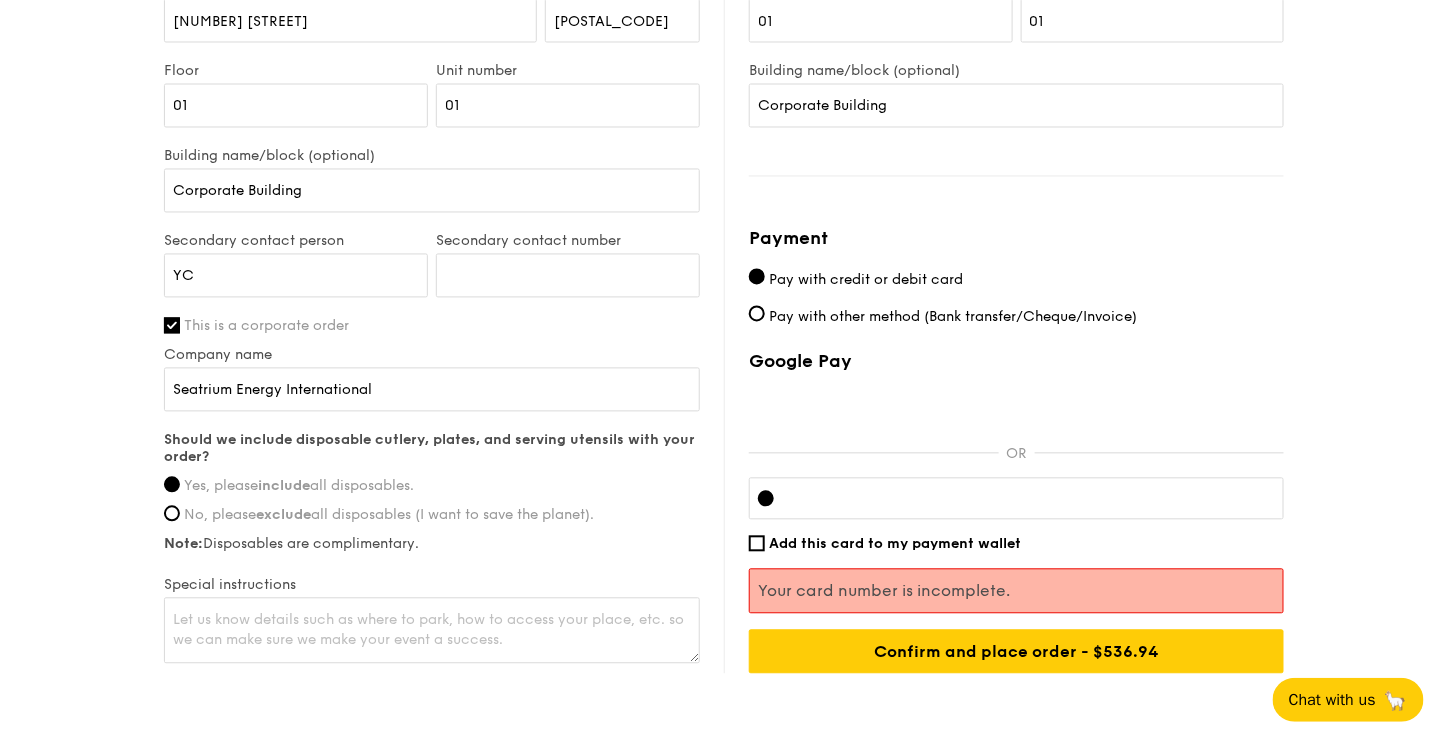 scroll, scrollTop: 1216, scrollLeft: 0, axis: vertical 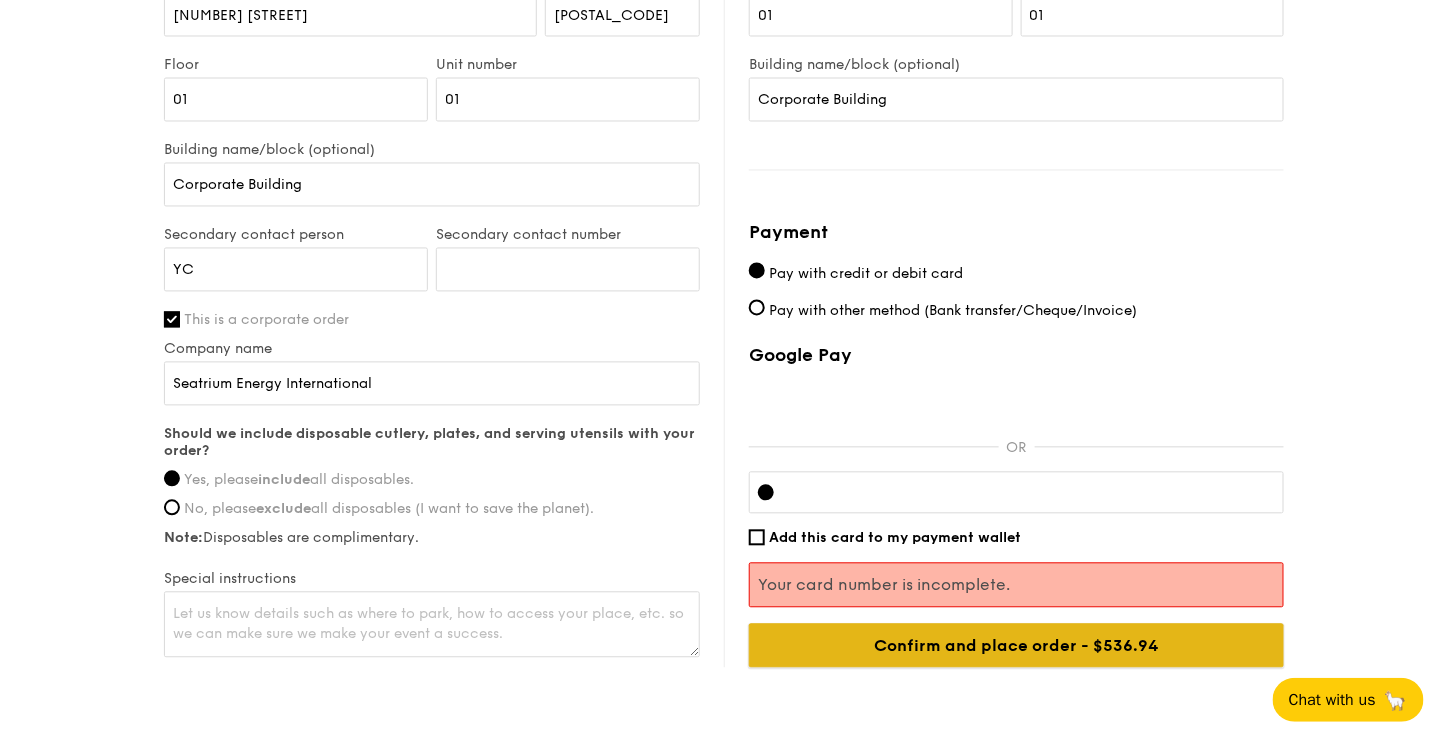 click on "Confirm and place order - $561.95" at bounding box center [1016, 646] 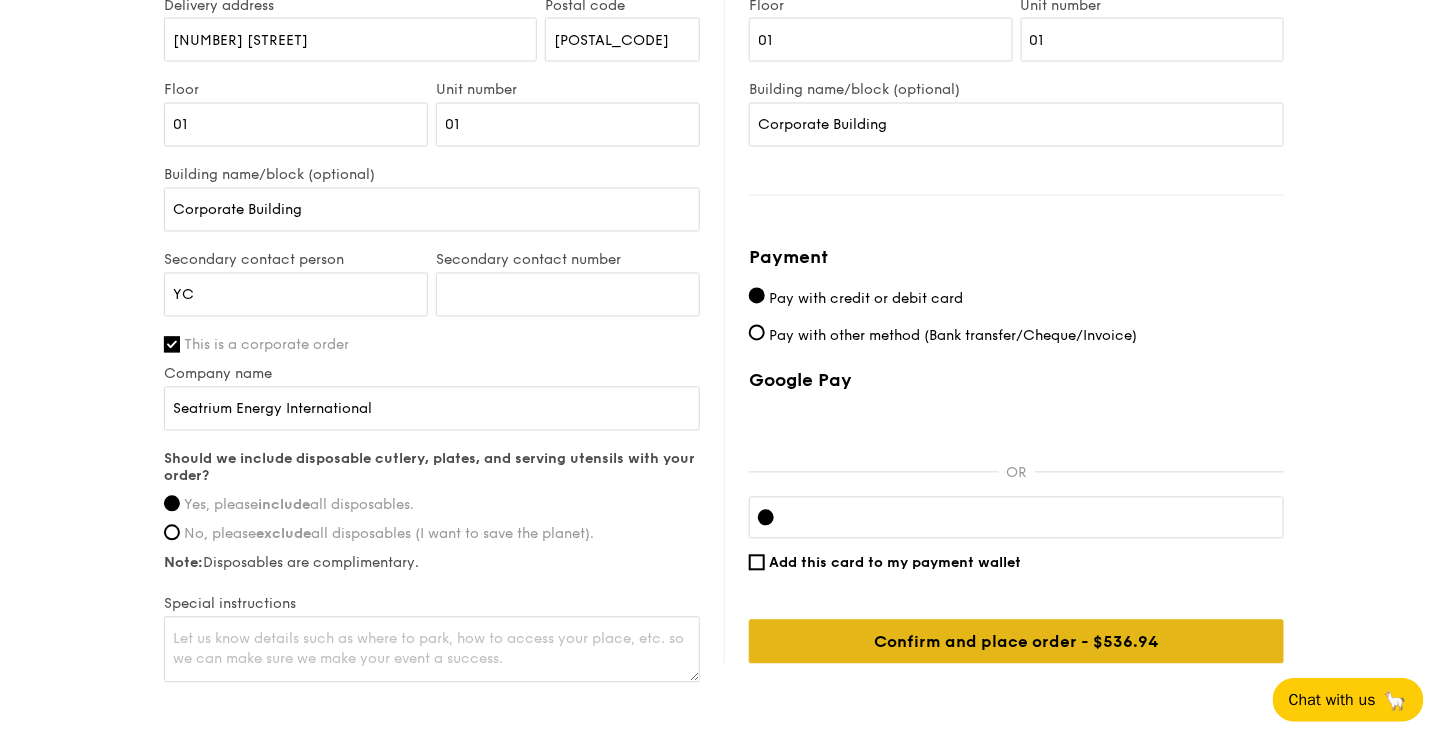 scroll, scrollTop: 1192, scrollLeft: 0, axis: vertical 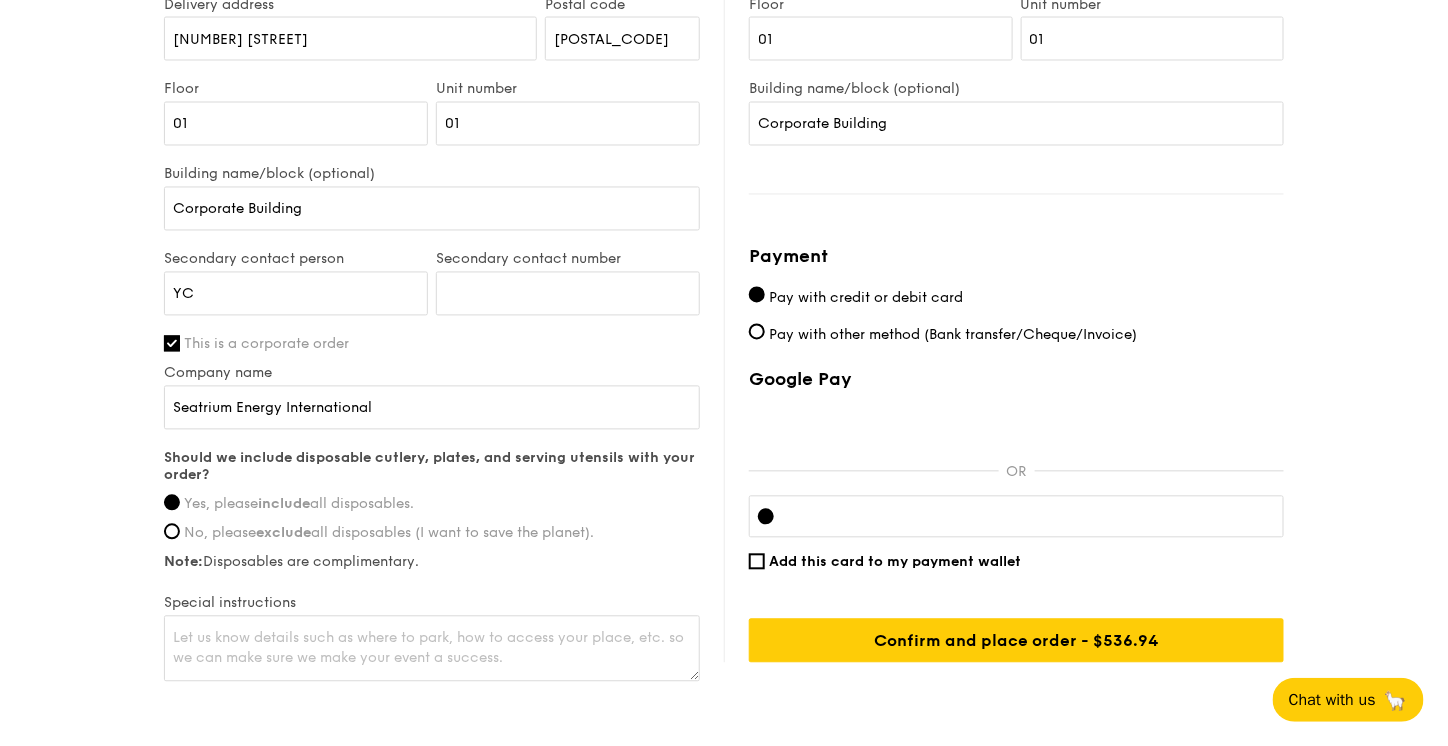 click on "Add this card to my payment wallet" at bounding box center (895, 562) 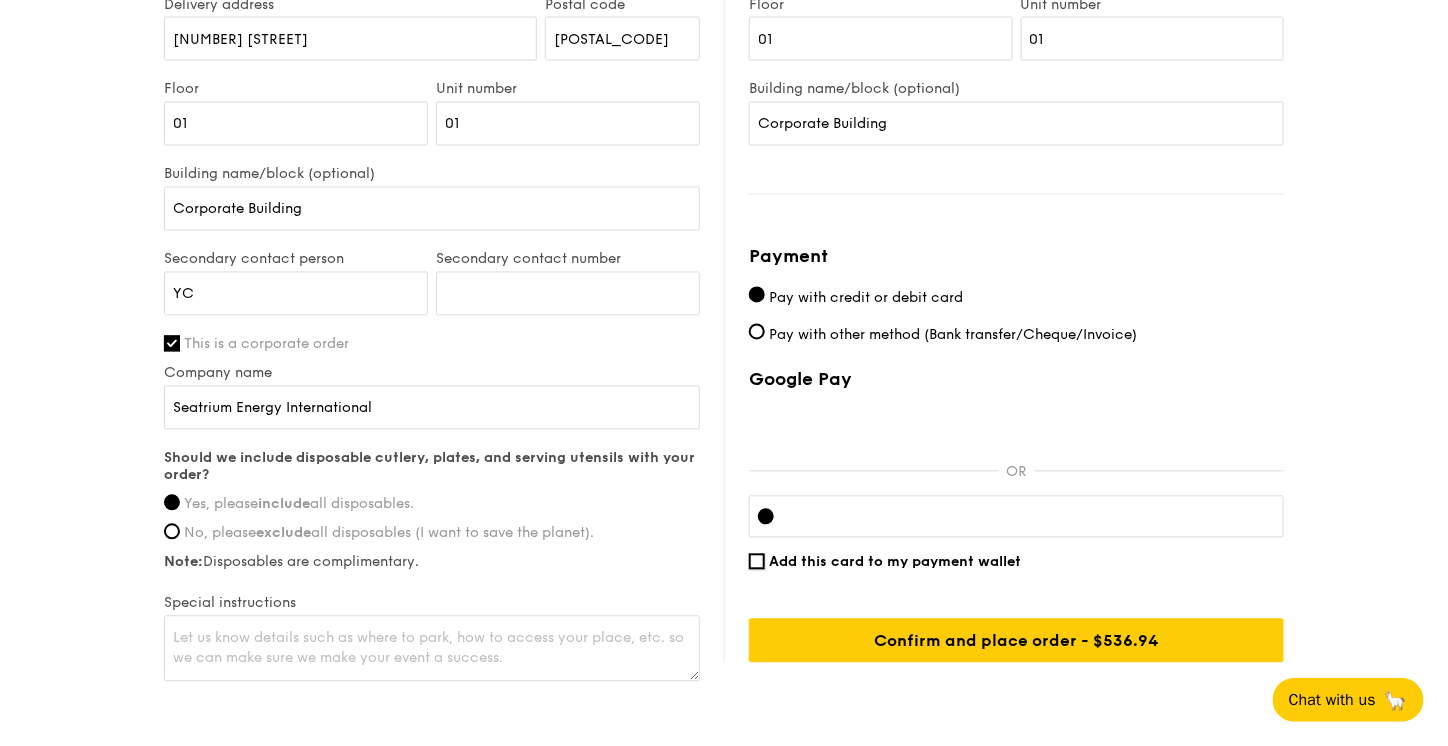 click on "Add this card to my payment wallet" at bounding box center [757, 562] 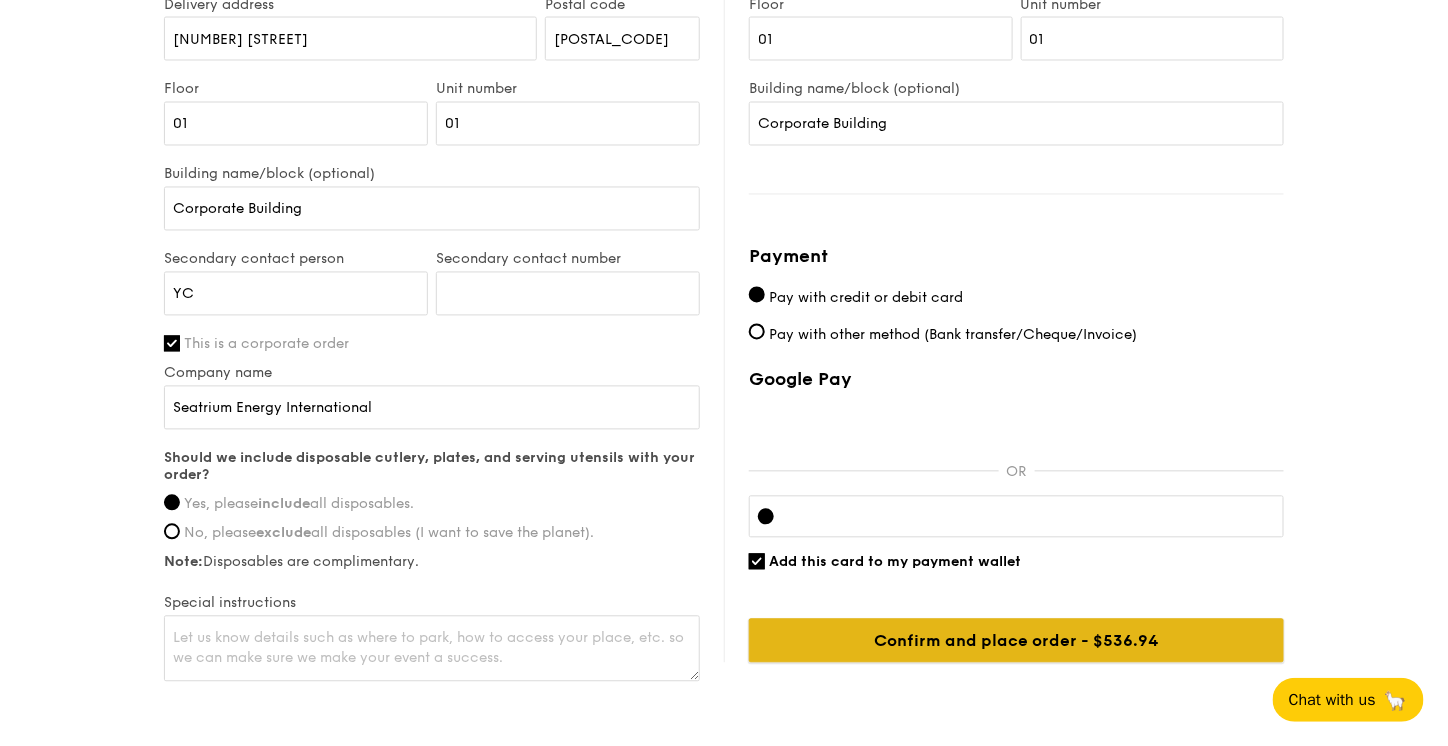 click on "Confirm and place order - $561.95" at bounding box center [1016, 641] 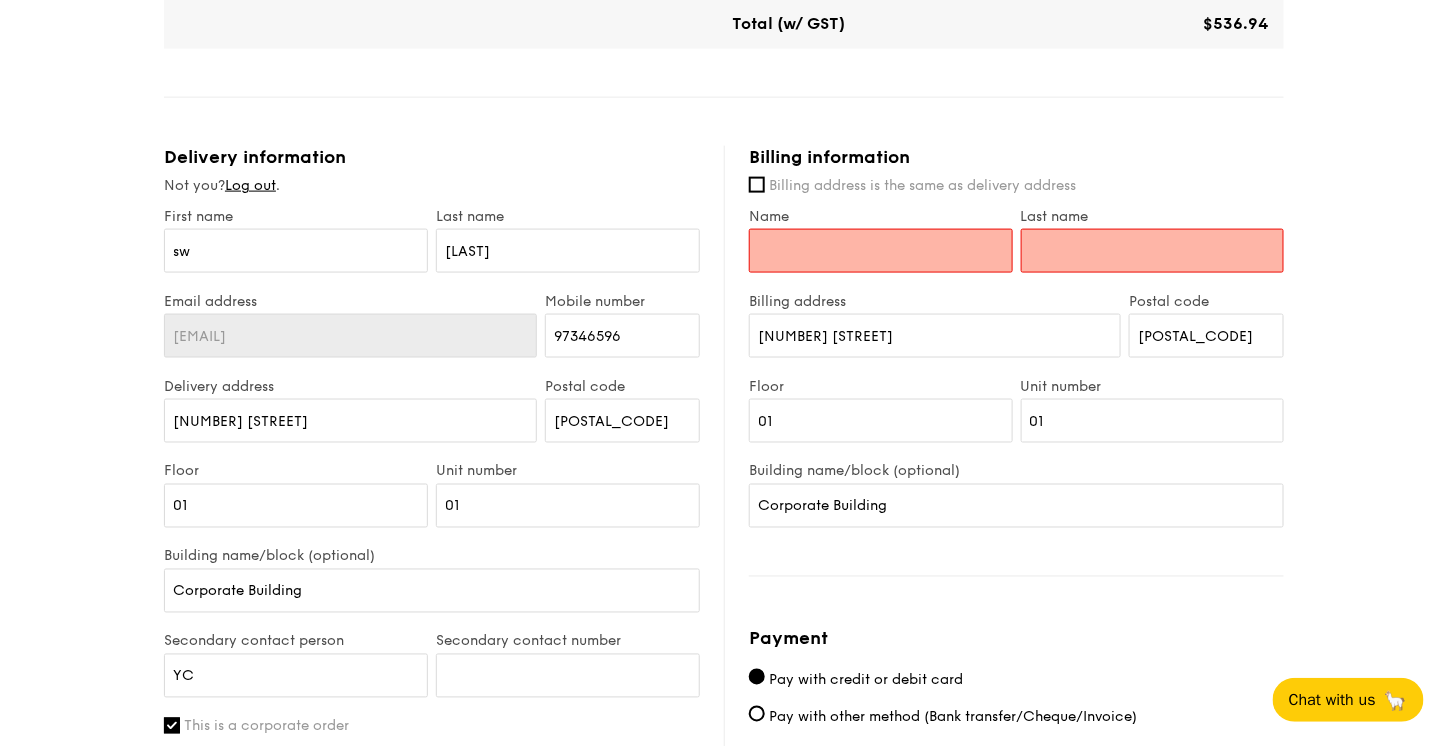 scroll, scrollTop: 797, scrollLeft: 0, axis: vertical 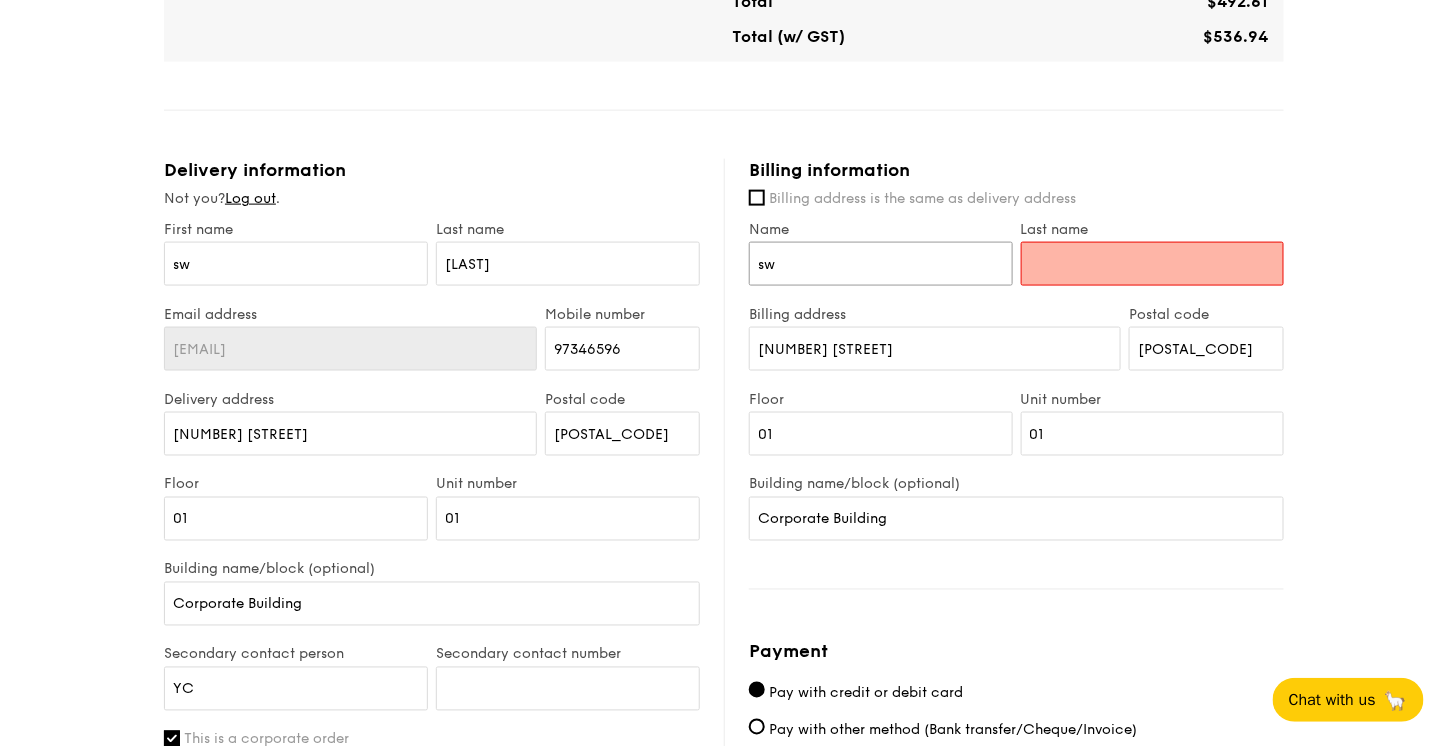 type on "sw" 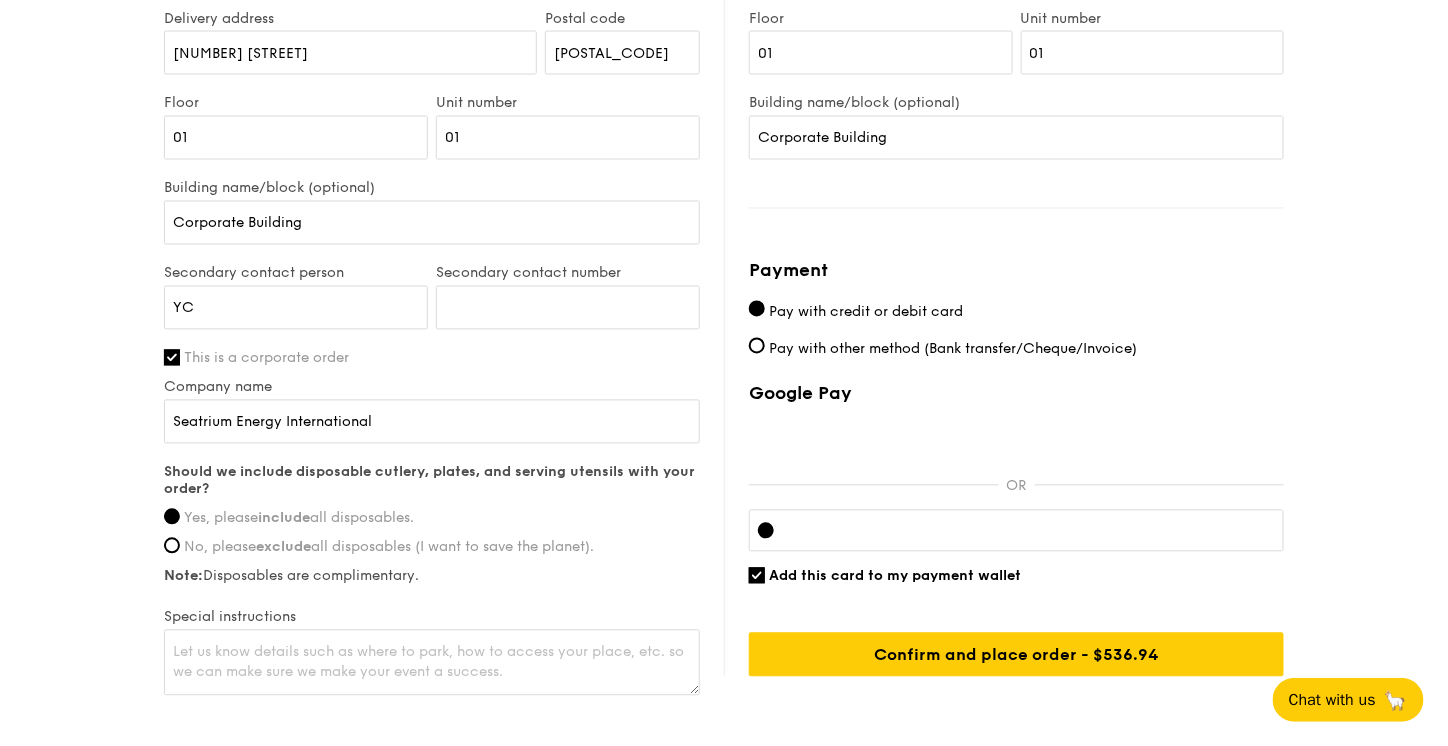 scroll, scrollTop: 1292, scrollLeft: 0, axis: vertical 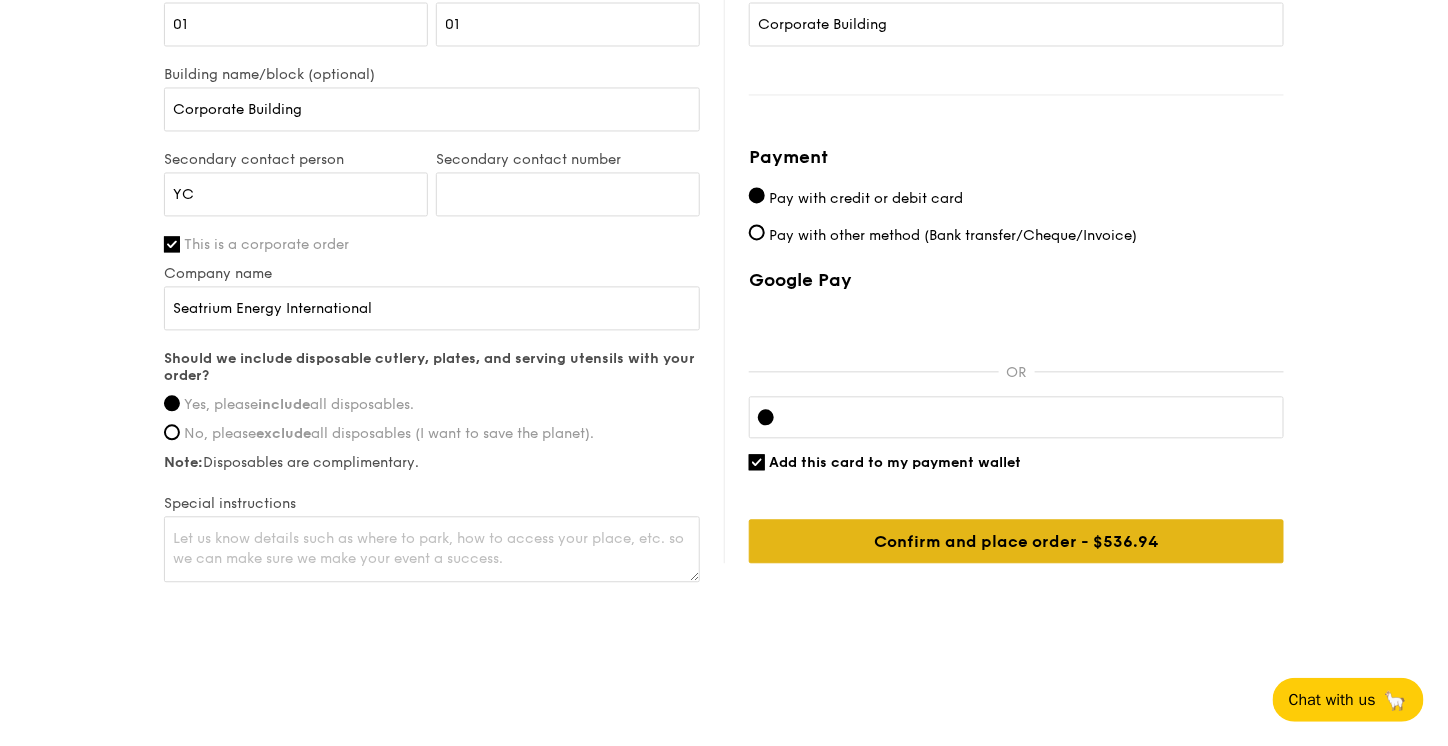 type on "wong" 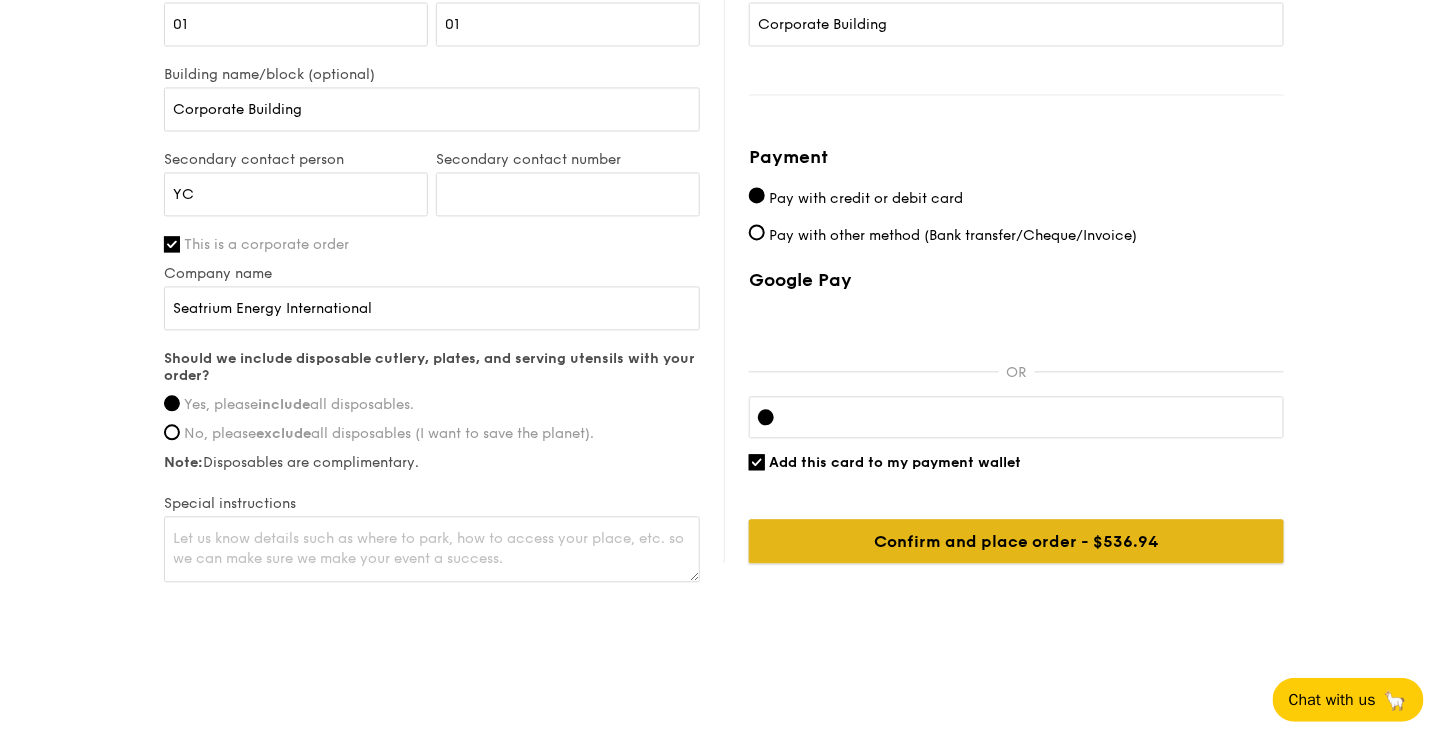click on "Confirm and place order - $561.95" at bounding box center [1016, 541] 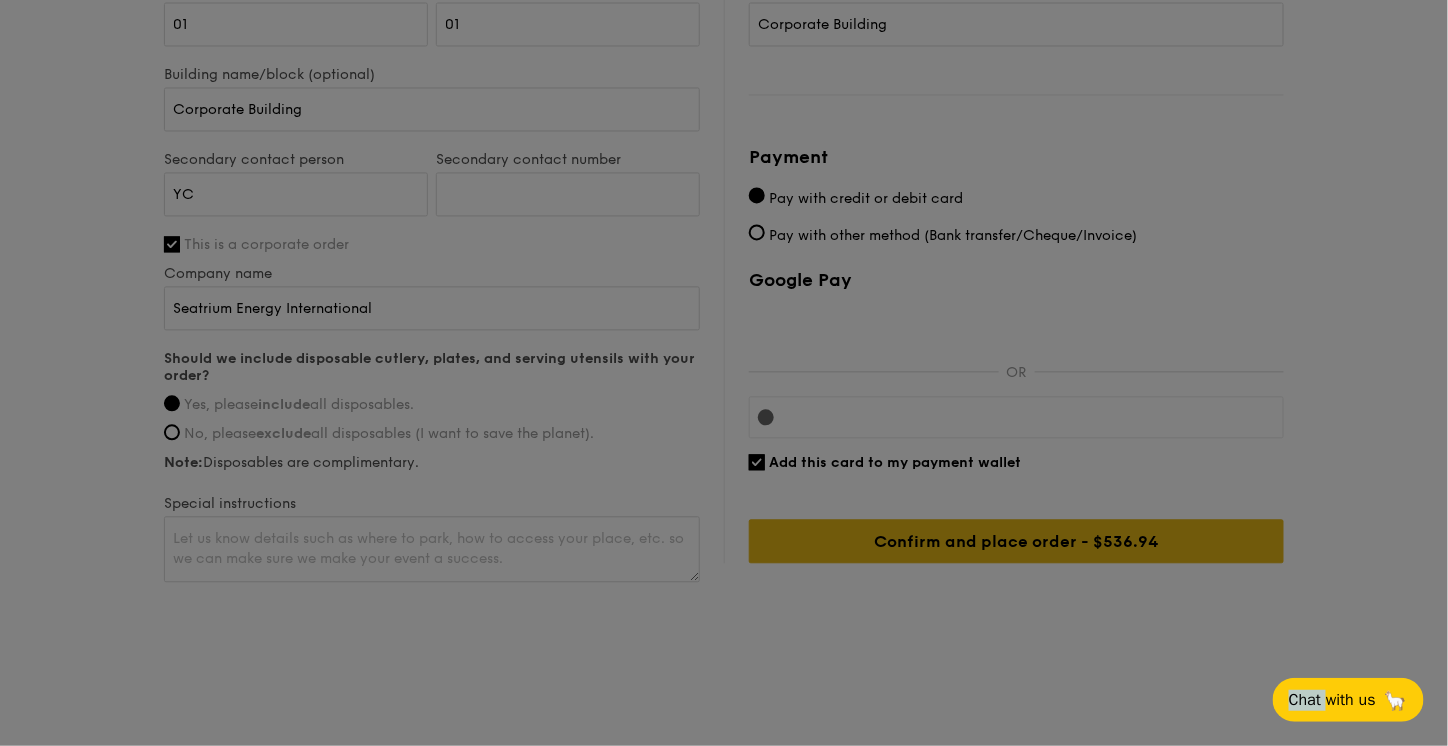 click at bounding box center (724, 373) 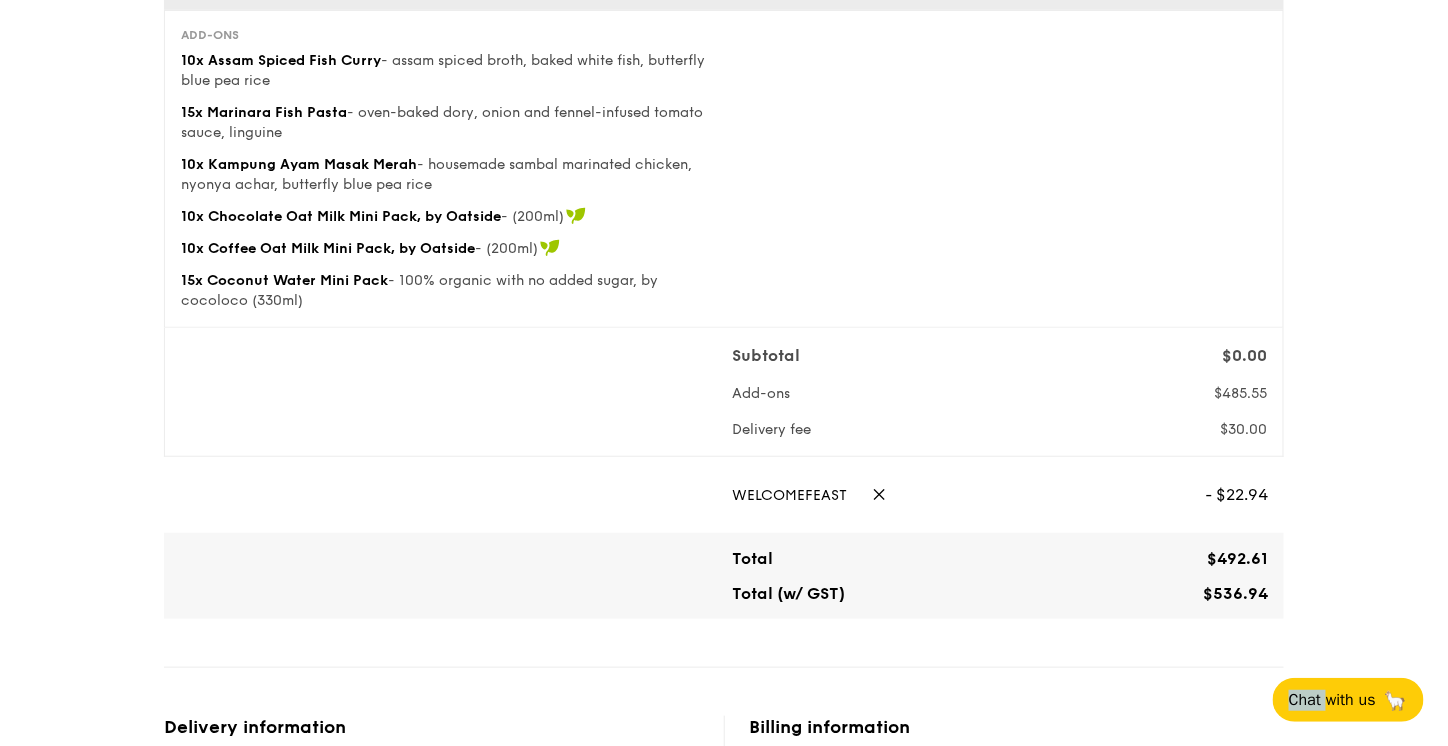 scroll, scrollTop: 0, scrollLeft: 0, axis: both 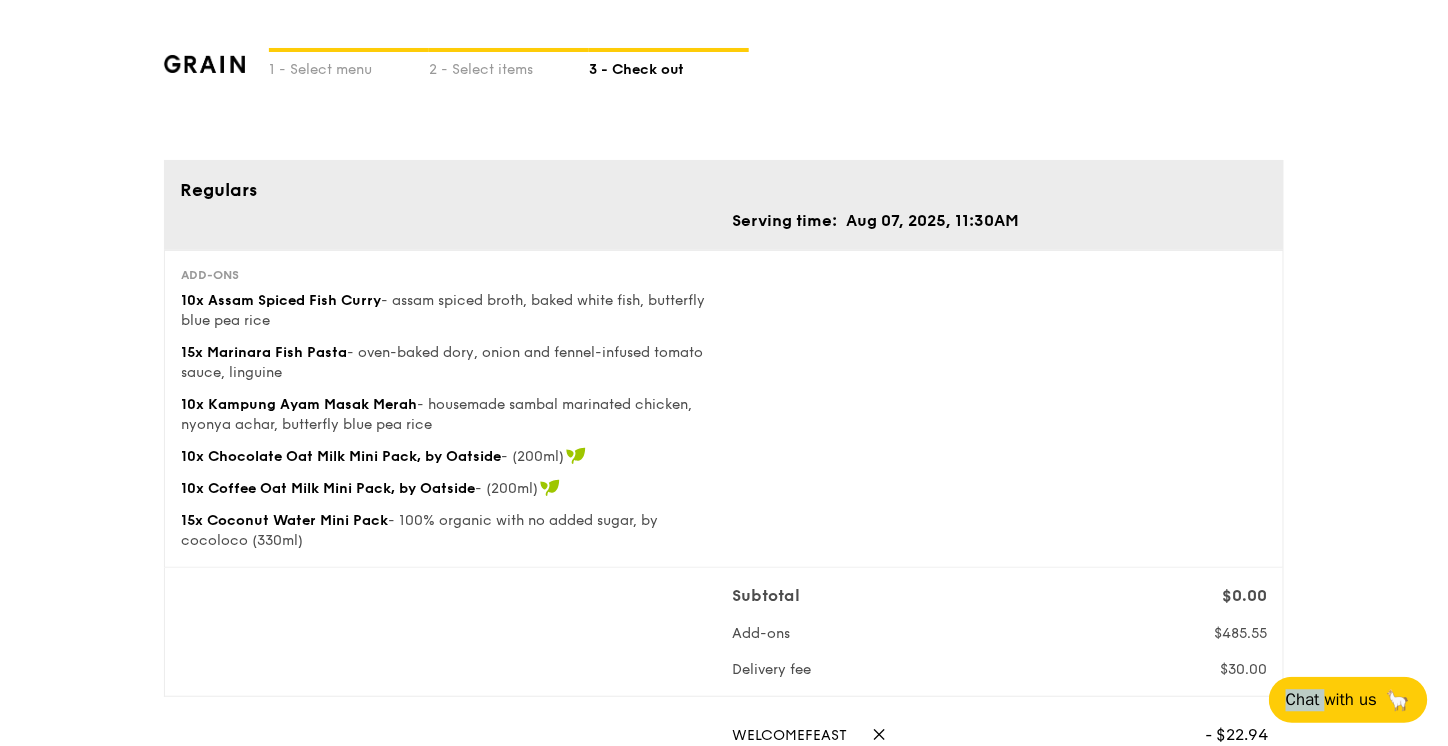 click on "Chat with us" at bounding box center [1331, 700] 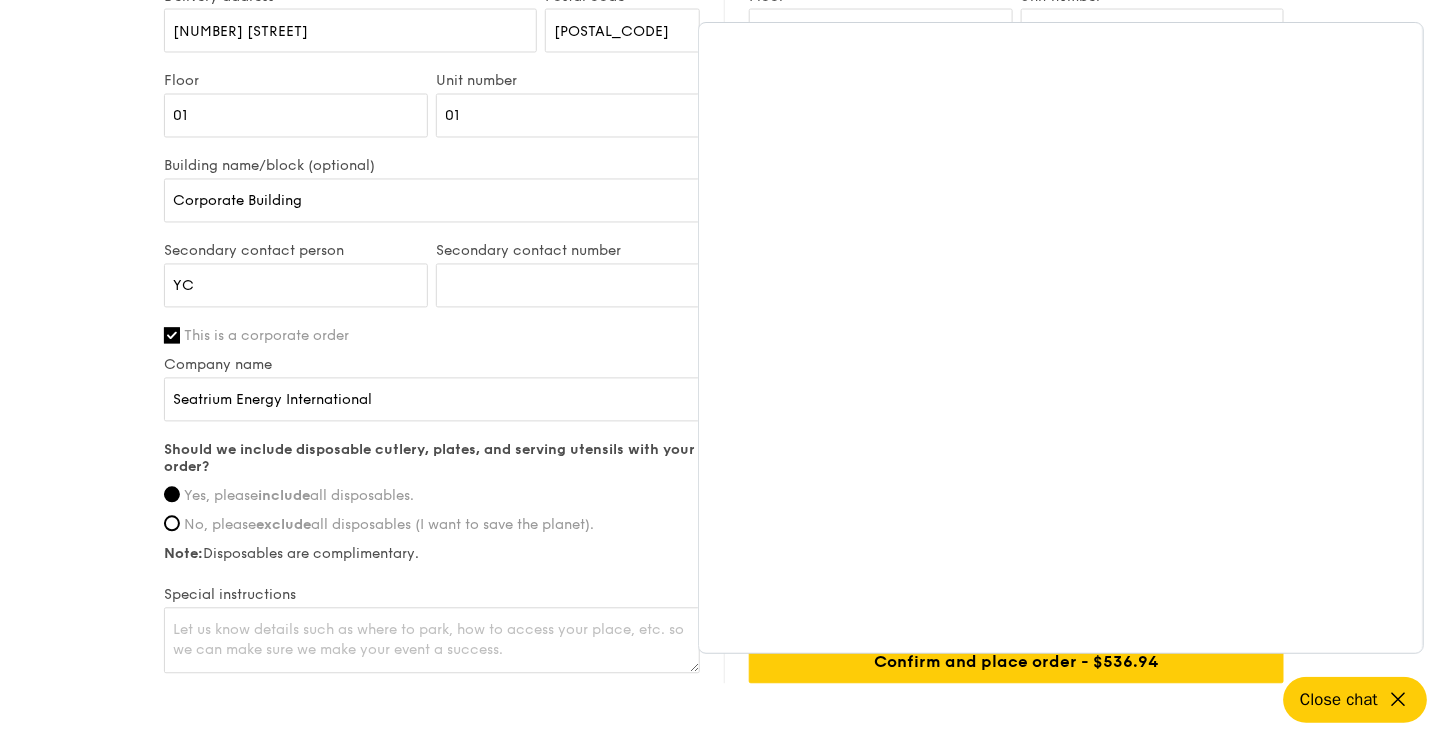 scroll, scrollTop: 1295, scrollLeft: 0, axis: vertical 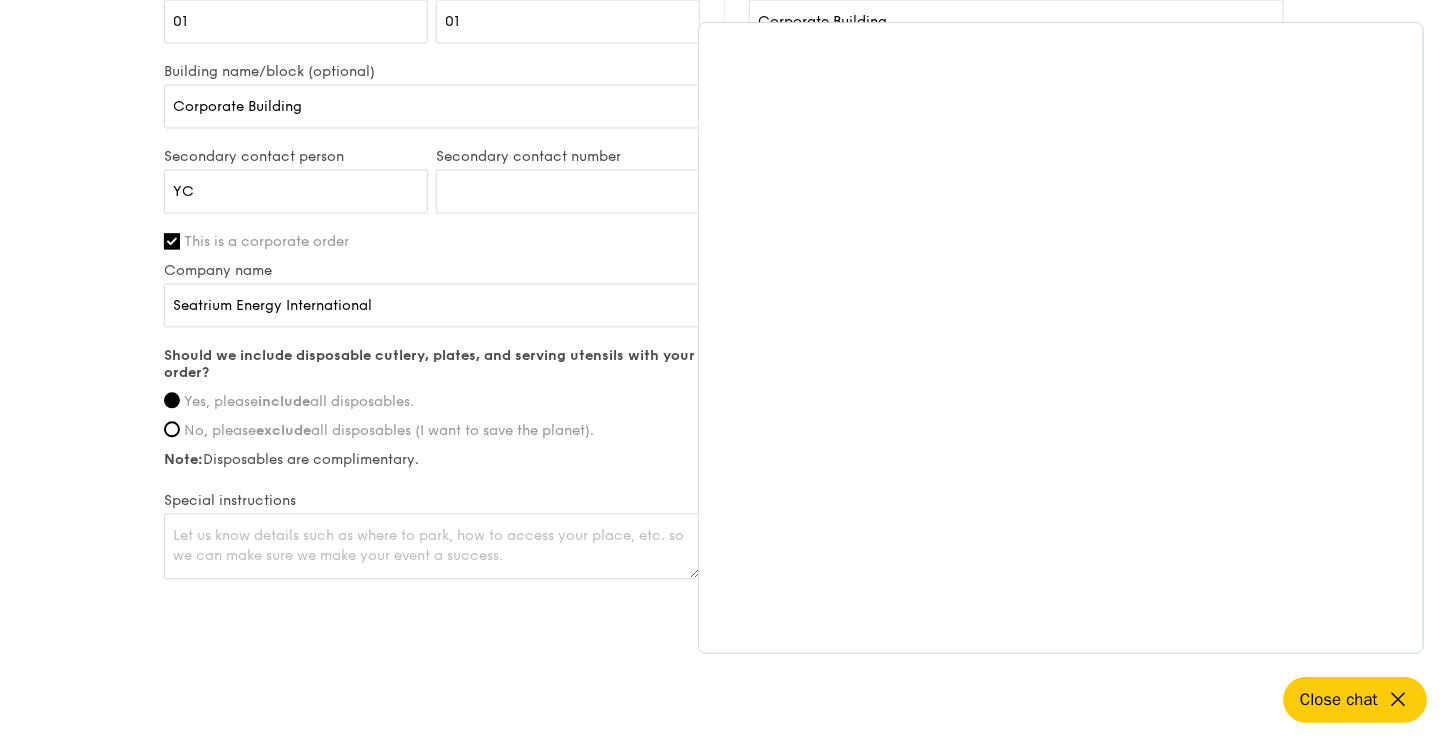 click on "1 - Select menu
2 - Select items
3 - Check out
Regulars
Serving time:
Aug 07, 2025,
11:30AM
Add-ons
10x Assam Spiced Fish Curry  - assam spiced broth, baked white fish, butterfly blue pea rice 15x Marinara Fish Pasta - oven-baked dory, onion and fennel-infused tomato sauce, linguine 10x Kampung Ayam Masak Merah - housemade sambal marinated chicken, nyonya achar, butterfly blue pea rice 10x Chocolate Oat Milk Mini Pack, by Oatside  - (200ml) 10x Coffee Oat Milk Mini Pack, by Oatside - (200ml) 15x Coconut Water Mini Pack - 100% organic with no added sugar, by cocoloco (330ml)
Subtotal
$0.00
Add-ons
$485.55
Delivery fee
$30.00
WELCOMEFEAST
✕
- $22.94
Total
$492.61
Total (w/ GST)" at bounding box center (724, -313) 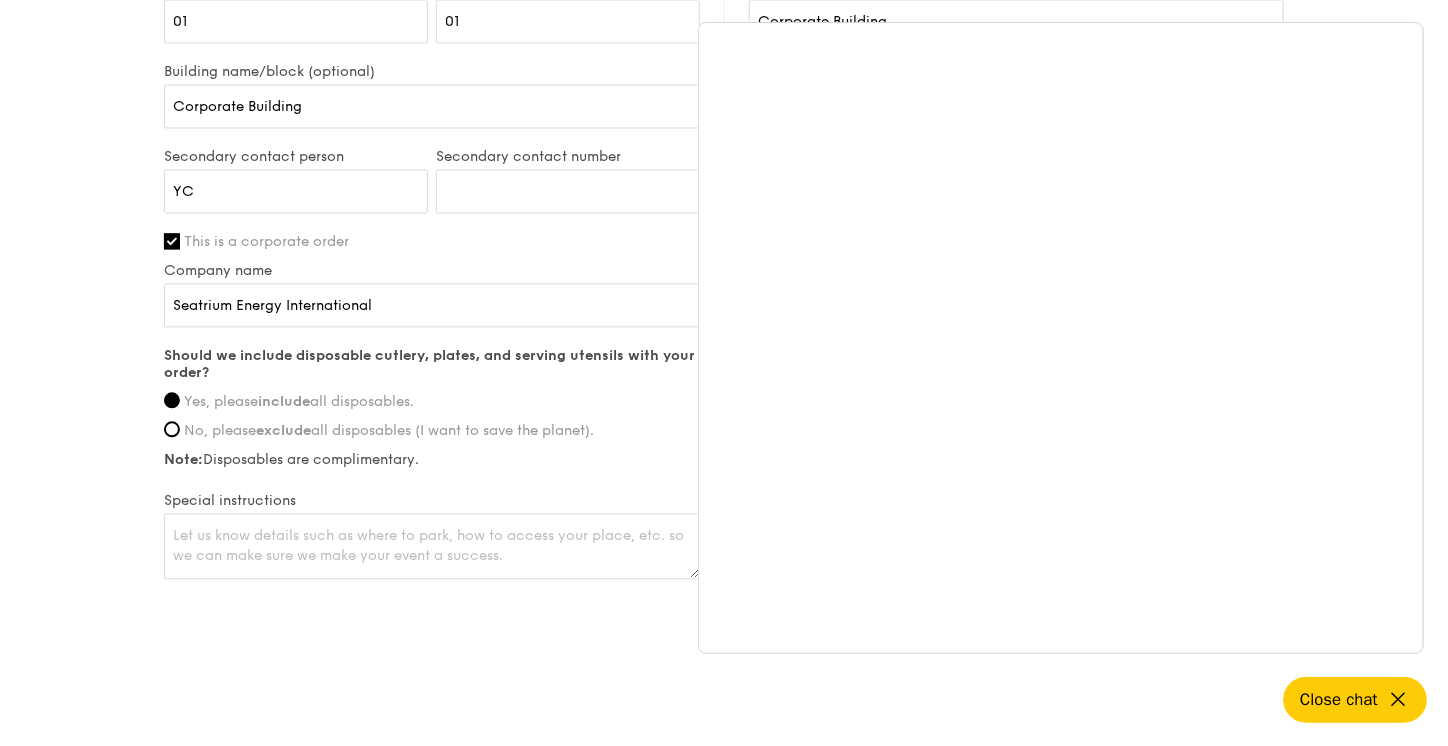 click 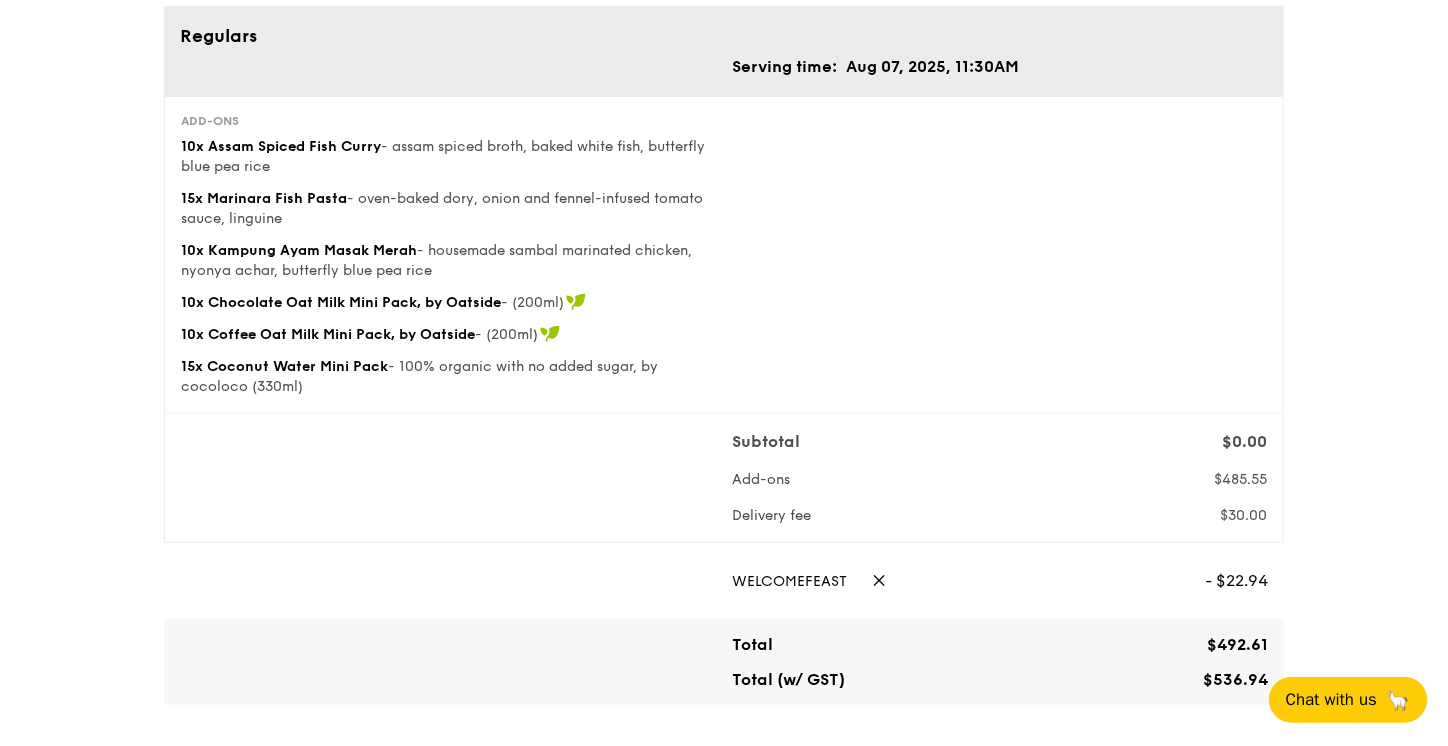 scroll, scrollTop: 168, scrollLeft: 0, axis: vertical 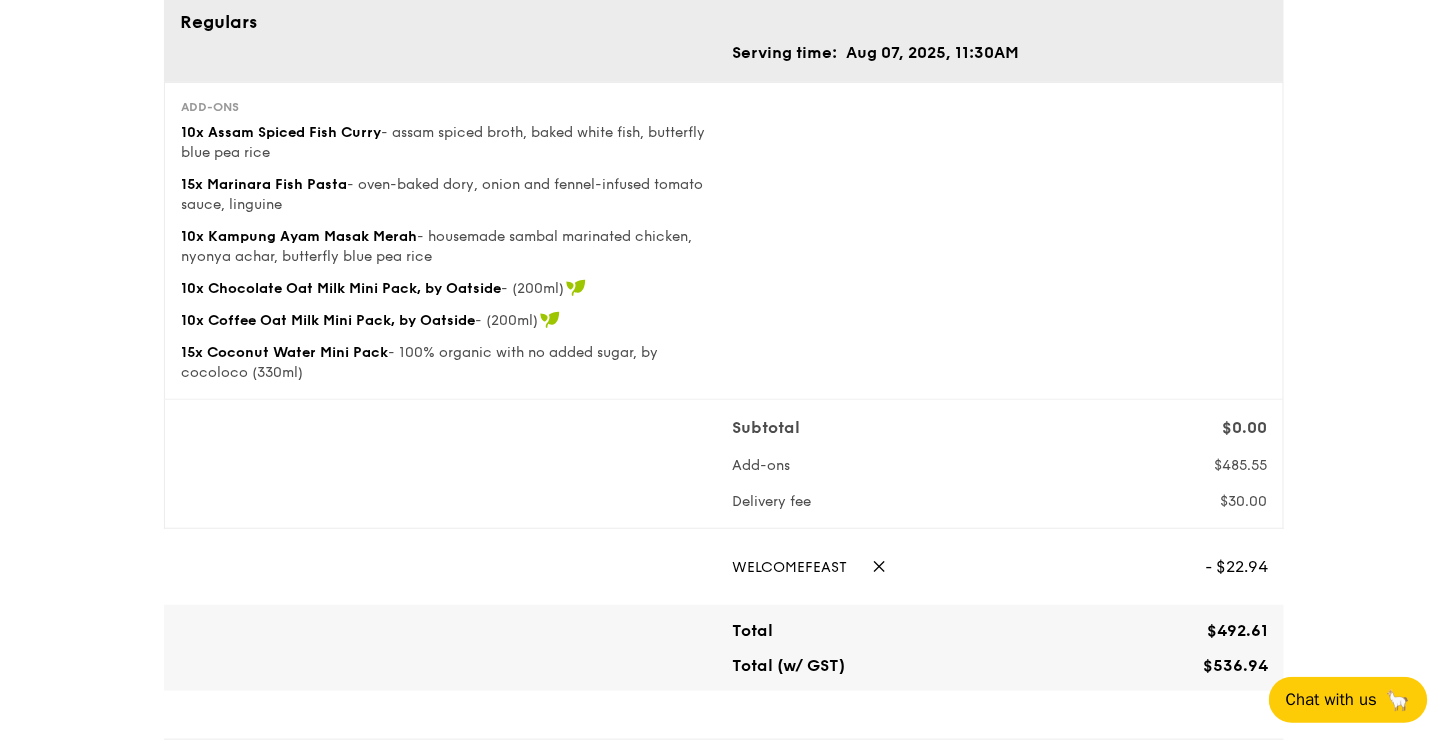 type 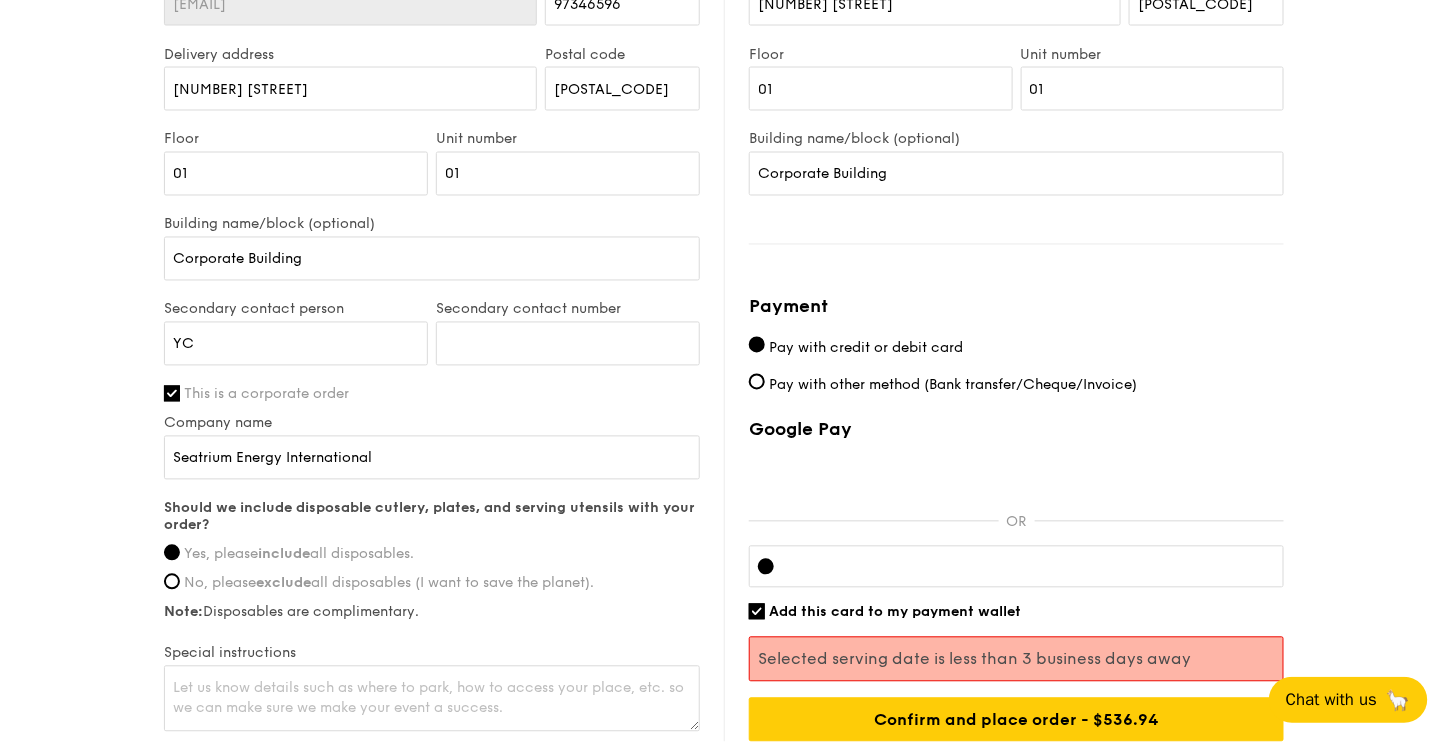 scroll, scrollTop: 1295, scrollLeft: 0, axis: vertical 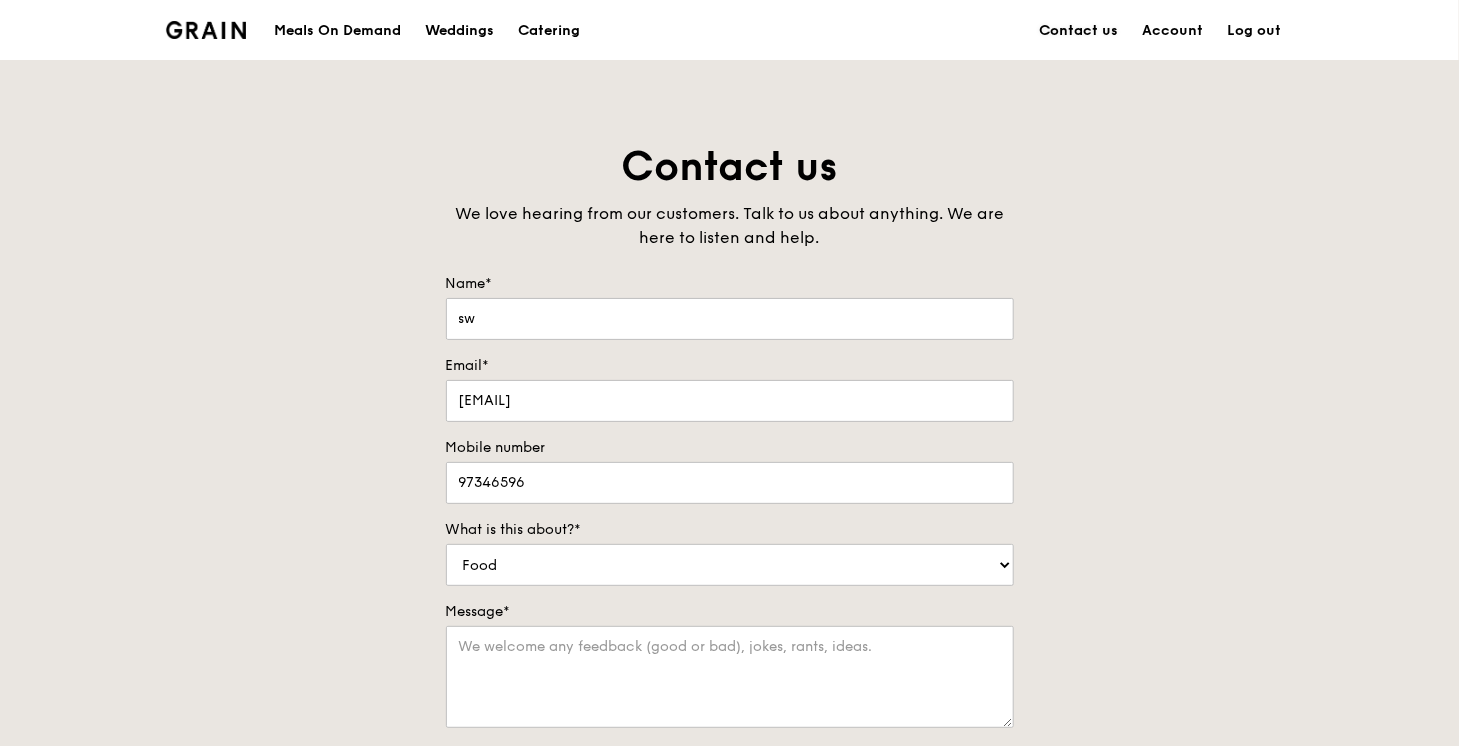 click on "Contact us" at bounding box center [1079, 31] 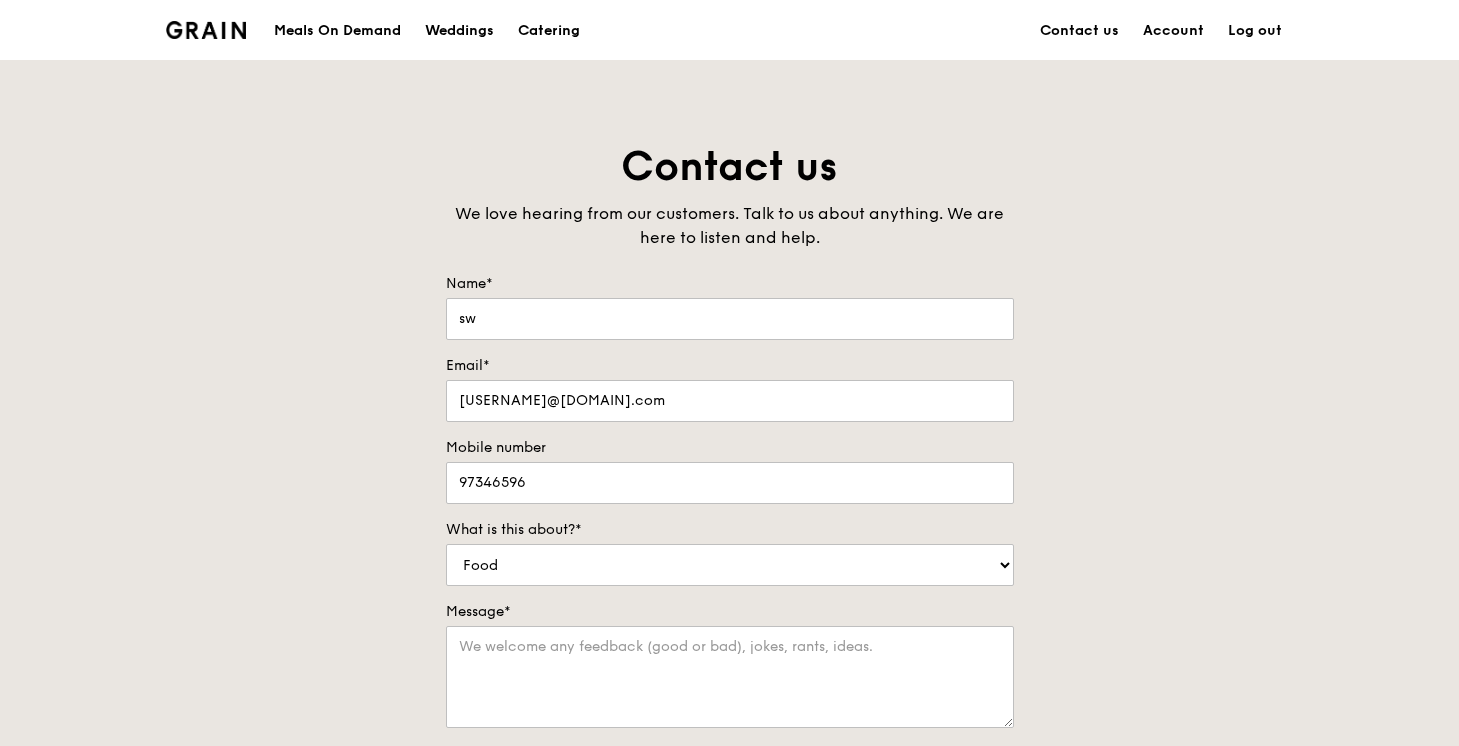 scroll, scrollTop: 733, scrollLeft: 0, axis: vertical 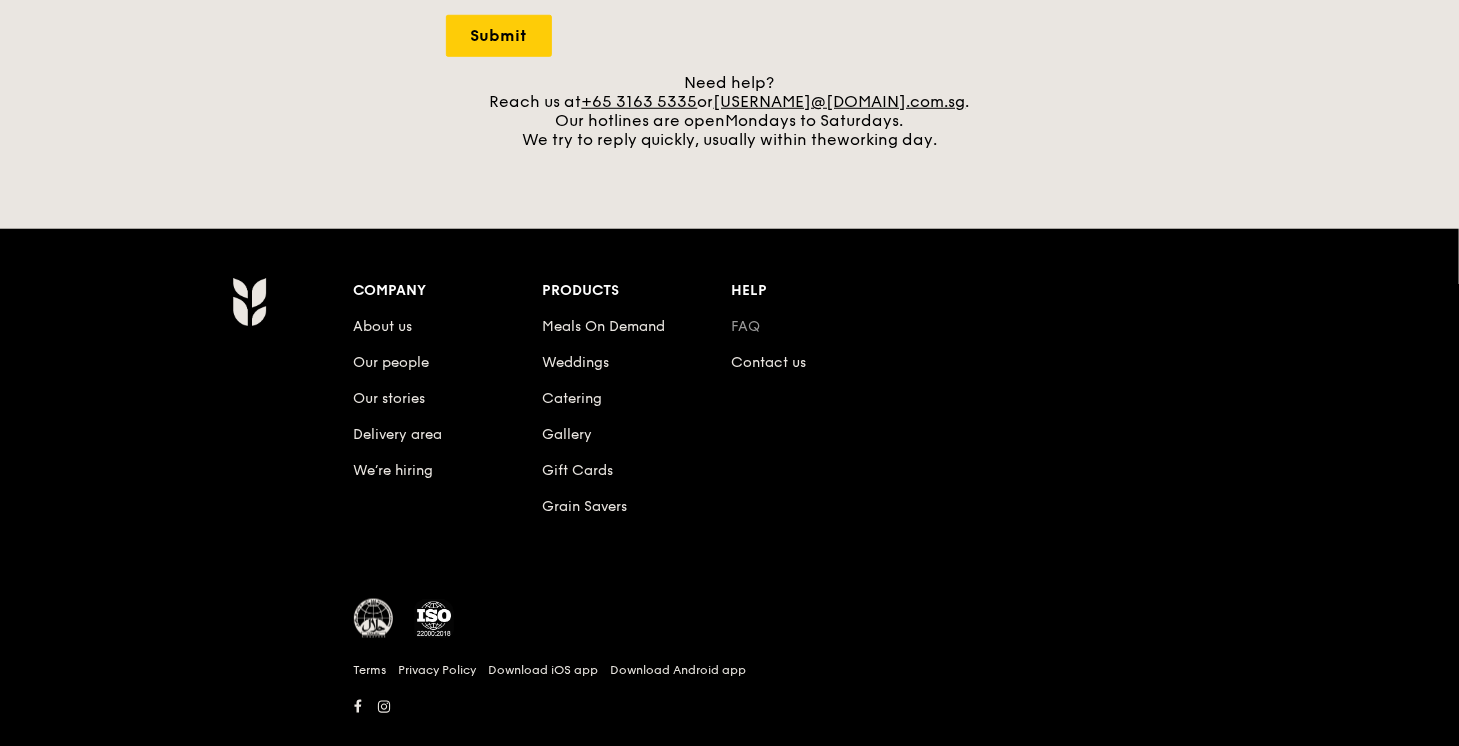 click on "FAQ" at bounding box center [745, 326] 